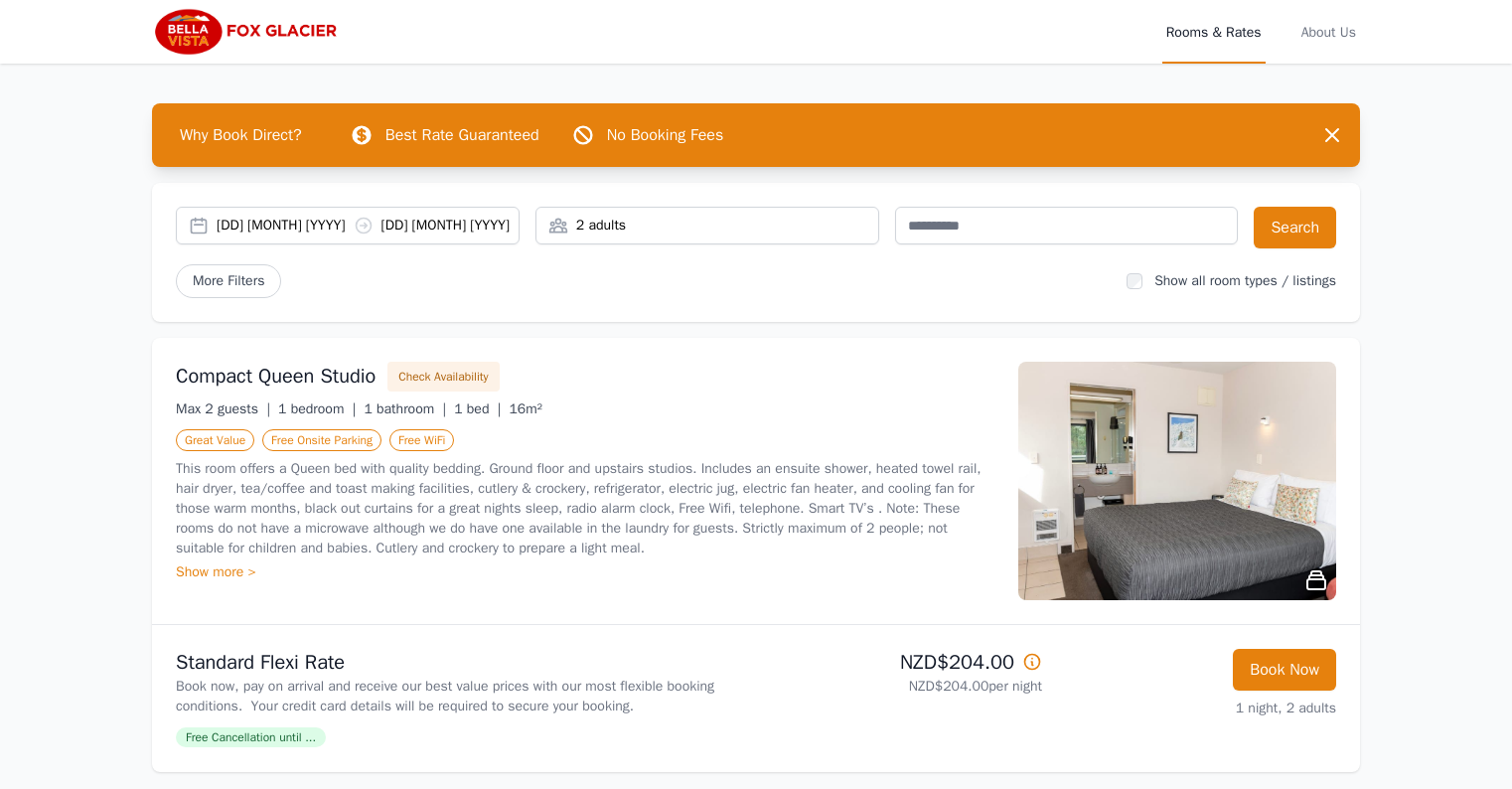 scroll, scrollTop: 64, scrollLeft: 0, axis: vertical 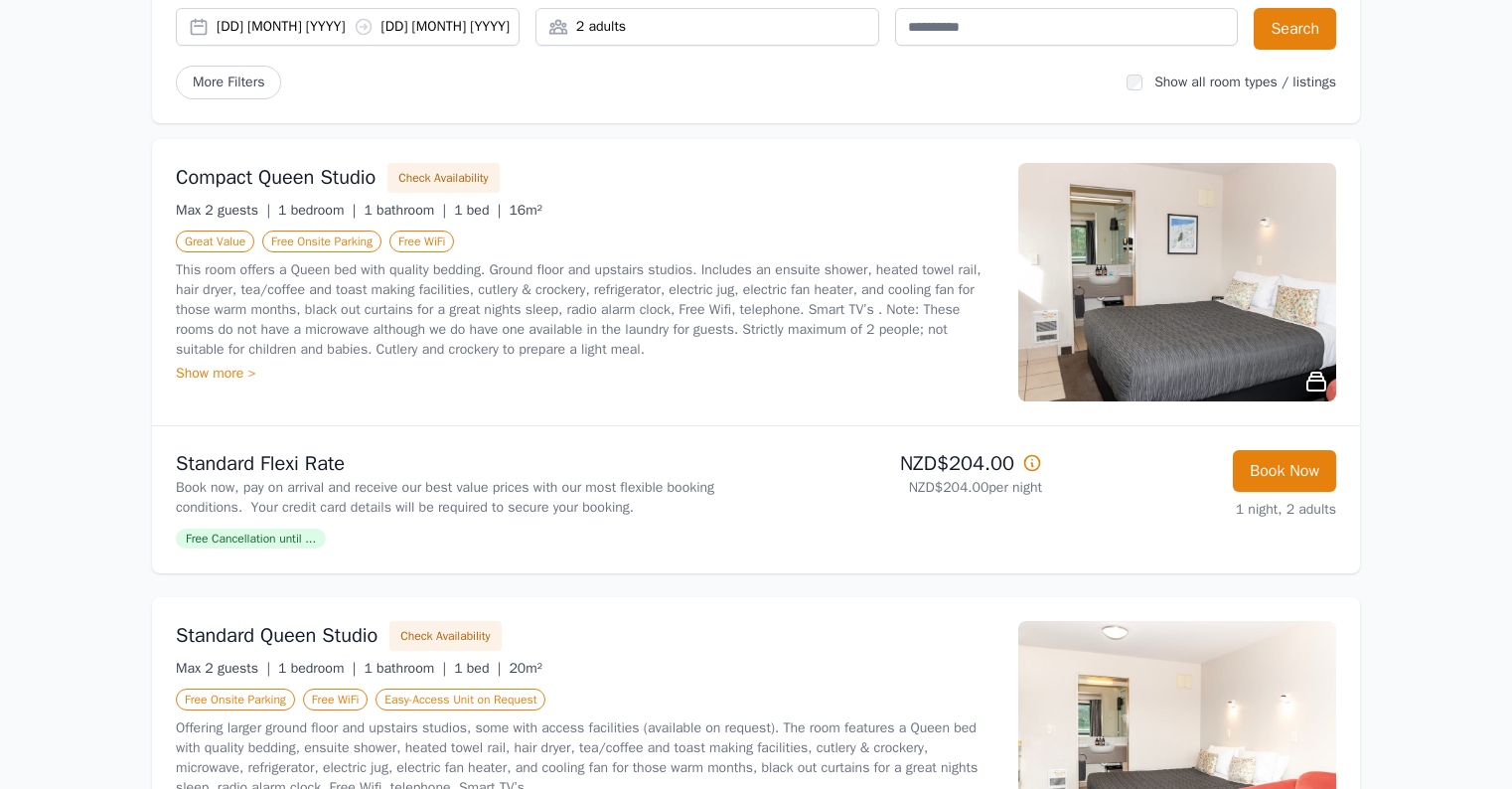 click on "This room offers a Queen bed with quality bedding. Ground floor and upstairs studios. Includes an ensuite shower, heated towel rail, hair dryer, tea/coffee and toast making facilities, cutlery & crockery, refrigerator, electric jug, electric fan heater, and cooling fan for those warm months, black out curtains for a great nights sleep, radio alarm clock, Free Wifi, telephone. Smart TV’s . Note: These rooms do not have a microwave although we do have one available in the laundry for guests. Strictly maximum of 2 people; not suitable for children and babies. Cutlery and crockery to prepare a light meal." at bounding box center (585, 310) 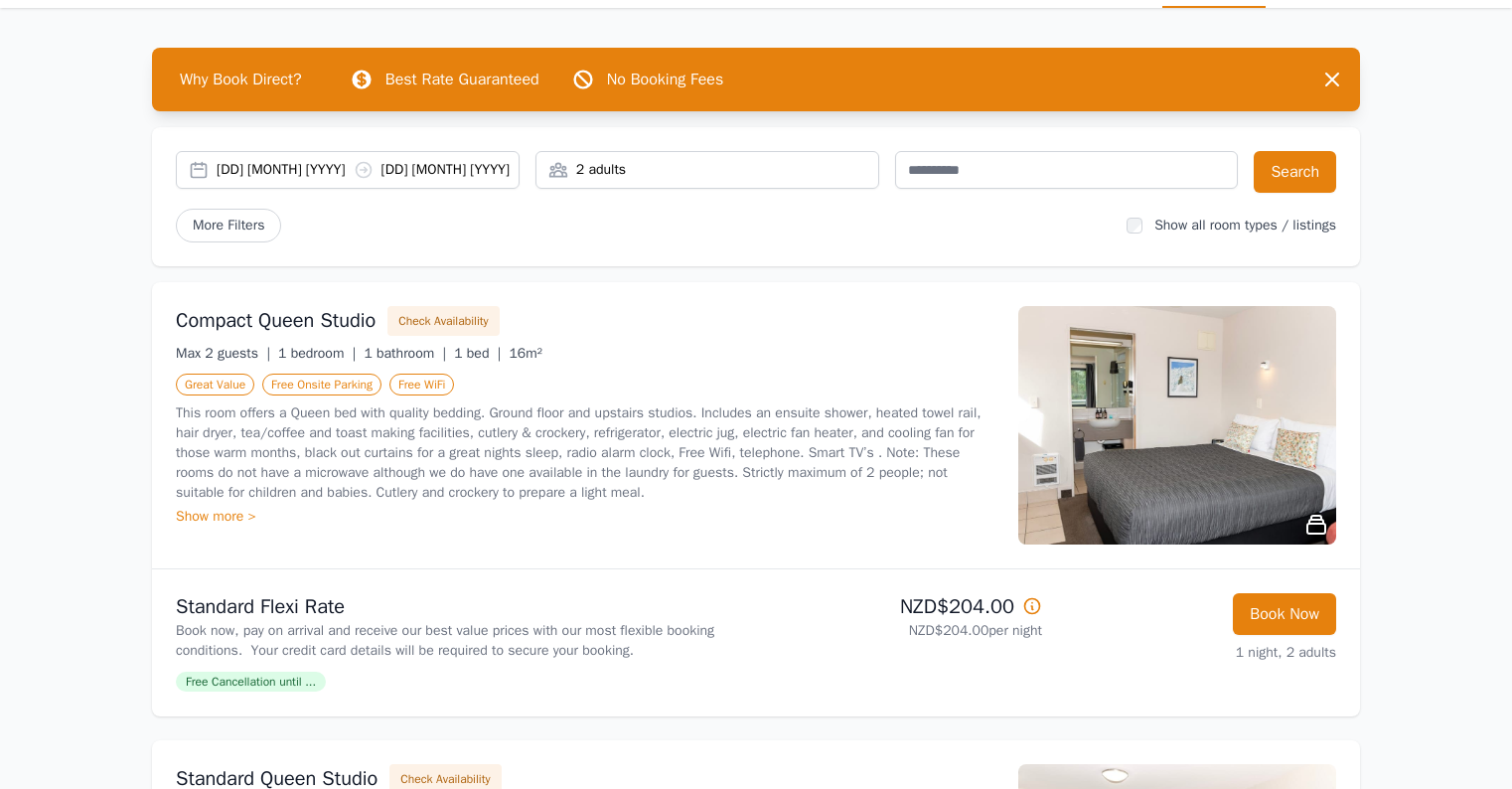scroll, scrollTop: 0, scrollLeft: 0, axis: both 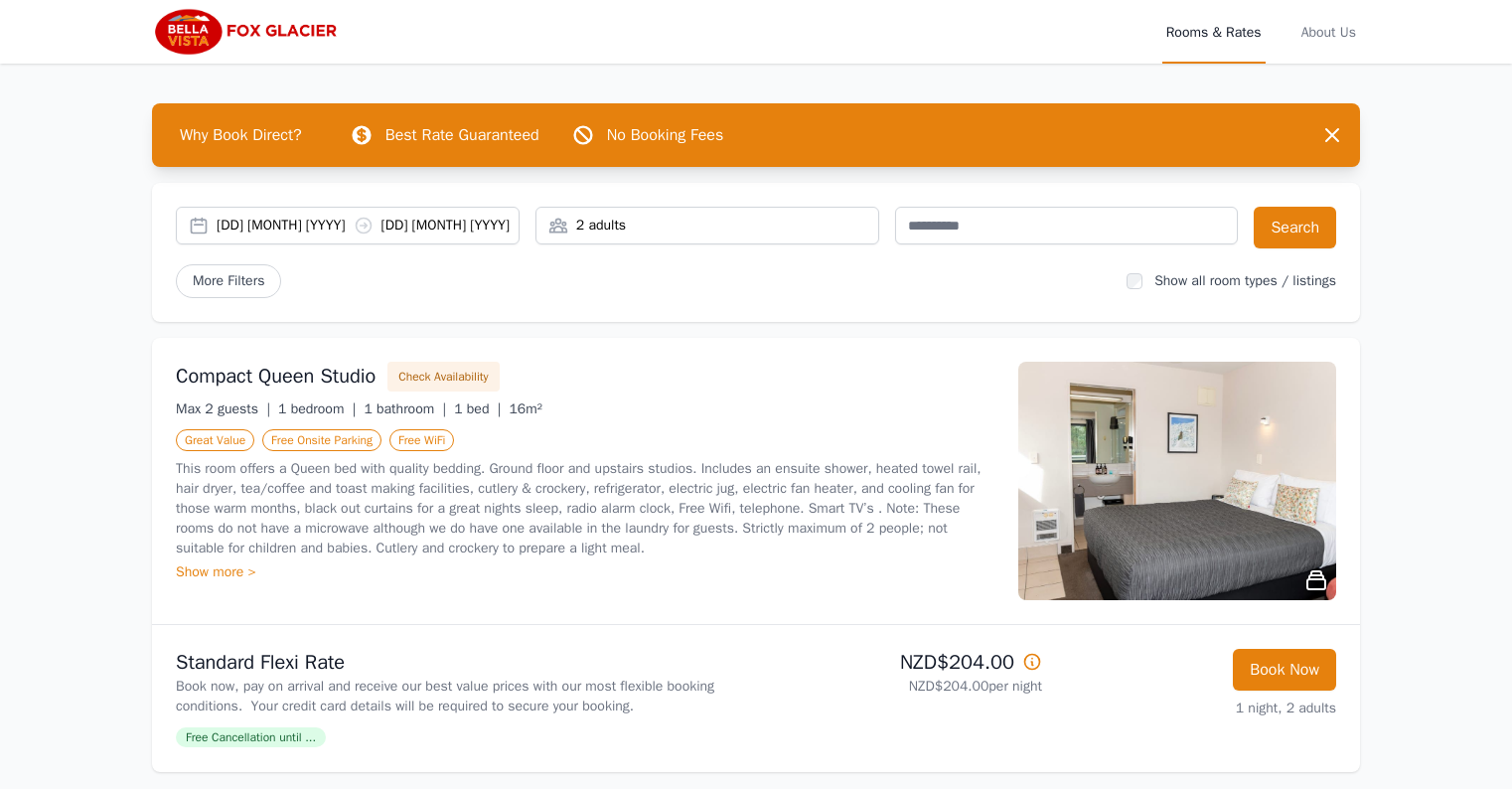 click on "2 adults" at bounding box center (707, 226) 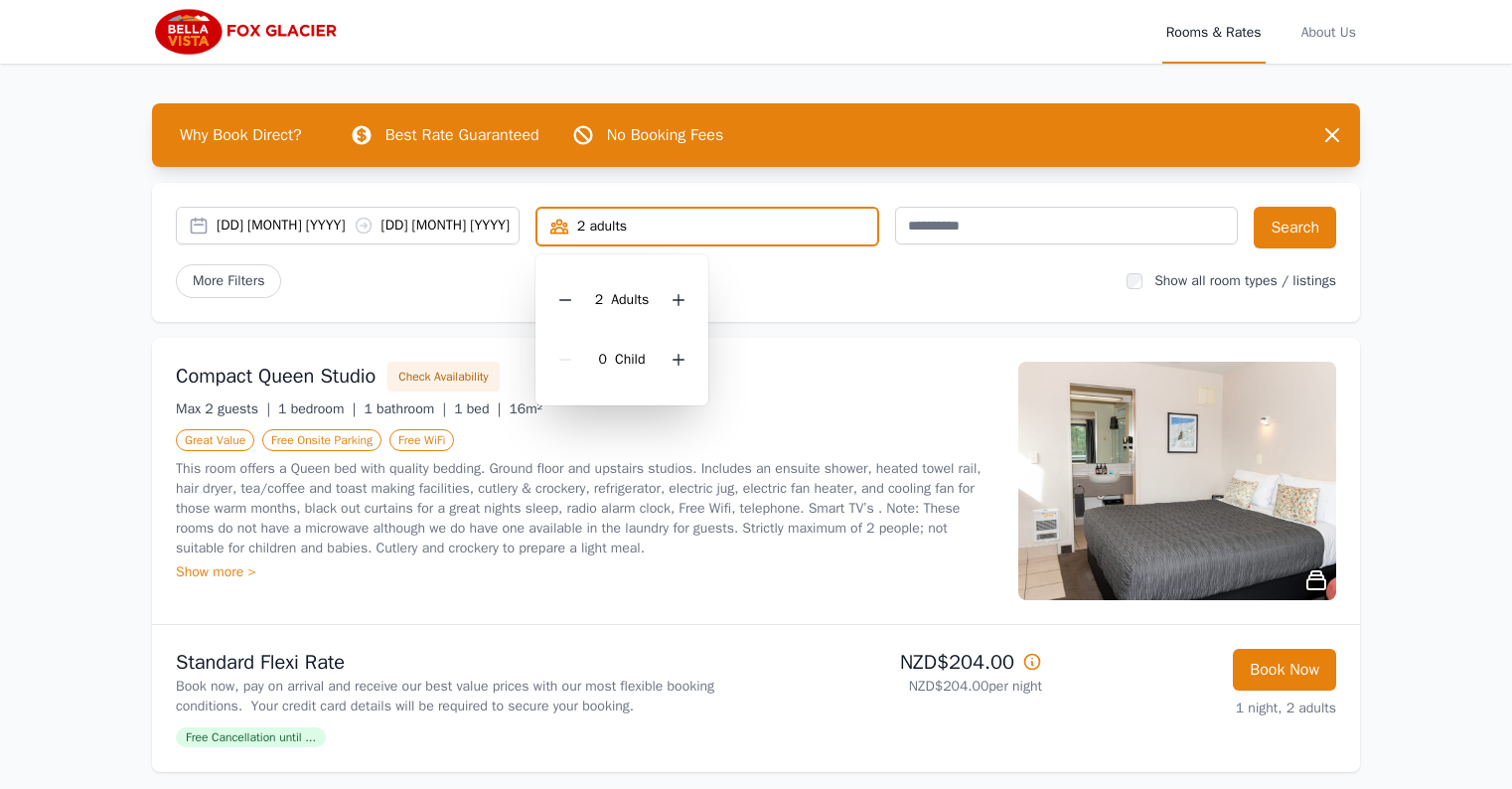 click on "2 adults" at bounding box center (707, 227) 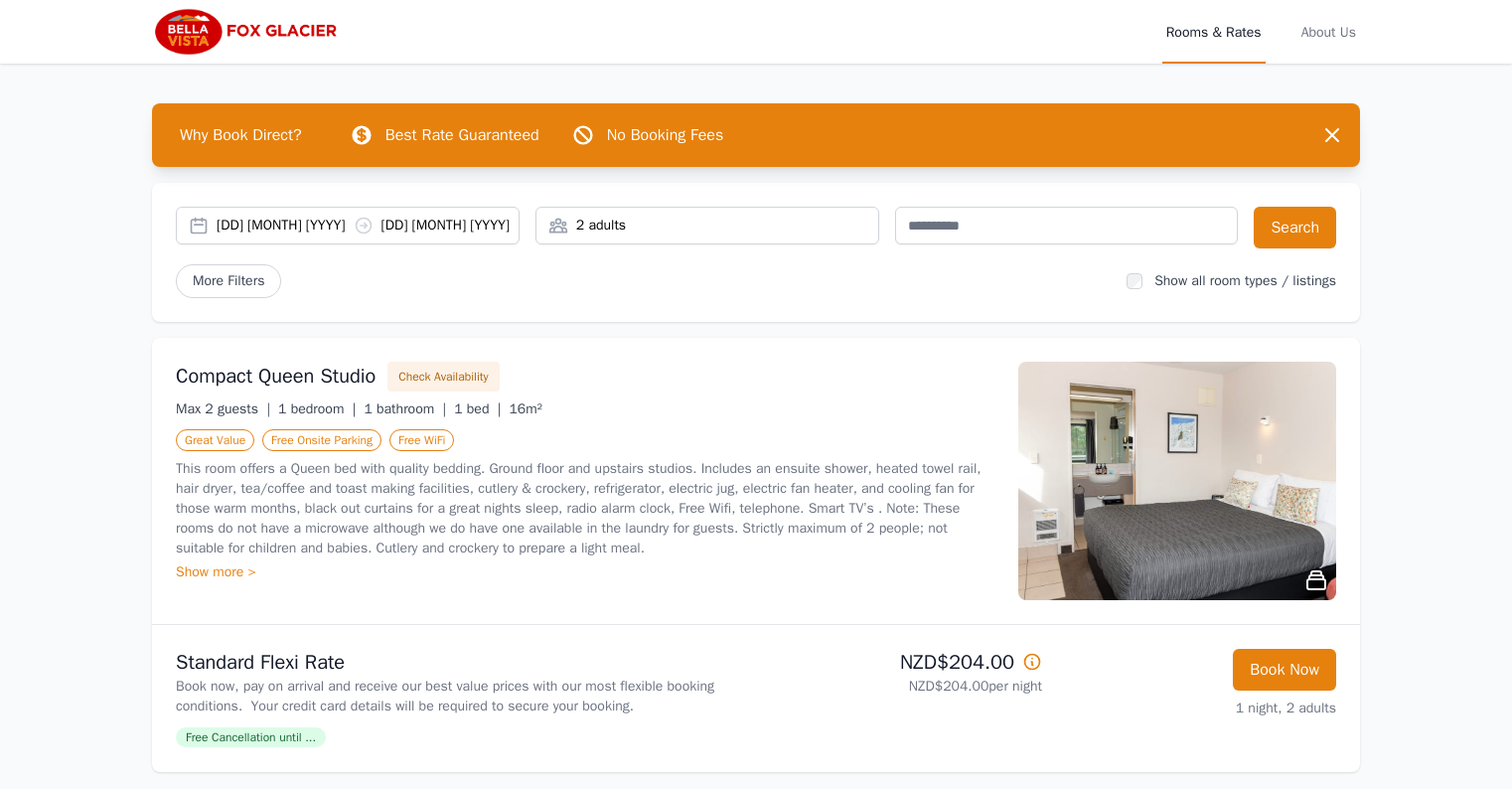click on "2 adults" at bounding box center (707, 226) 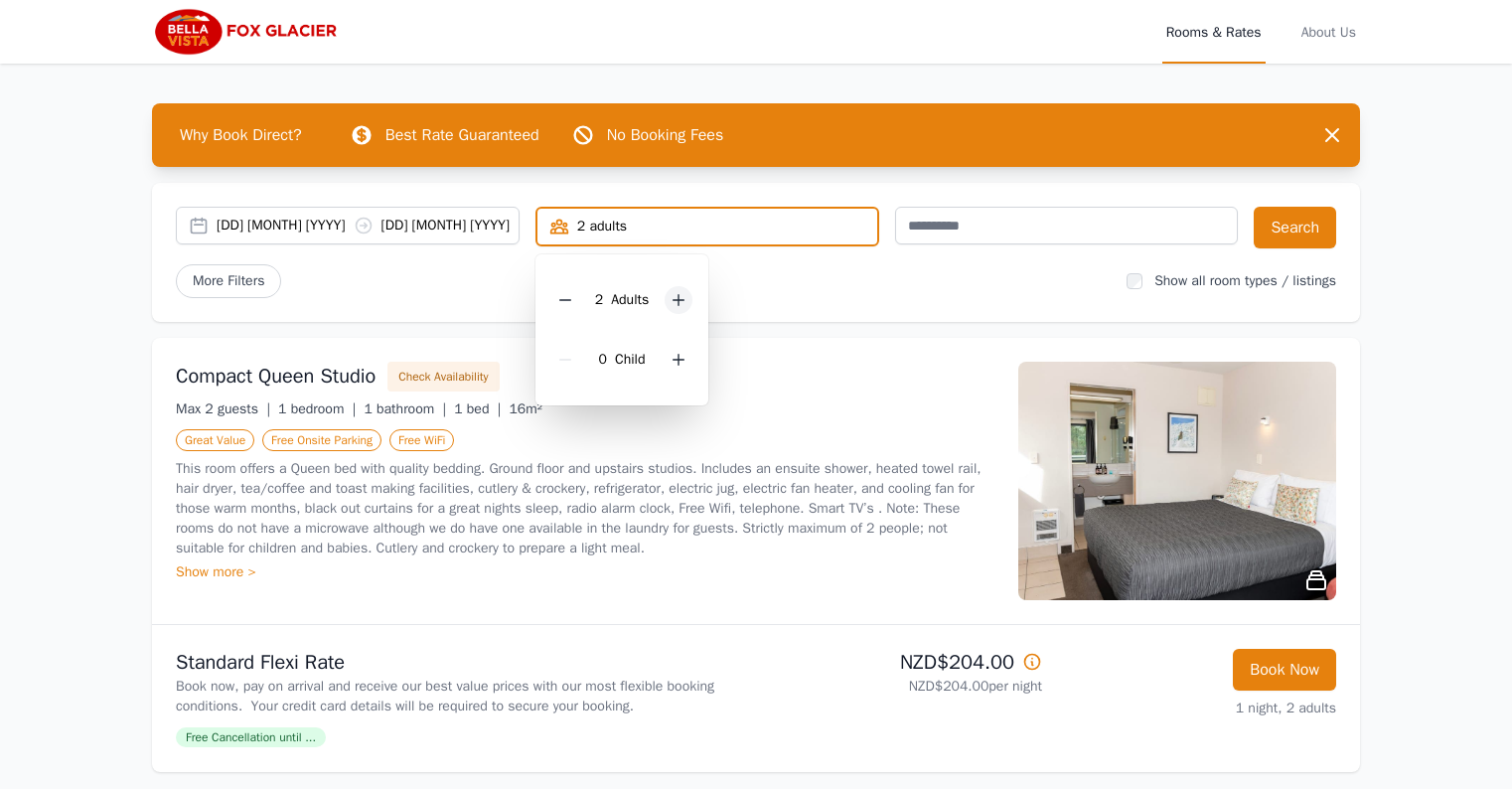 click 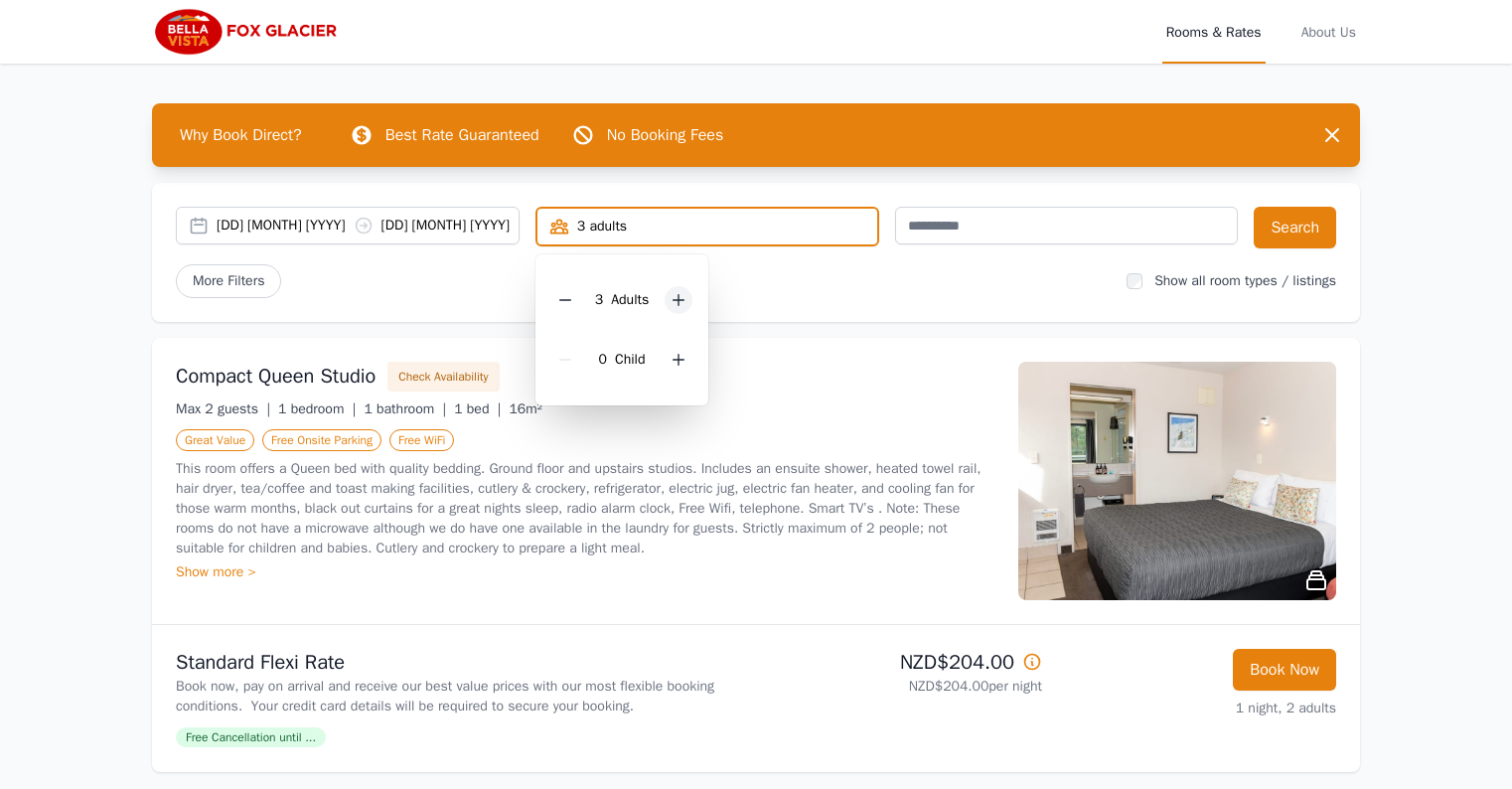 click 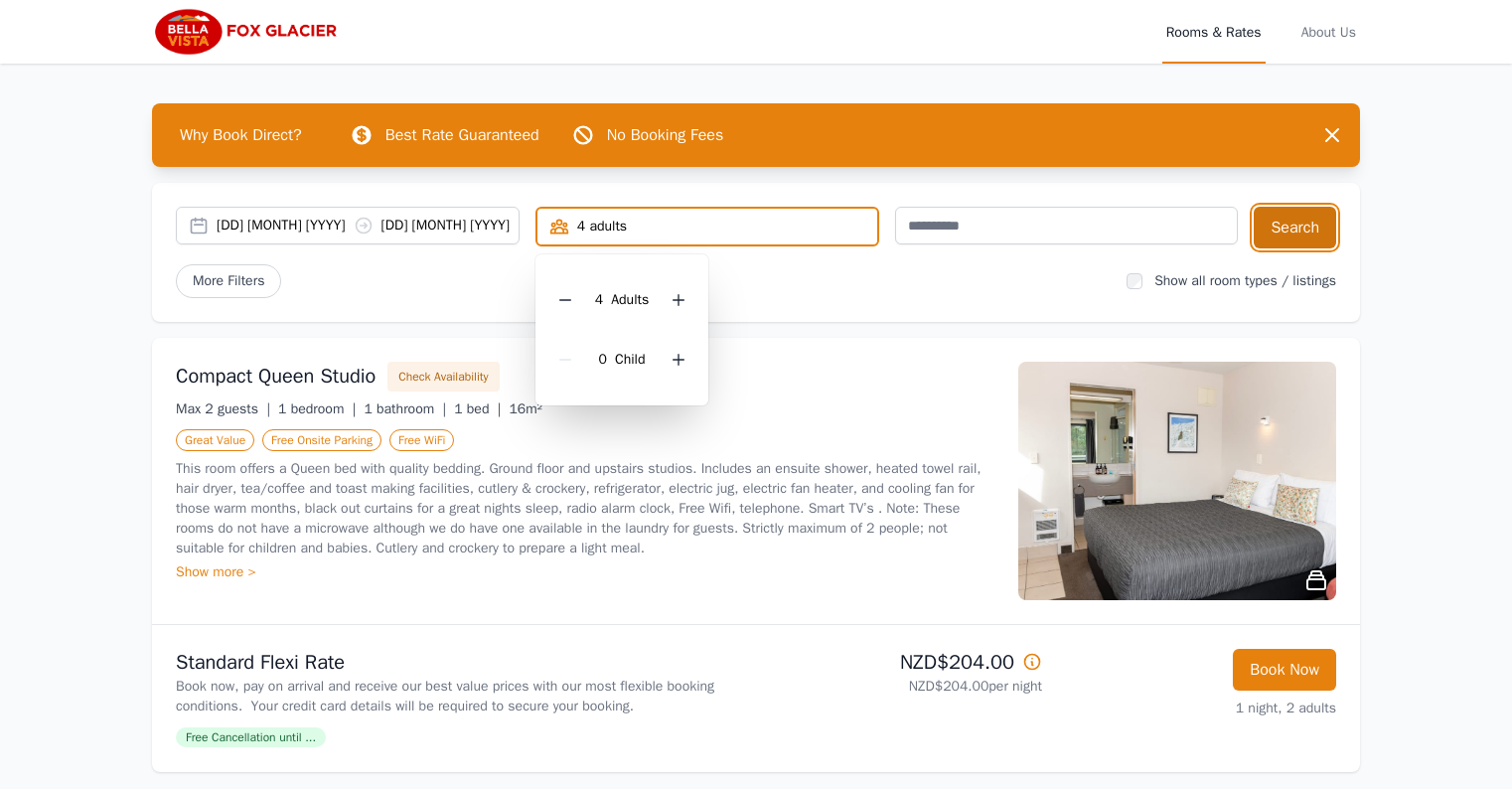 click on "Search" at bounding box center (1294, 228) 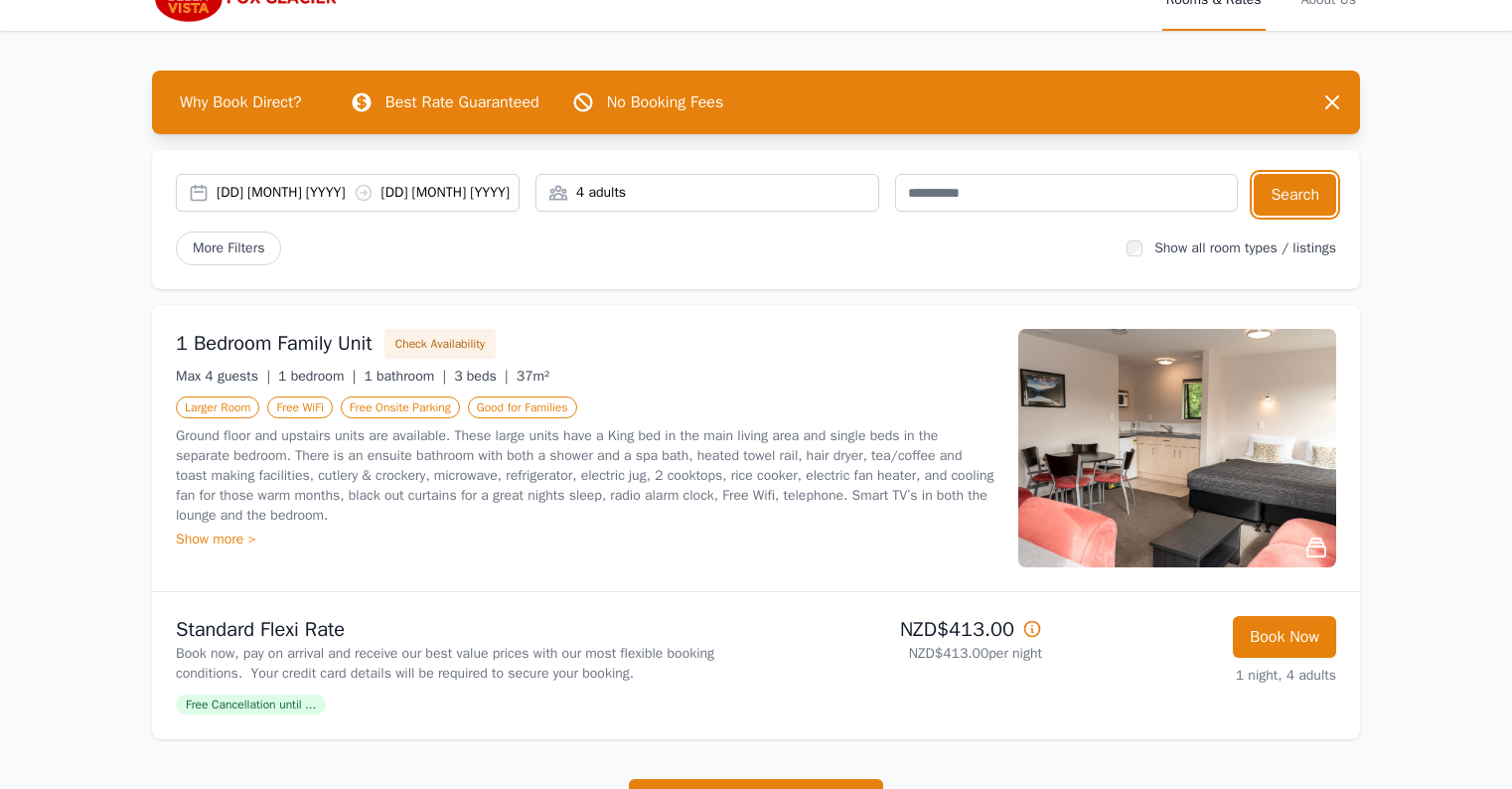 scroll, scrollTop: 0, scrollLeft: 0, axis: both 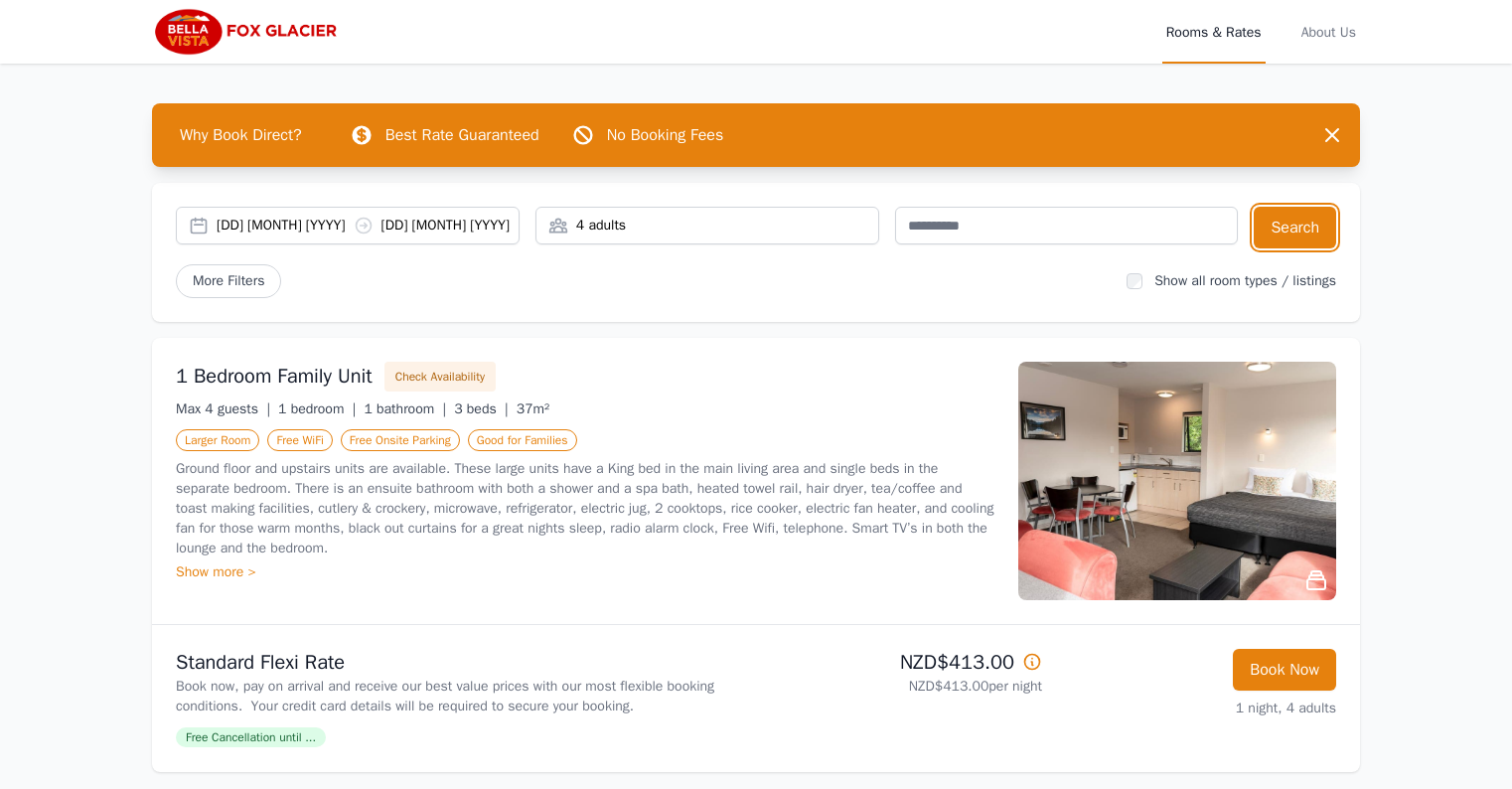 click on "4 adults" at bounding box center (707, 226) 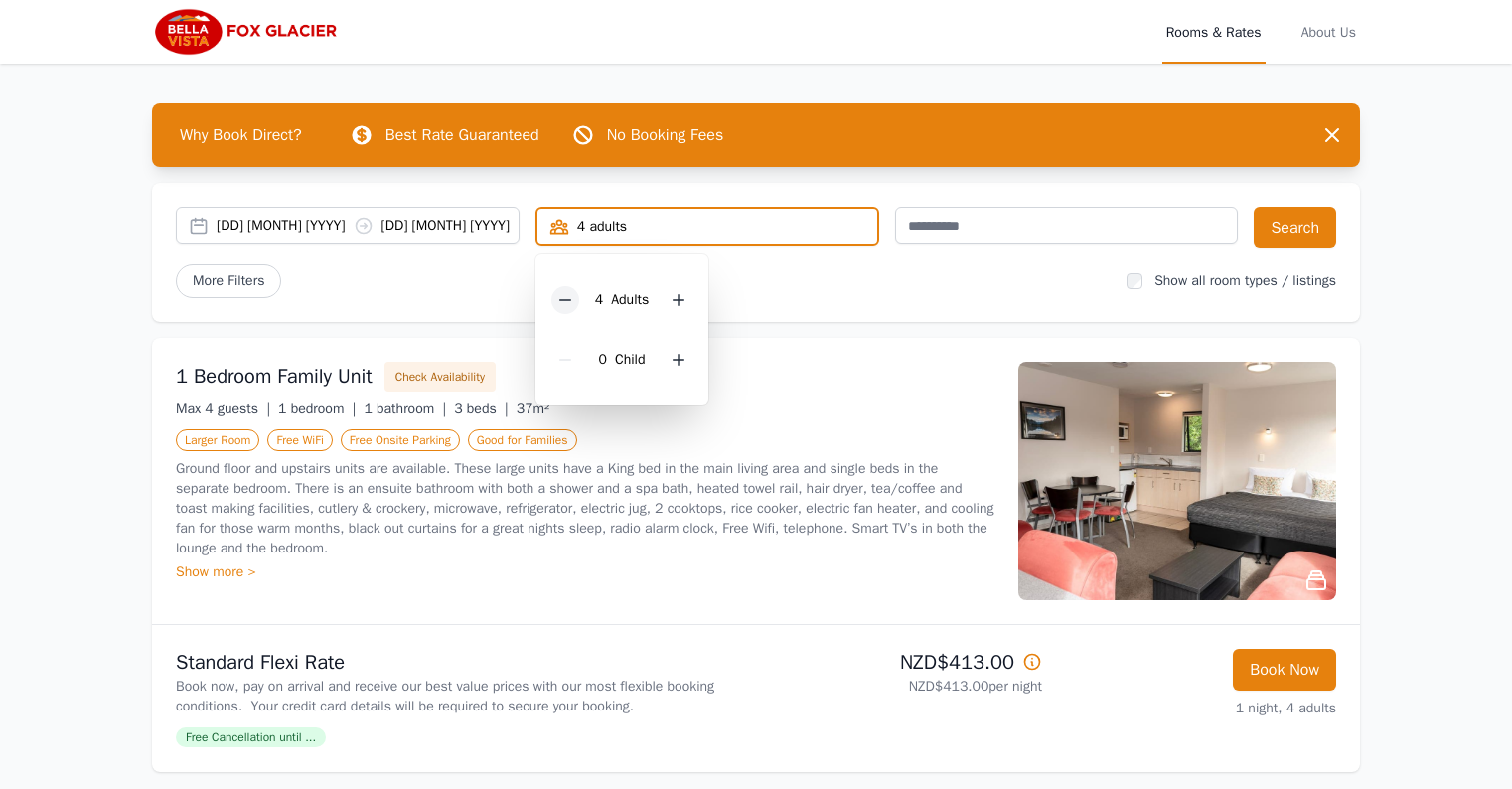 click at bounding box center (565, 300) 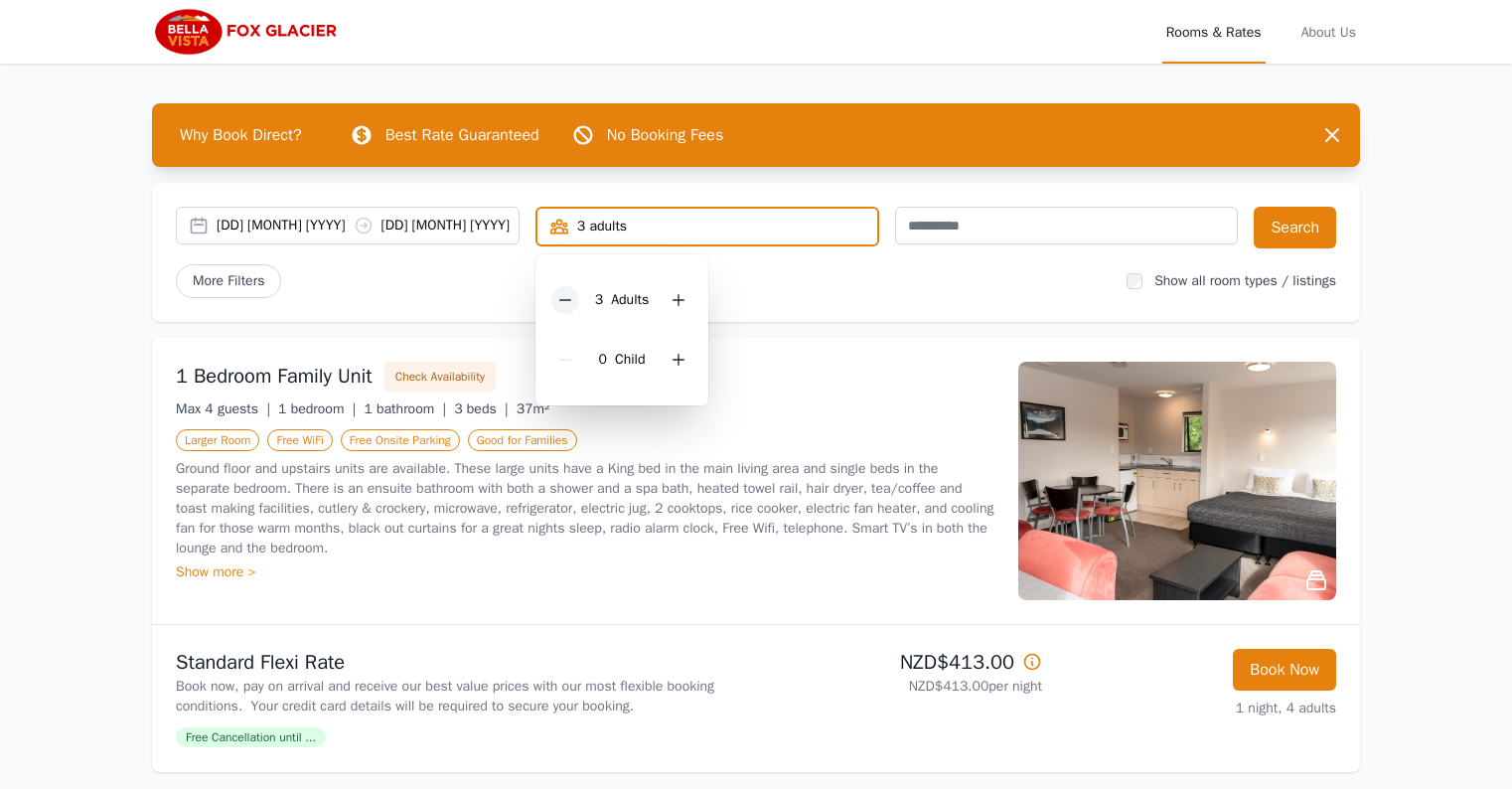 click 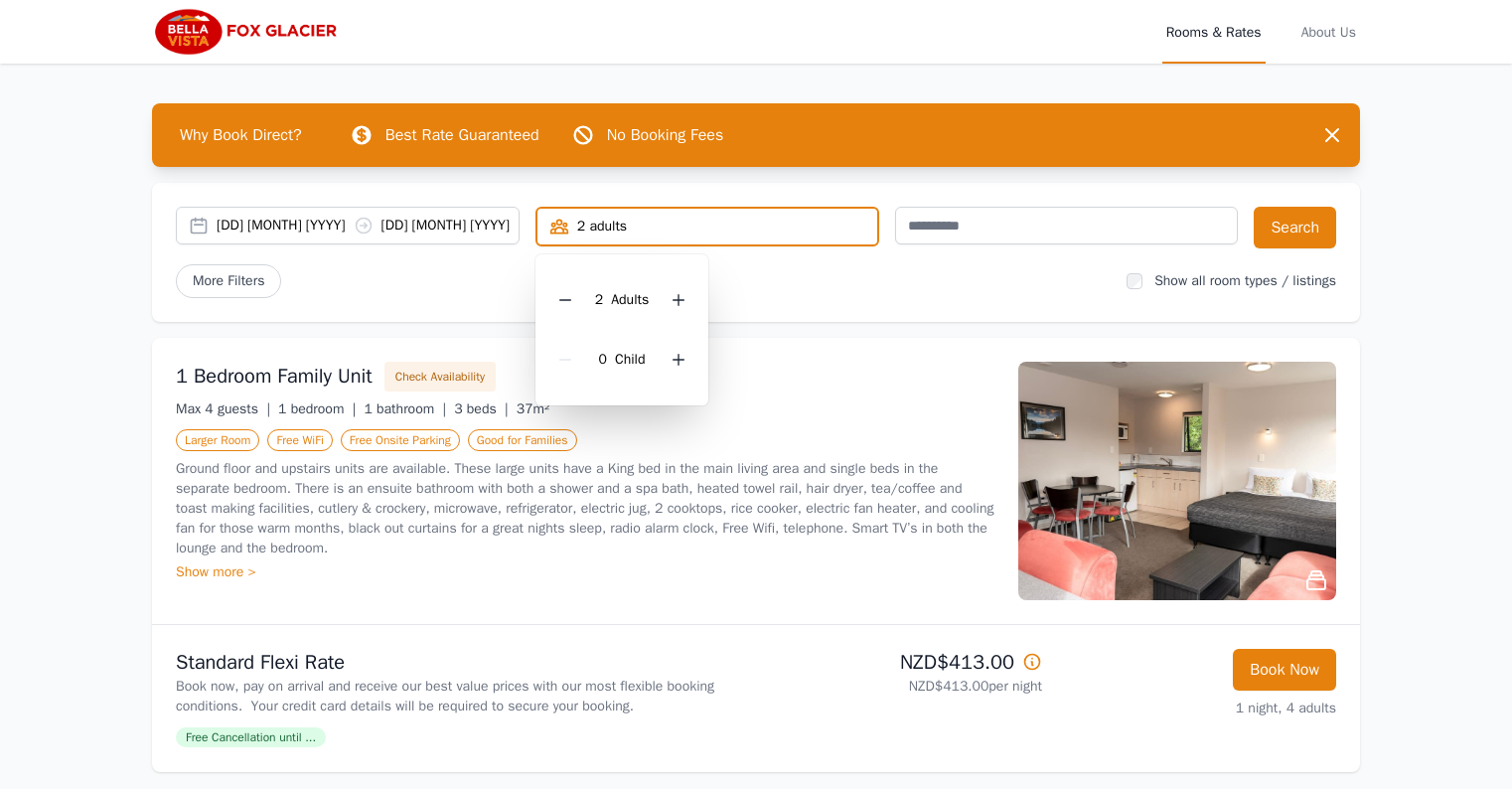 drag, startPoint x: 747, startPoint y: 391, endPoint x: 788, endPoint y: 398, distance: 41.593269 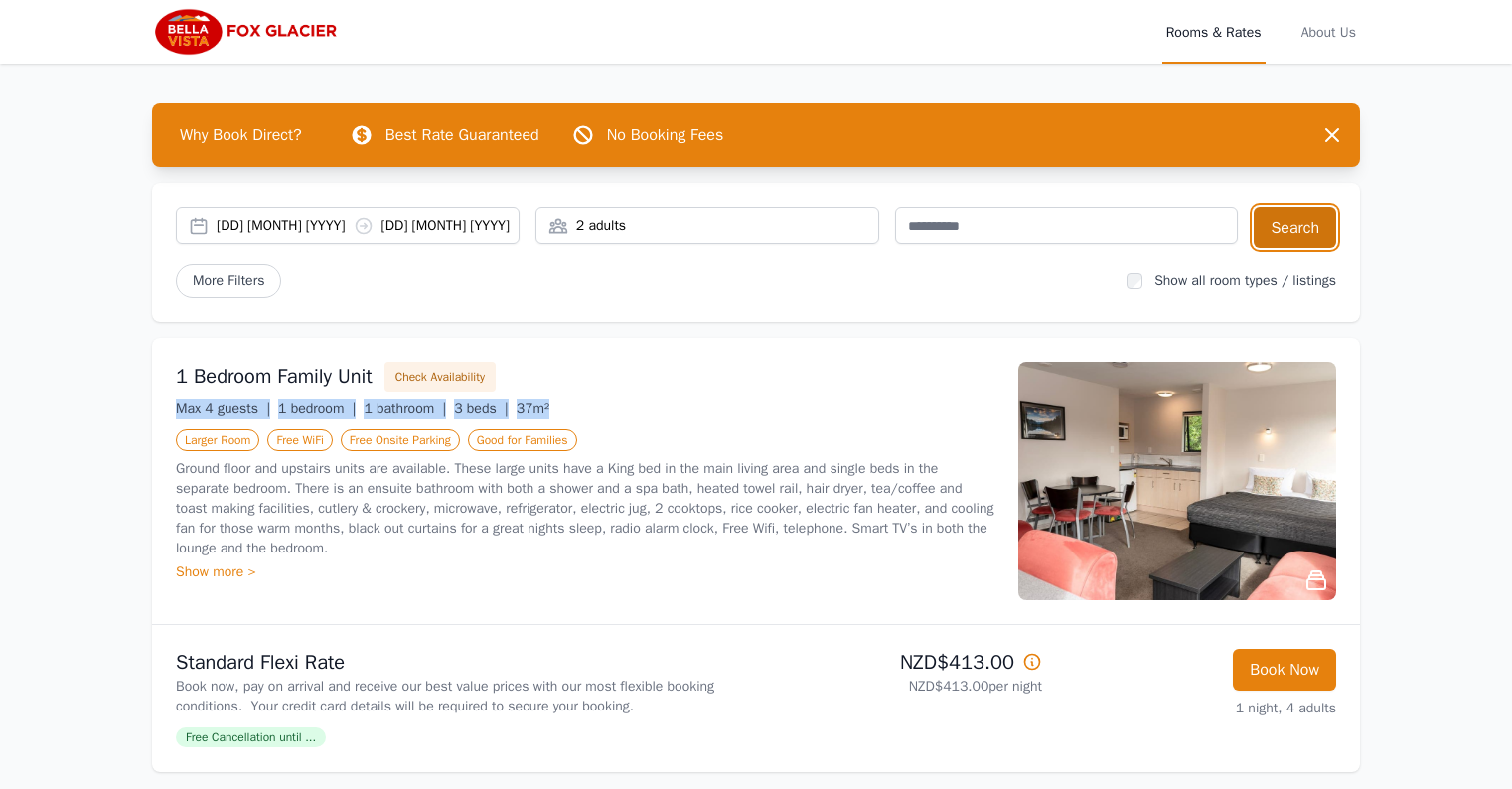 click on "Search" at bounding box center (1294, 228) 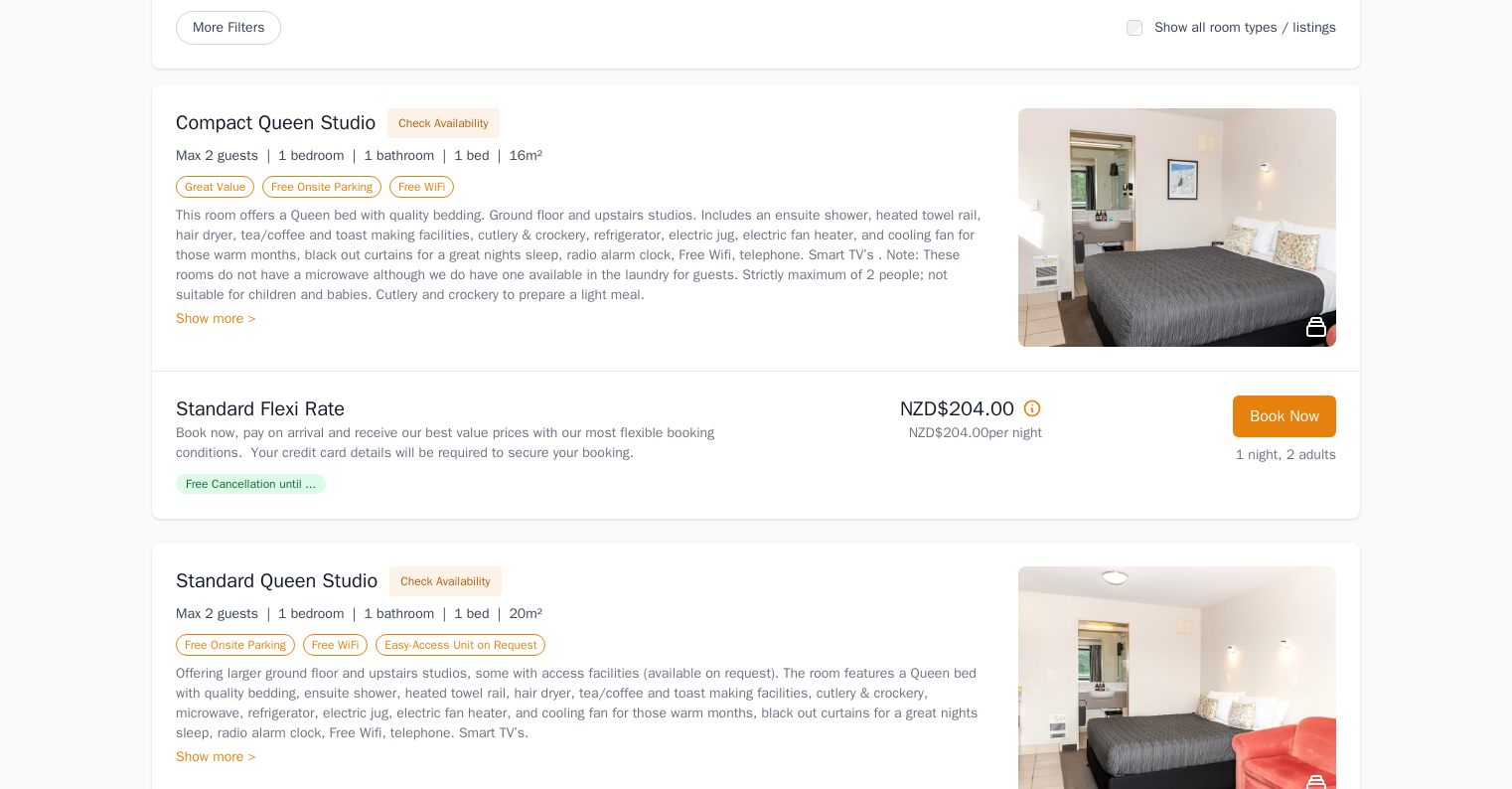 scroll, scrollTop: 397, scrollLeft: 0, axis: vertical 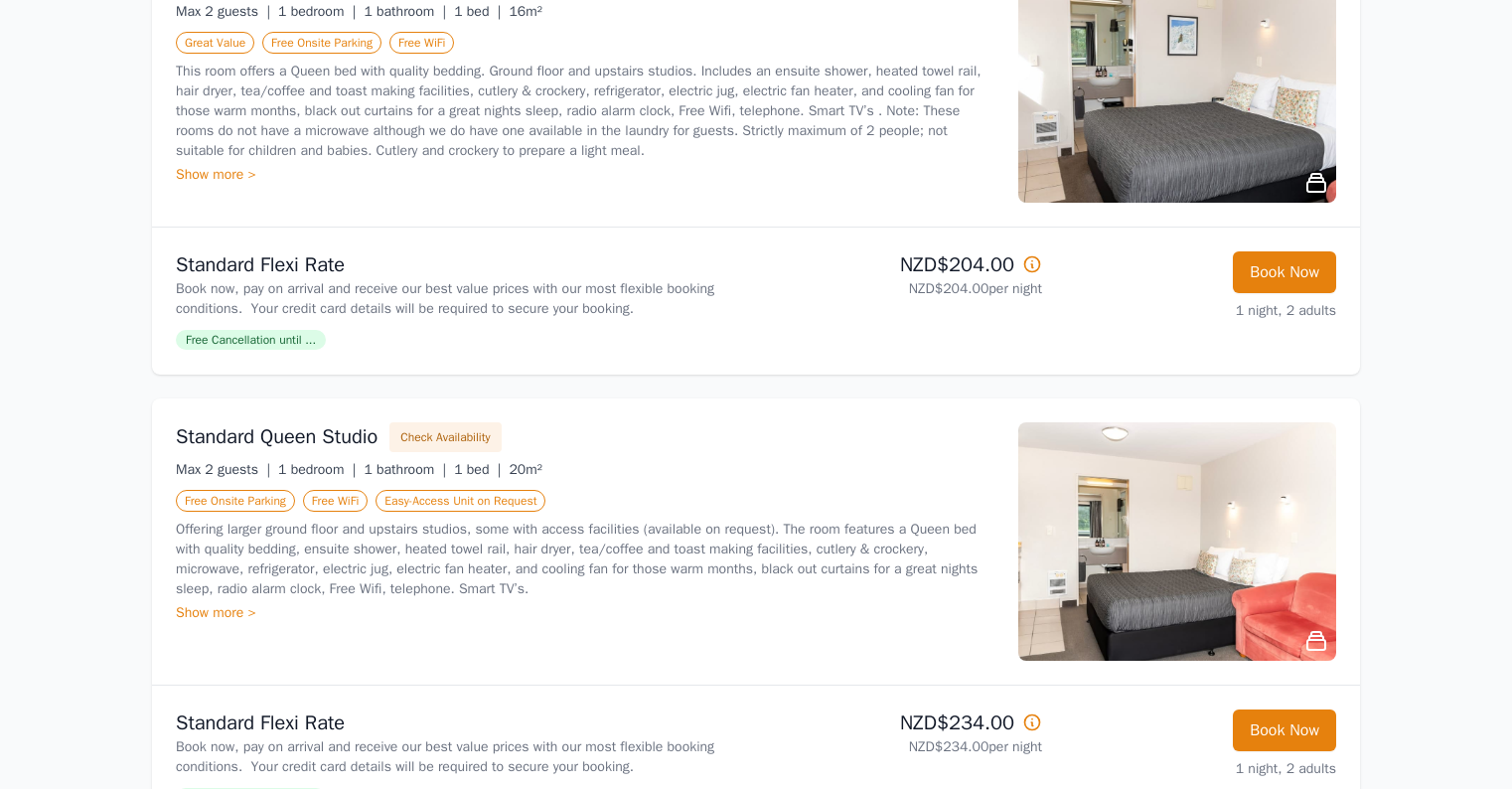 click on "Free Cancellation until ..." at bounding box center (250, 340) 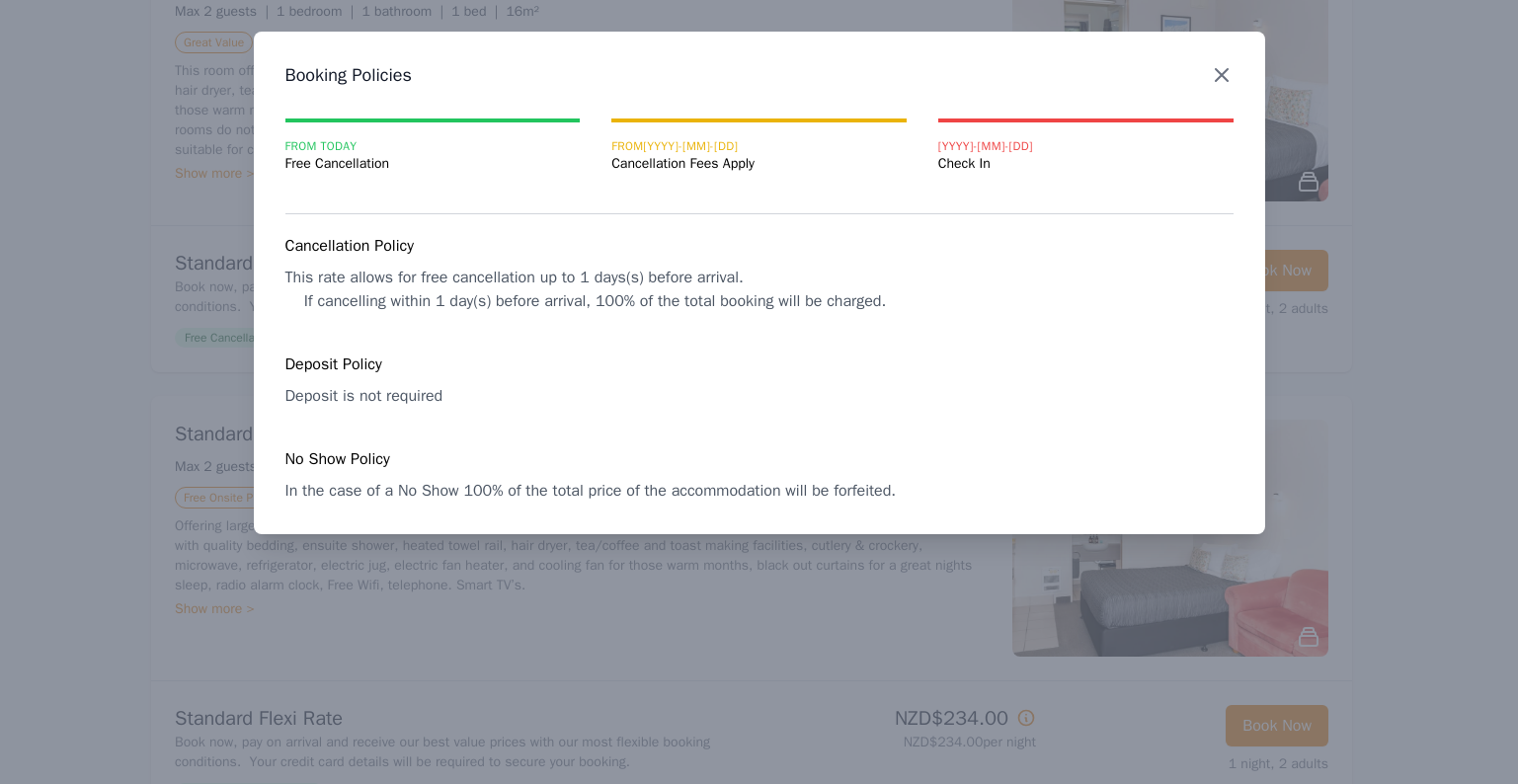 click 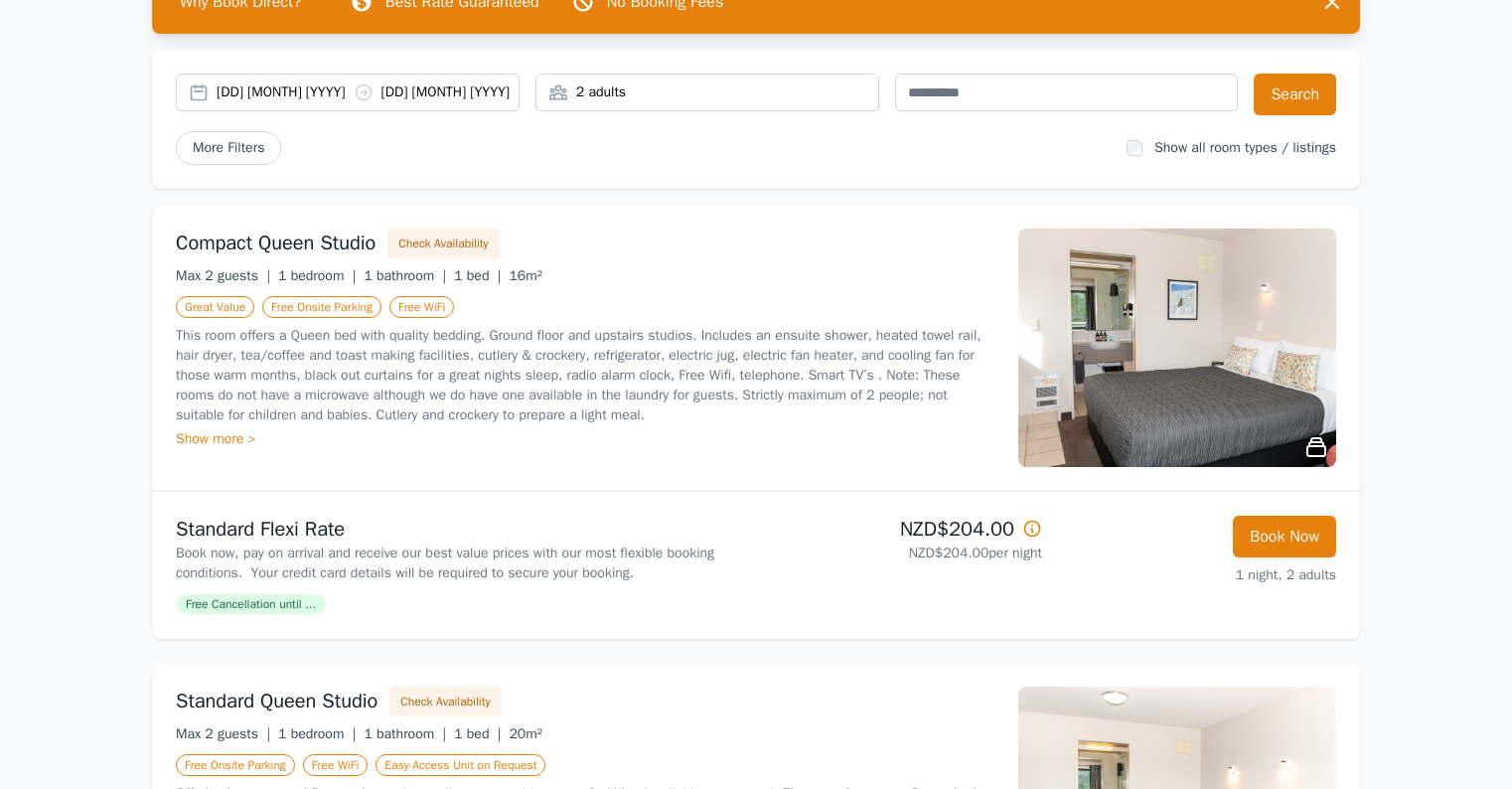 scroll, scrollTop: 132, scrollLeft: 0, axis: vertical 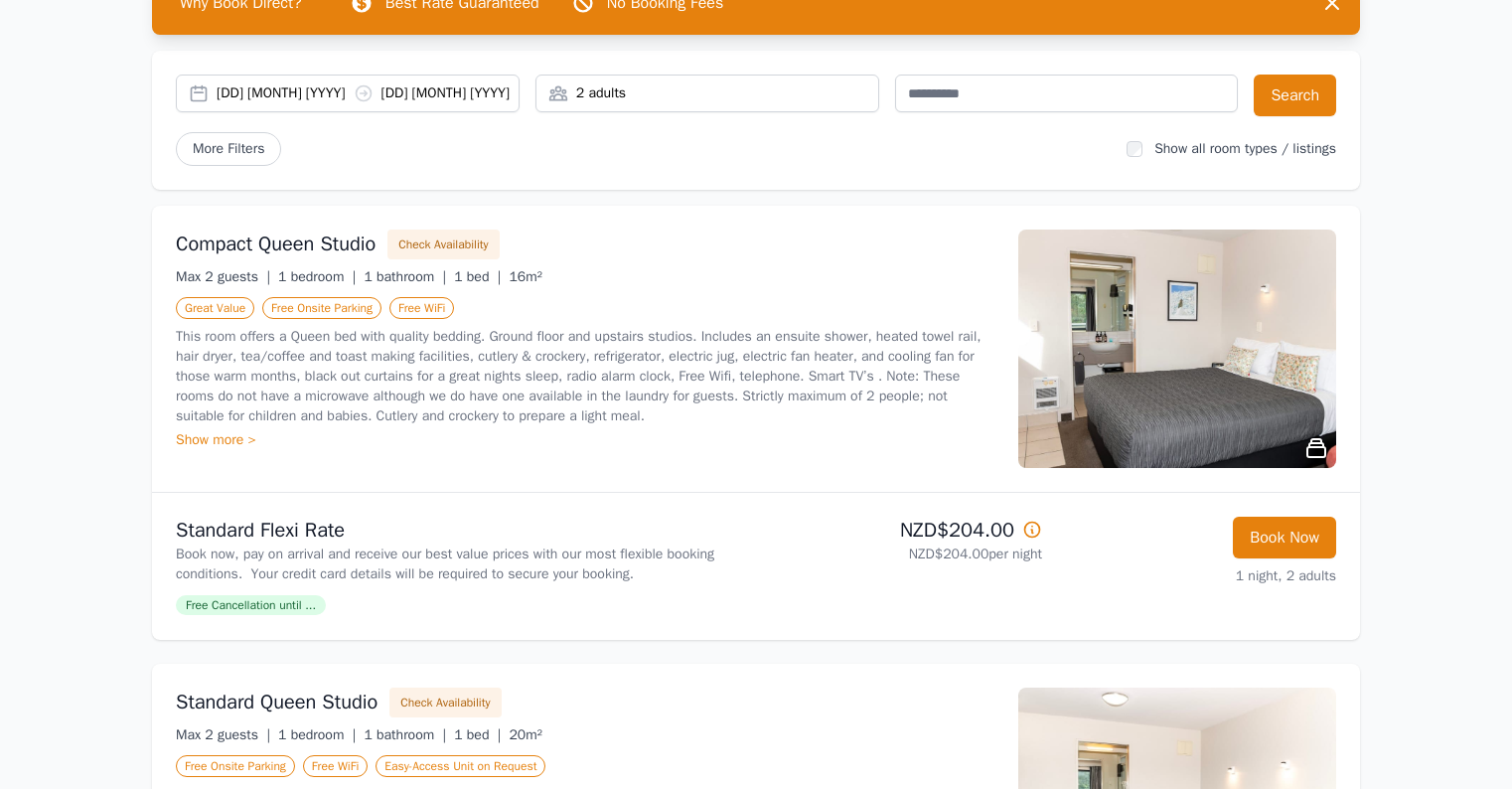 click on "This room offers a Queen bed with quality bedding. Ground floor and upstairs studios. Includes an ensuite shower, heated towel rail, hair dryer, tea/coffee and toast making facilities, cutlery & crockery, refrigerator, electric jug, electric fan heater, and cooling fan for those warm months, black out curtains for a great nights sleep, radio alarm clock, Free Wifi, telephone. Smart TV’s . Note: These rooms do not have a microwave although we do have one available in the laundry for guests. Strictly maximum of 2 people; not suitable for children and babies. Cutlery and crockery to prepare a light meal." at bounding box center [585, 377] 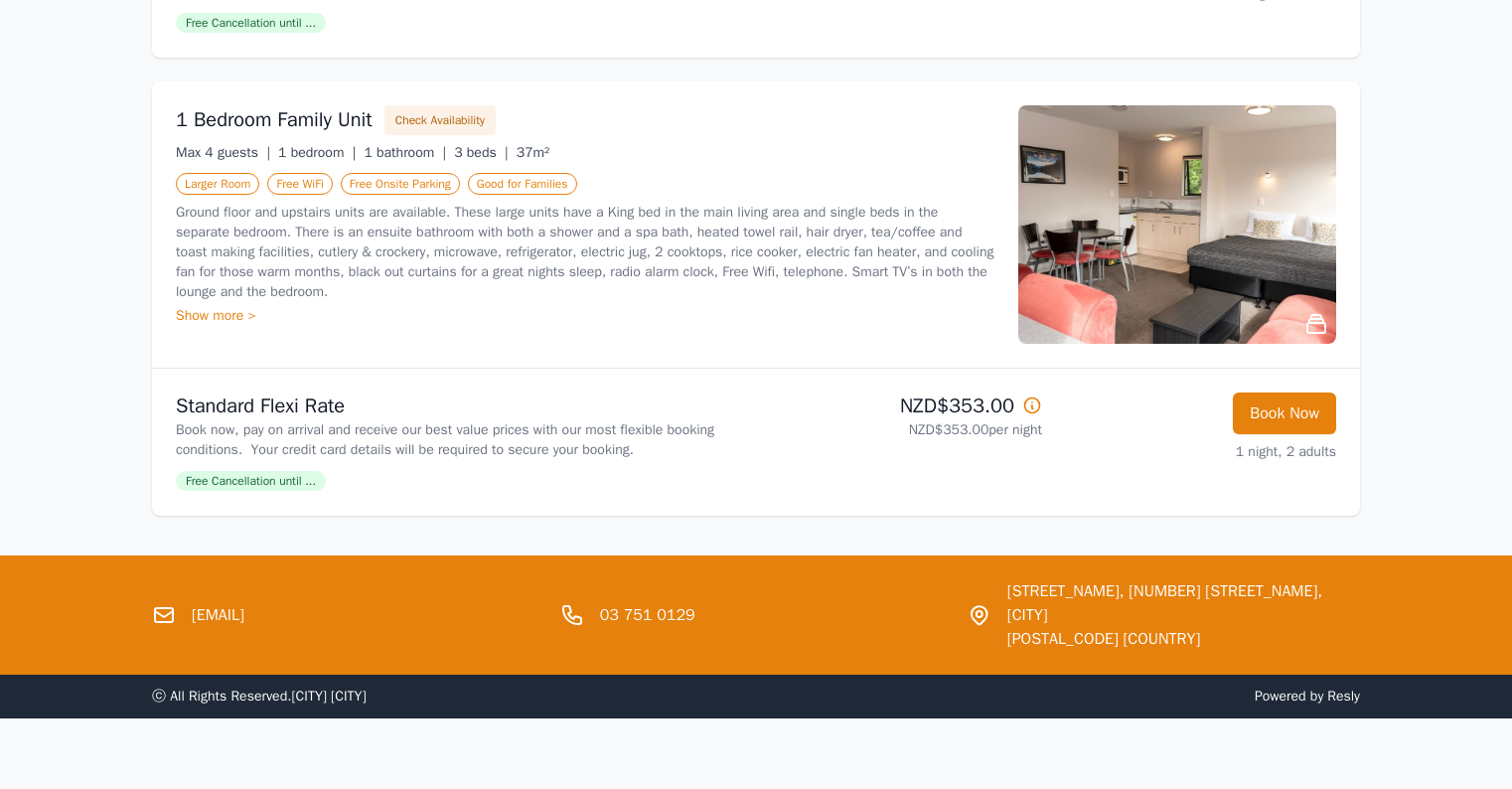 scroll, scrollTop: 2548, scrollLeft: 0, axis: vertical 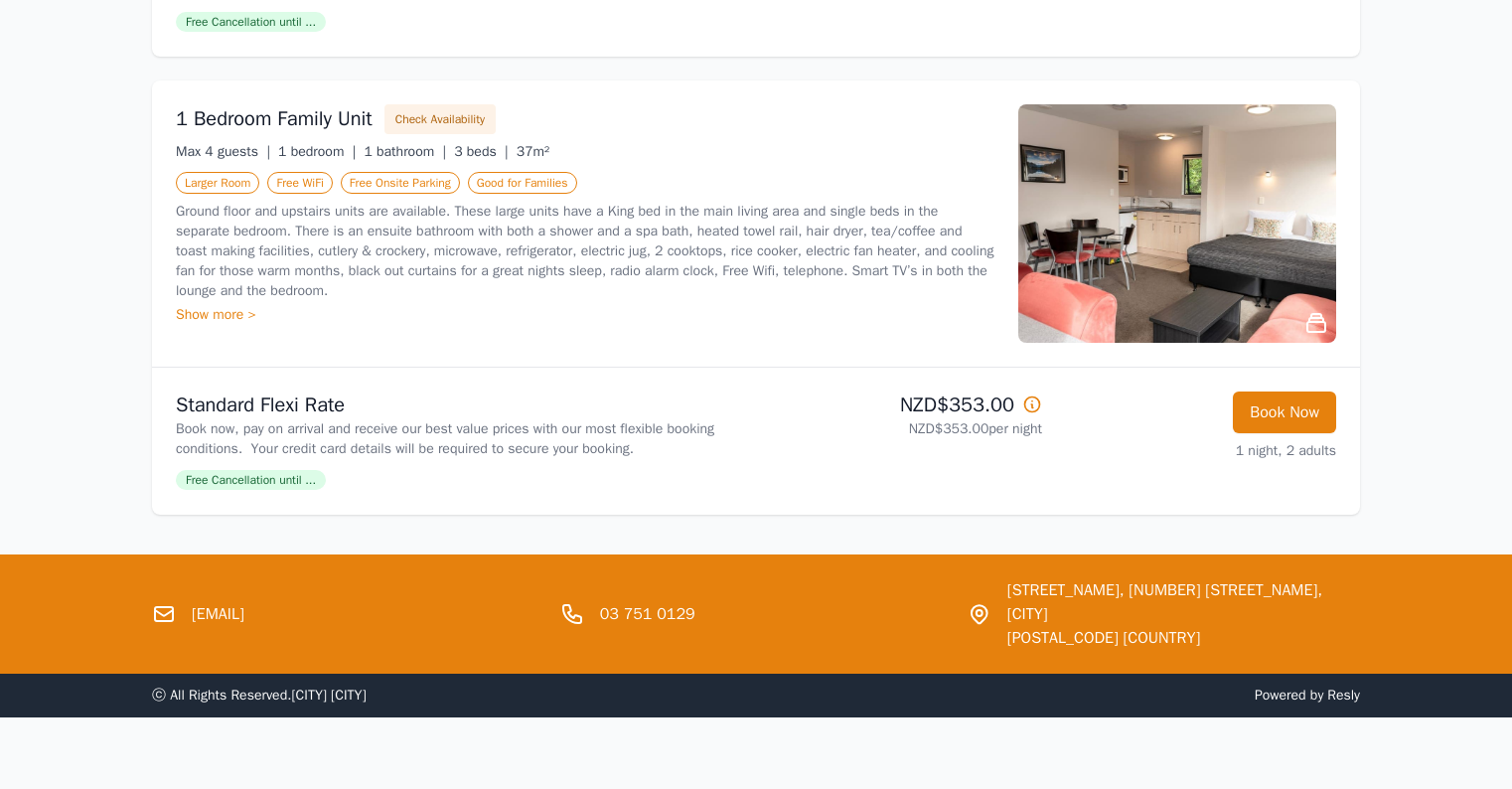 click on "03 751 0129" at bounding box center (648, 614) 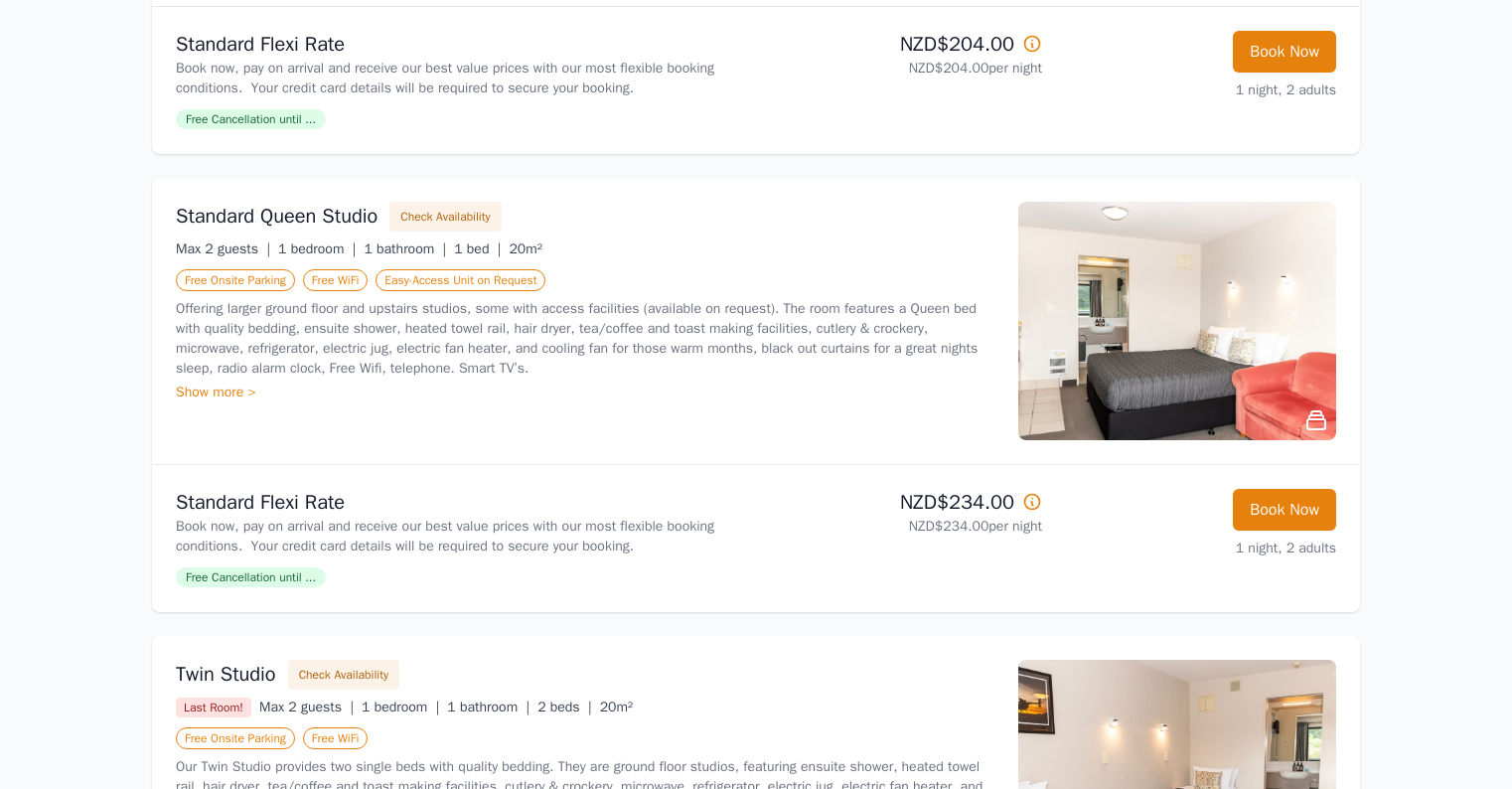 scroll, scrollTop: 494, scrollLeft: 0, axis: vertical 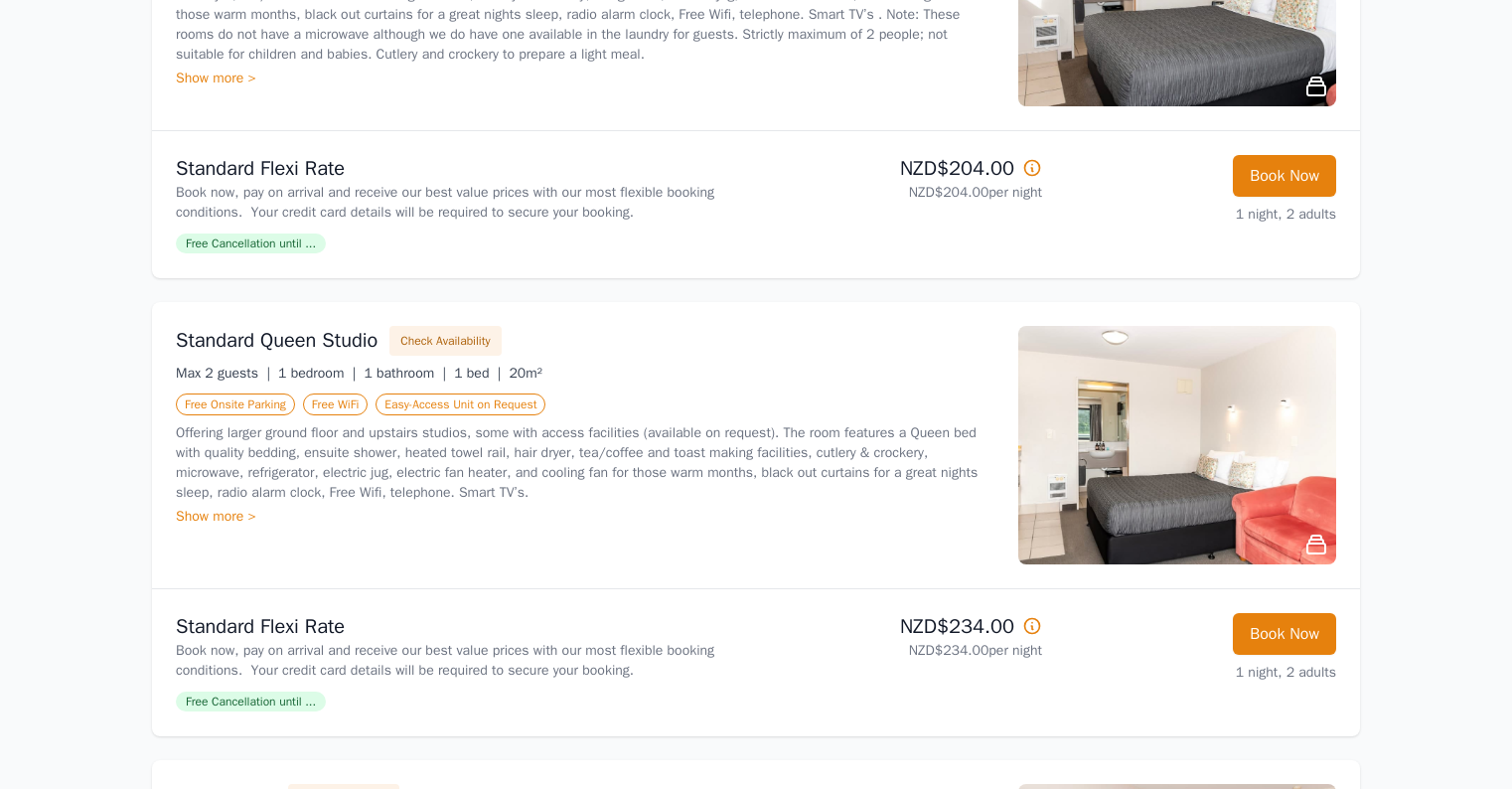 click on "Open main menu Rooms & Rates About Us Why Book Direct? Best Rate Guaranteed No Booking Fees Dismiss Dismiss [DD] [MONTH] [YYYY] [DD] [MONTH] [YYYY] 2 adults   Search More Filters Show all room types / listings Compact Queen Studio Check Availability Max 2 guests  | 1 bedroom  | 1 bathroom  | 1 bed  | 16m² Great Value Free Onsite Parking Free WiFi This room offers a Queen bed with quality bedding. Ground floor and upstairs studios. Includes an ensuite shower, heated towel rail, hair dryer, tea/coffee and toast making facilities, cutlery & crockery, refrigerator, electric jug, electric fan heater, and cooling fan for those warm months, black out curtains for a great nights sleep, radio alarm clock, Free Wifi, telephone. Smart TV’s . Note: These rooms do not have a microwave although we do have one available in the laundry for guests. Strictly maximum of 2 people; not suitable for children and babies. Cutlery and crockery to prepare a light meal. Show more > Standard Flexi Rate Free Cancellation until ... NZD$204.00 Book Now" at bounding box center (756, 1139) 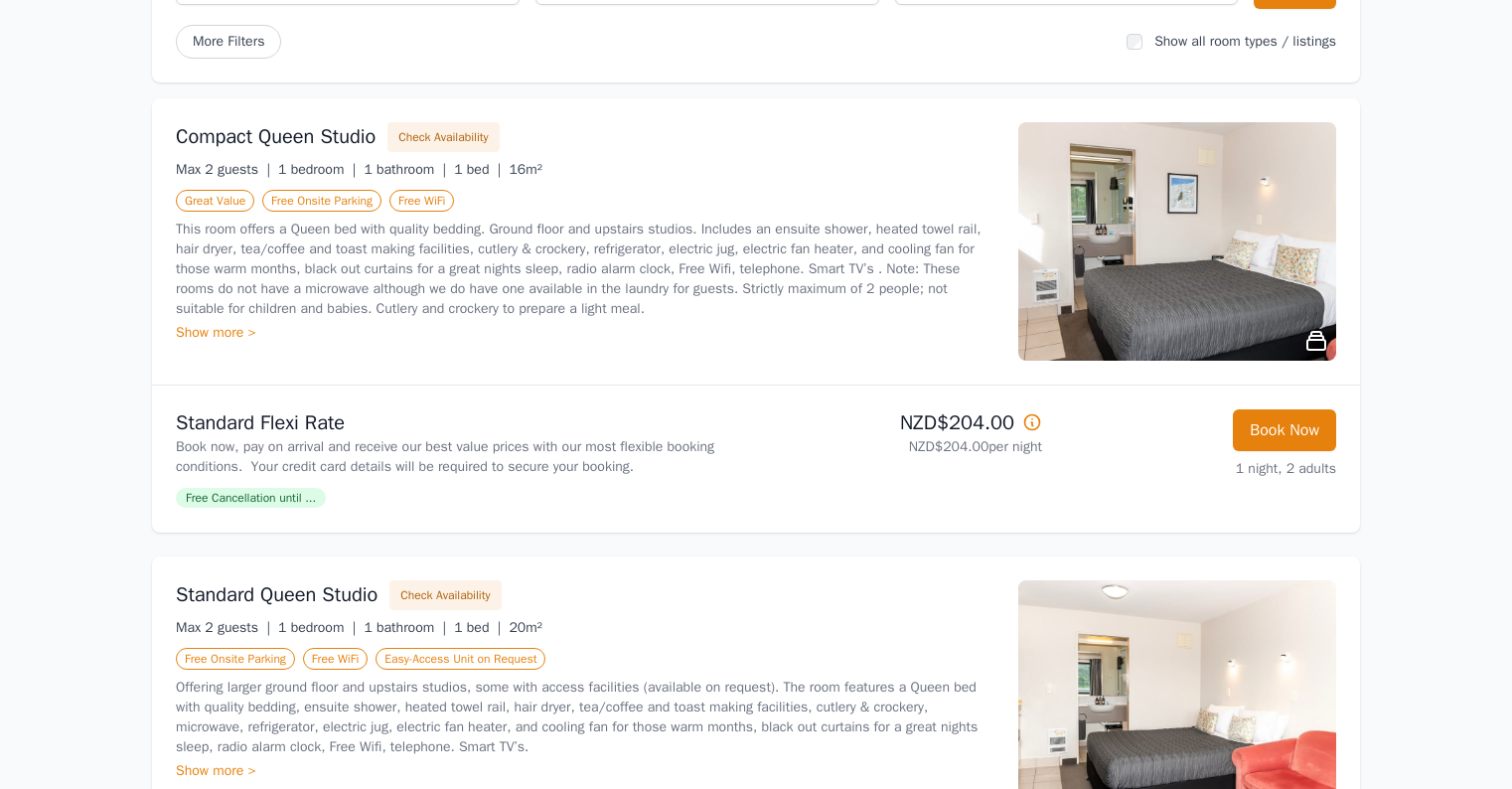 scroll, scrollTop: 163, scrollLeft: 0, axis: vertical 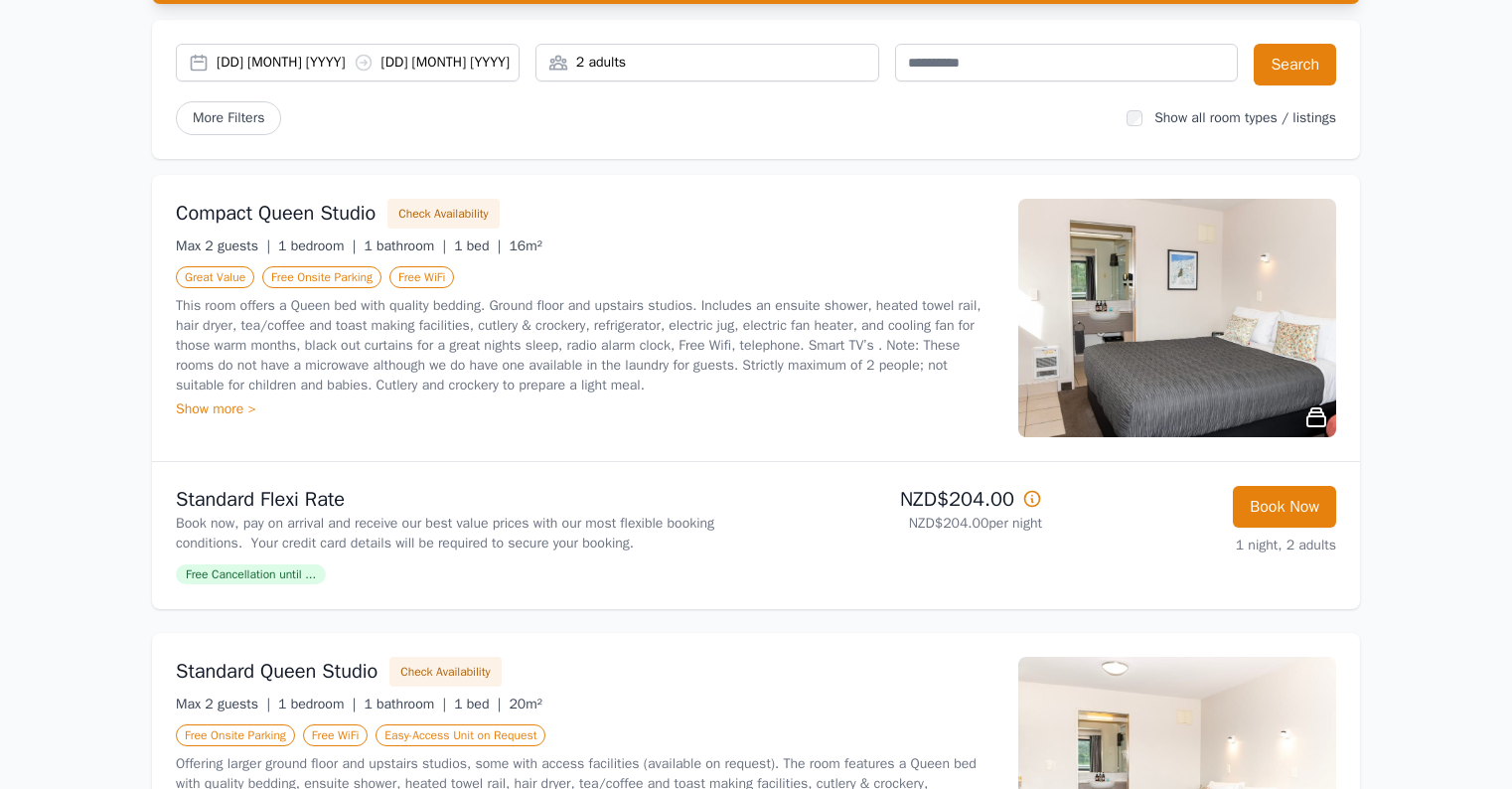 click on "This room offers a Queen bed with quality bedding. Ground floor and upstairs studios. Includes an ensuite shower, heated towel rail, hair dryer, tea/coffee and toast making facilities, cutlery & crockery, refrigerator, electric jug, electric fan heater, and cooling fan for those warm months, black out curtains for a great nights sleep, radio alarm clock, Free Wifi, telephone. Smart TV’s . Note: These rooms do not have a microwave although we do have one available in the laundry for guests. Strictly maximum of 2 people; not suitable for children and babies. Cutlery and crockery to prepare a light meal." at bounding box center (585, 346) 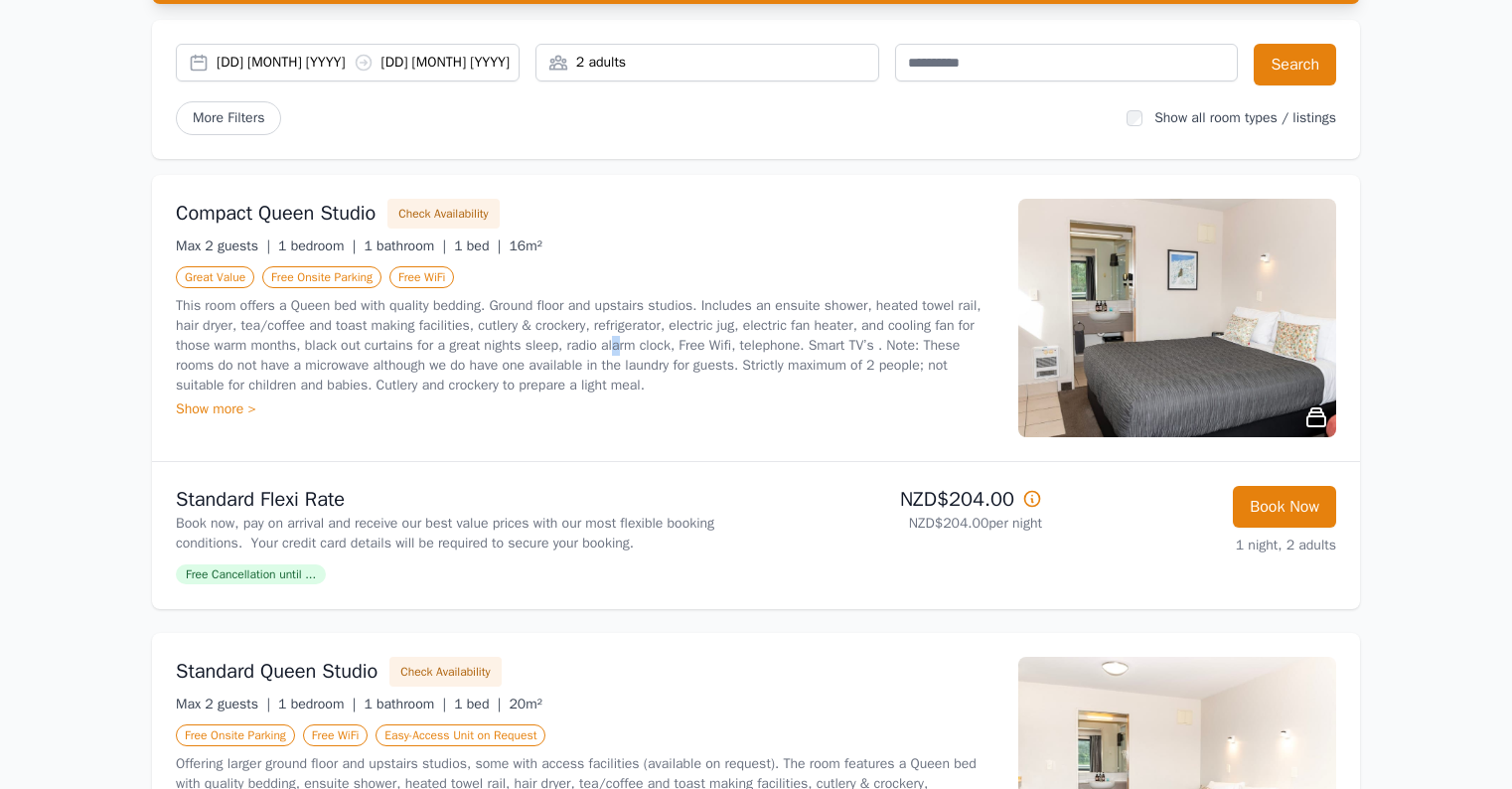 click on "This room offers a Queen bed with quality bedding. Ground floor and upstairs studios. Includes an ensuite shower, heated towel rail, hair dryer, tea/coffee and toast making facilities, cutlery & crockery, refrigerator, electric jug, electric fan heater, and cooling fan for those warm months, black out curtains for a great nights sleep, radio alarm clock, Free Wifi, telephone. Smart TV’s . Note: These rooms do not have a microwave although we do have one available in the laundry for guests. Strictly maximum of 2 people; not suitable for children and babies. Cutlery and crockery to prepare a light meal." at bounding box center (585, 346) 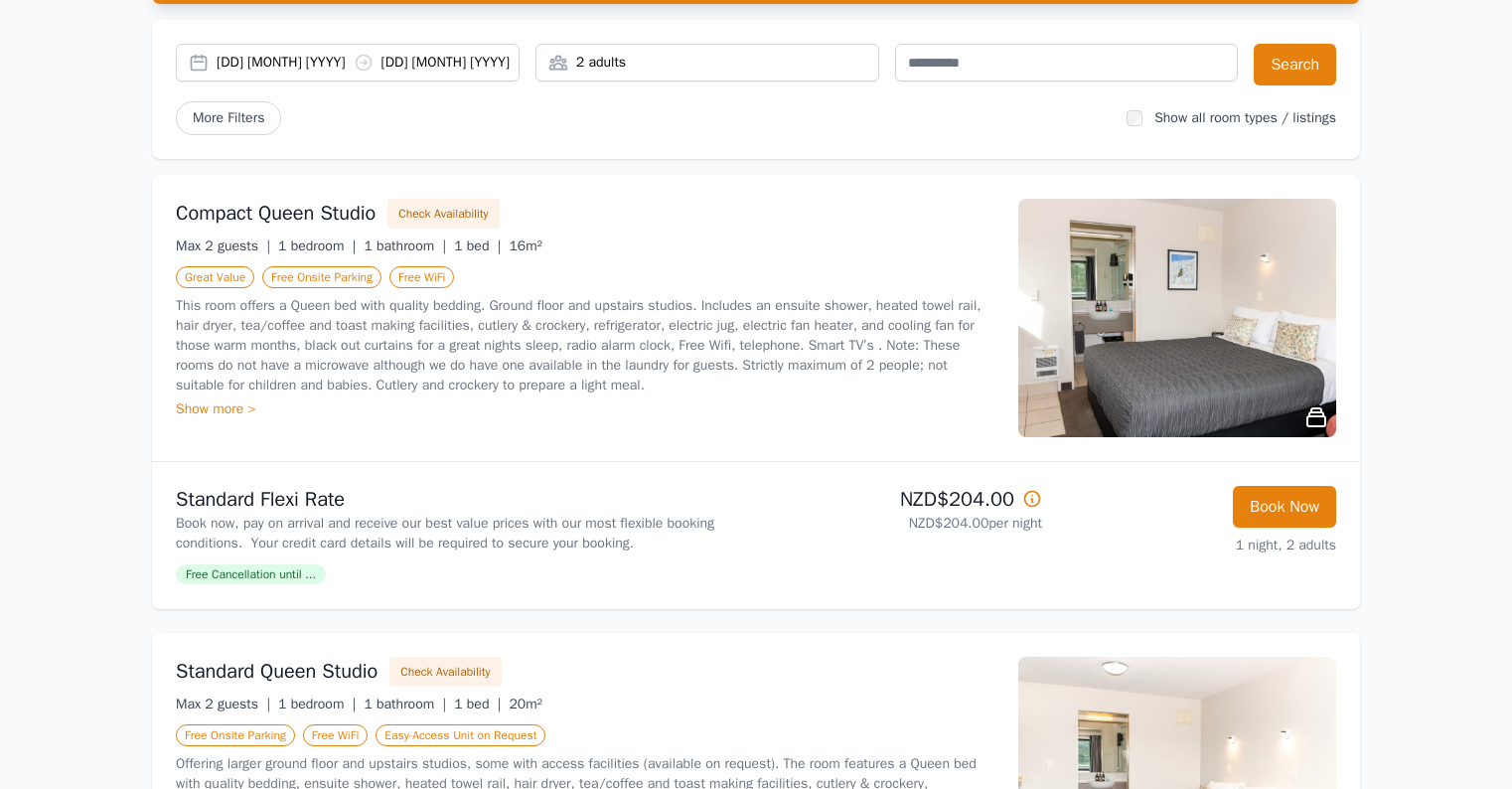 click on "This room offers a Queen bed with quality bedding. Ground floor and upstairs studios. Includes an ensuite shower, heated towel rail, hair dryer, tea/coffee and toast making facilities, cutlery & crockery, refrigerator, electric jug, electric fan heater, and cooling fan for those warm months, black out curtains for a great nights sleep, radio alarm clock, Free Wifi, telephone. Smart TV’s . Note: These rooms do not have a microwave although we do have one available in the laundry for guests. Strictly maximum of 2 people; not suitable for children and babies. Cutlery and crockery to prepare a light meal." at bounding box center [585, 346] 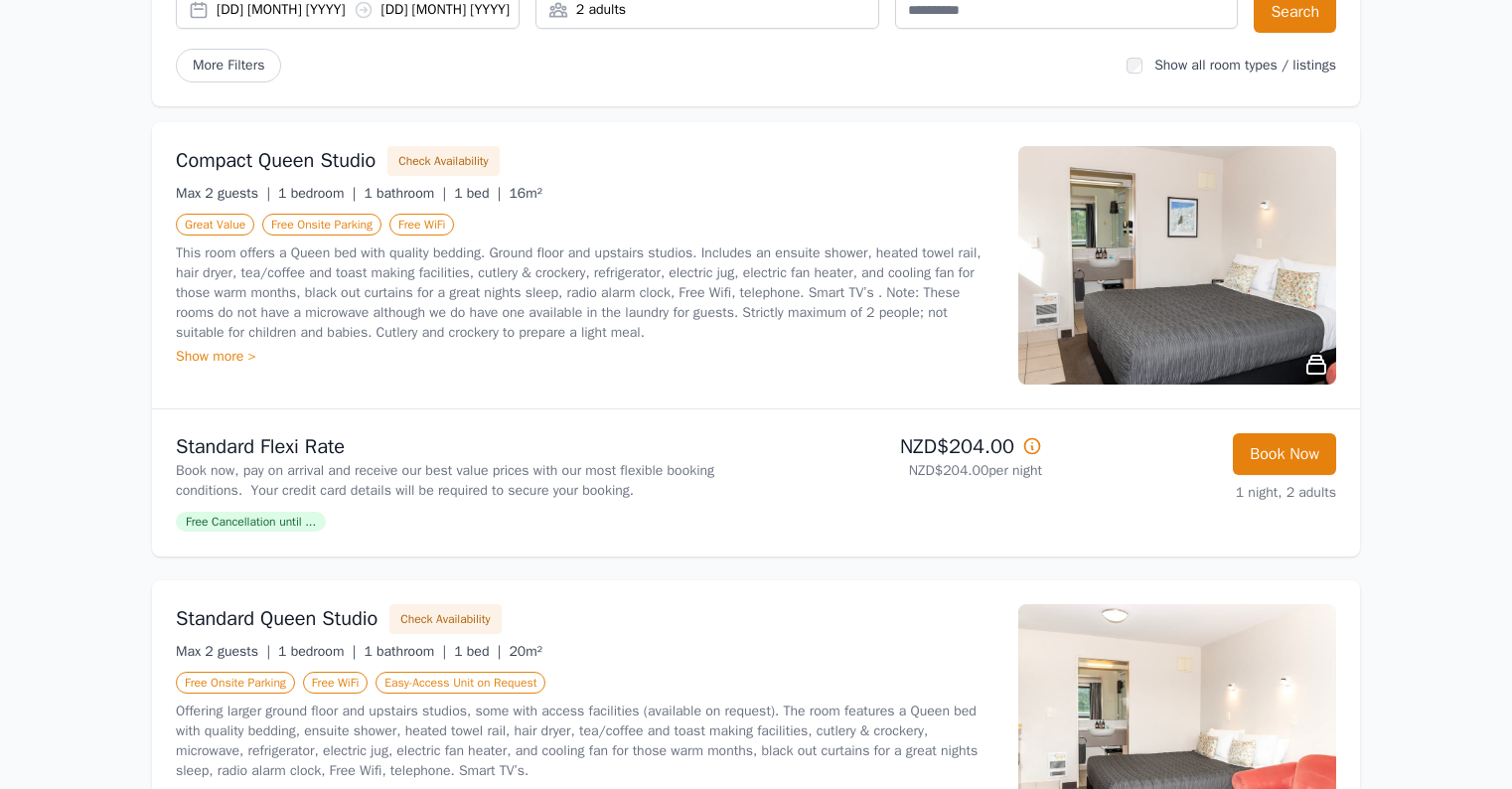 scroll, scrollTop: 295, scrollLeft: 0, axis: vertical 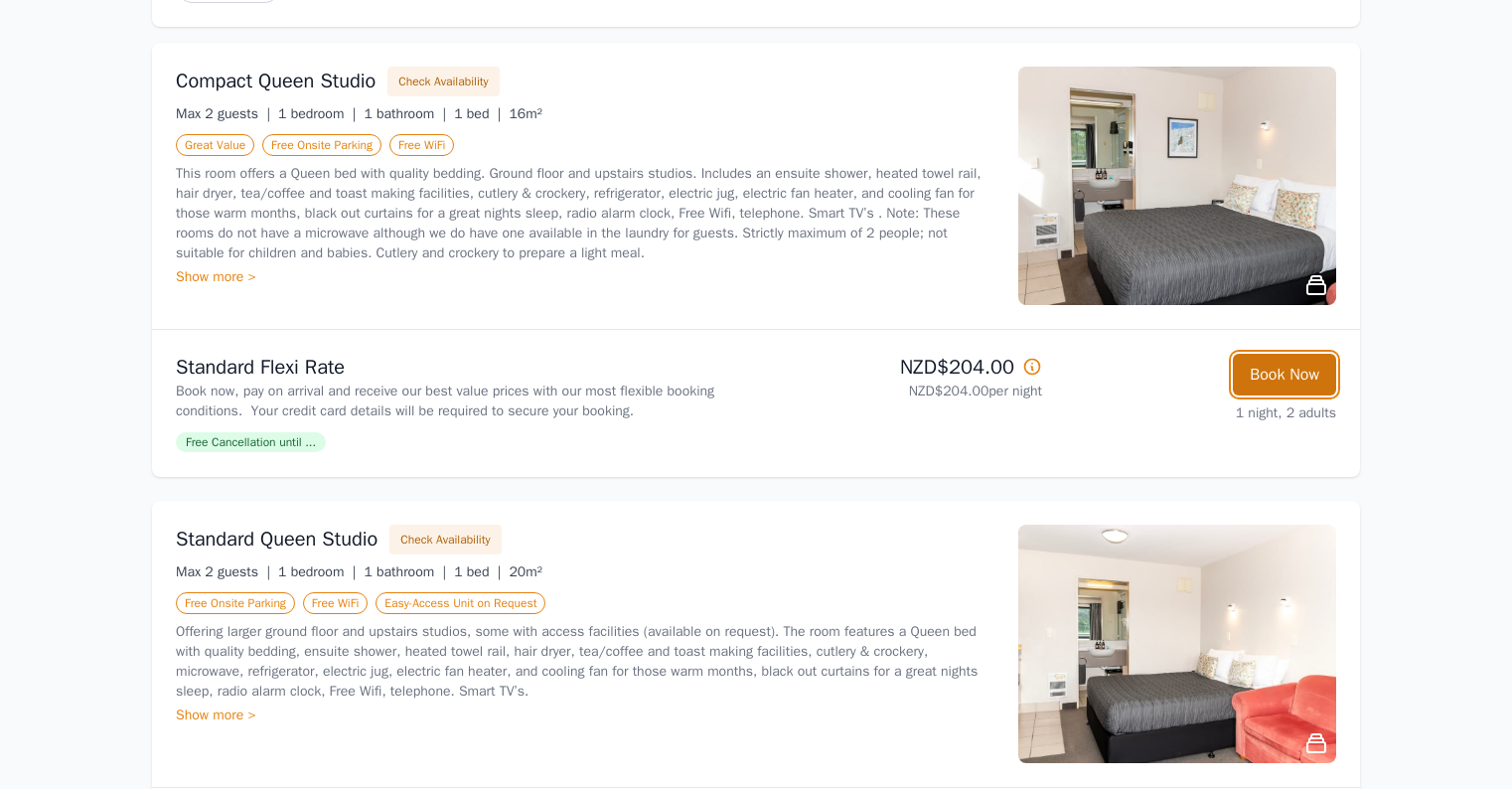 click on "Book Now" at bounding box center [1285, 375] 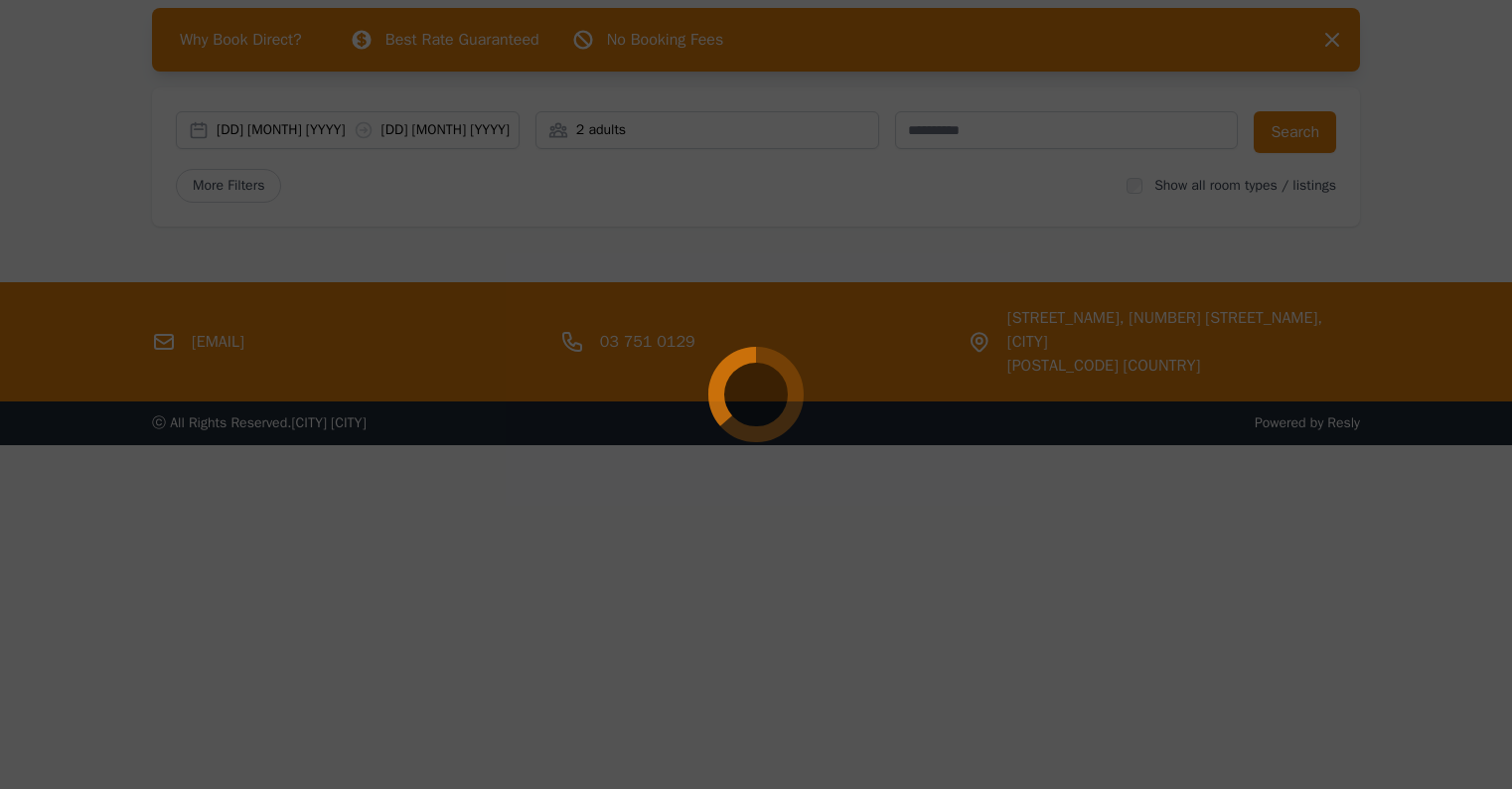 scroll, scrollTop: 95, scrollLeft: 0, axis: vertical 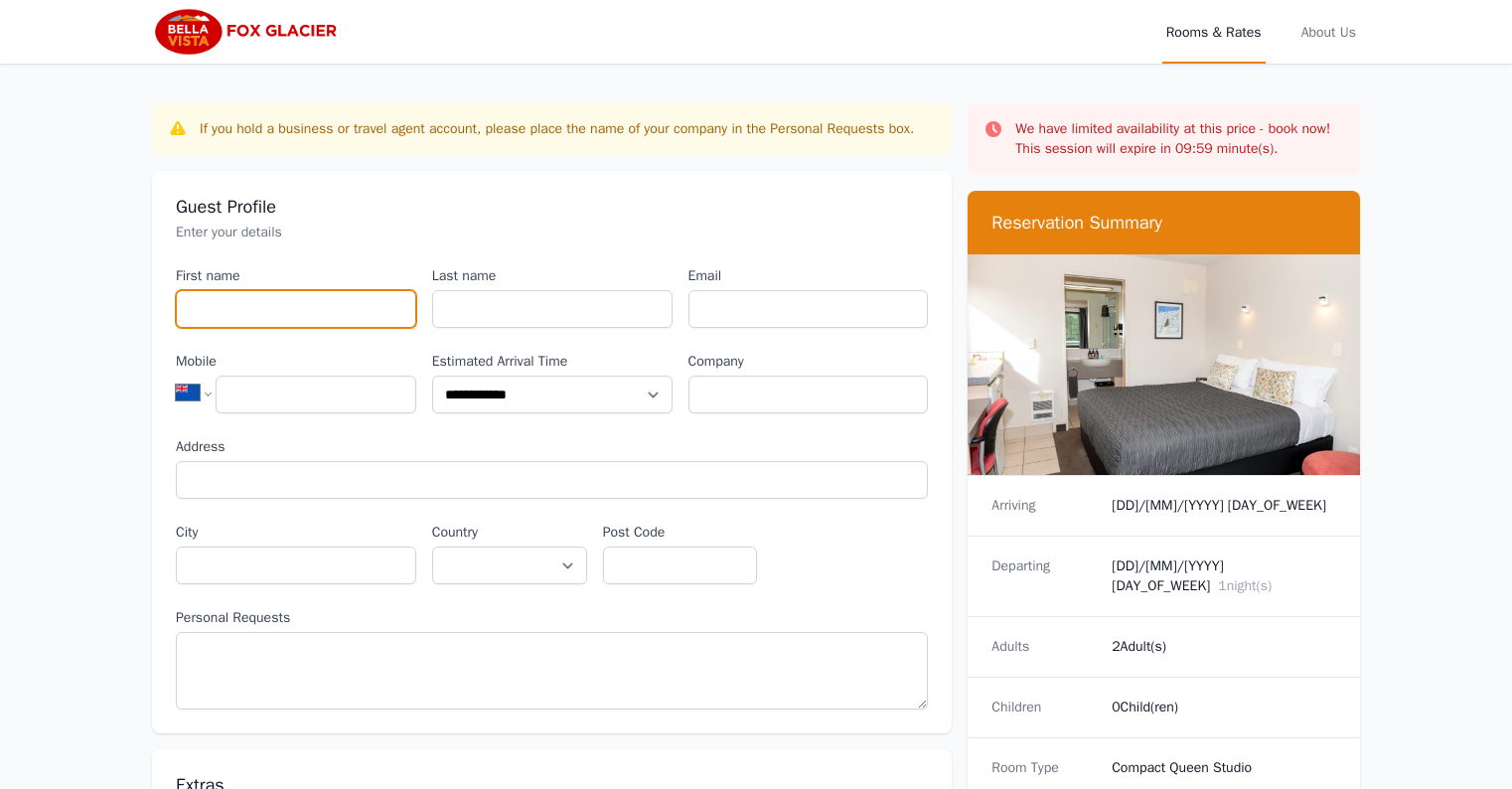 click on "First name" at bounding box center [296, 309] 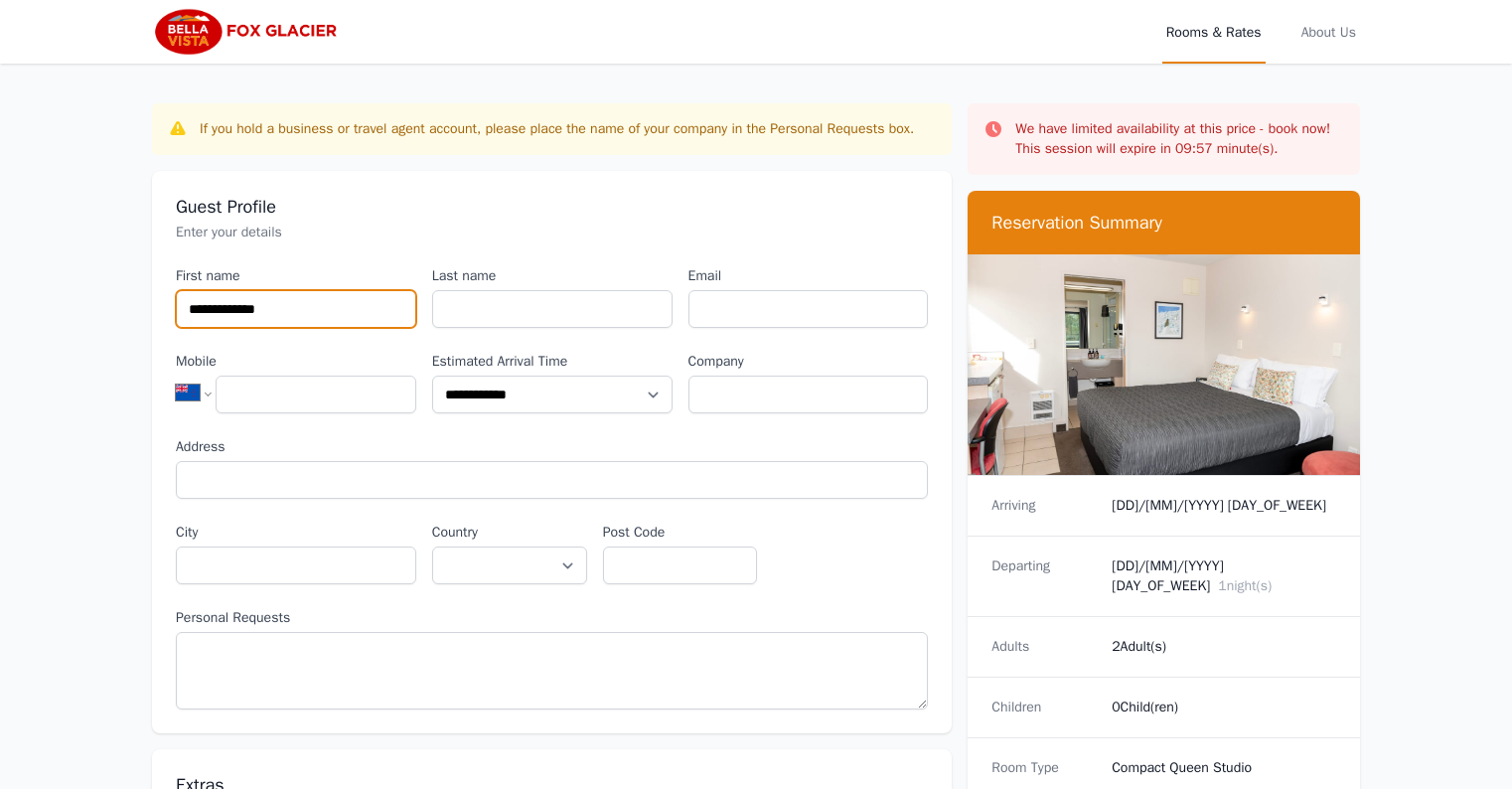 click on "**********" at bounding box center (296, 309) 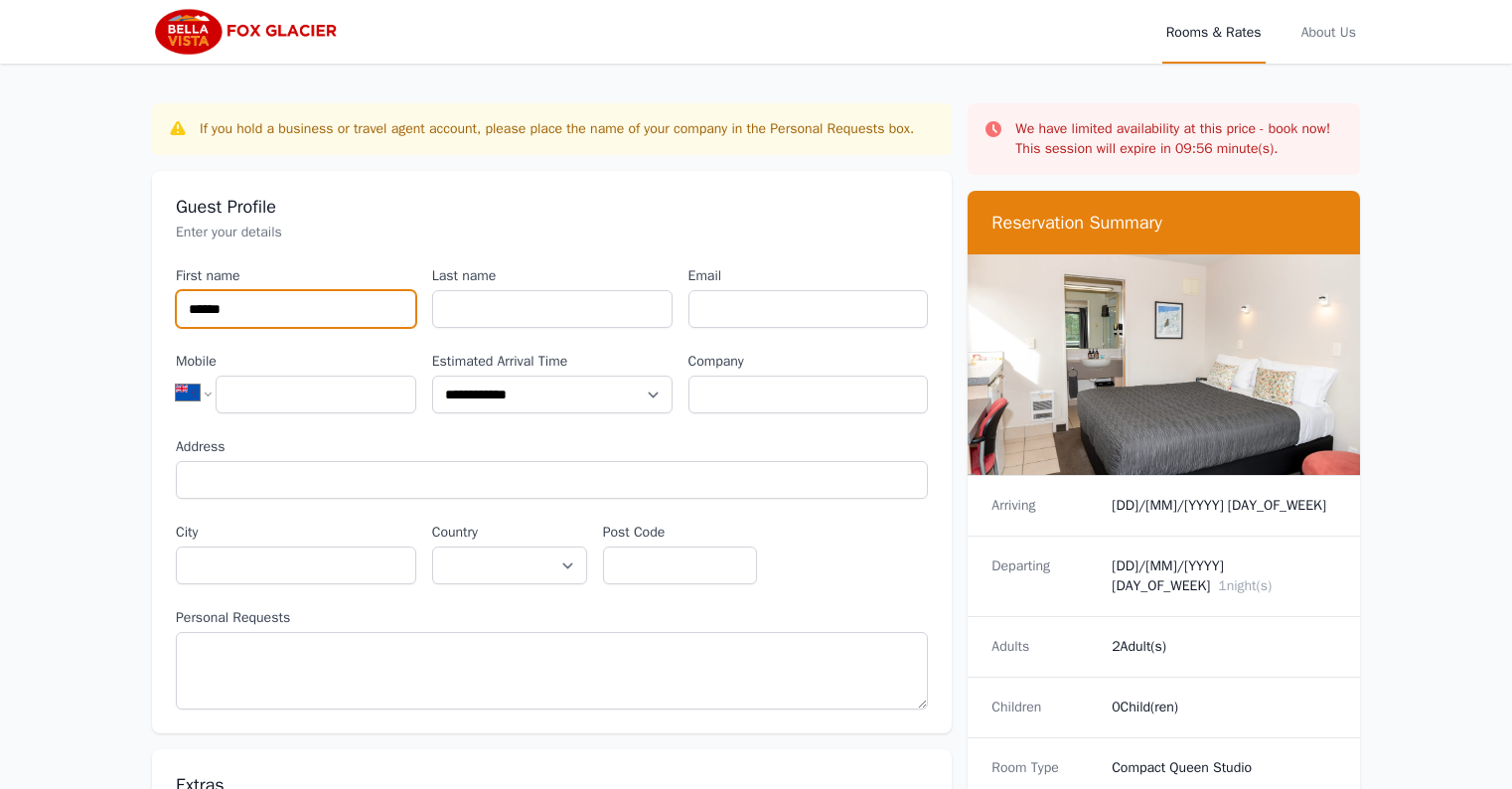 type on "*****" 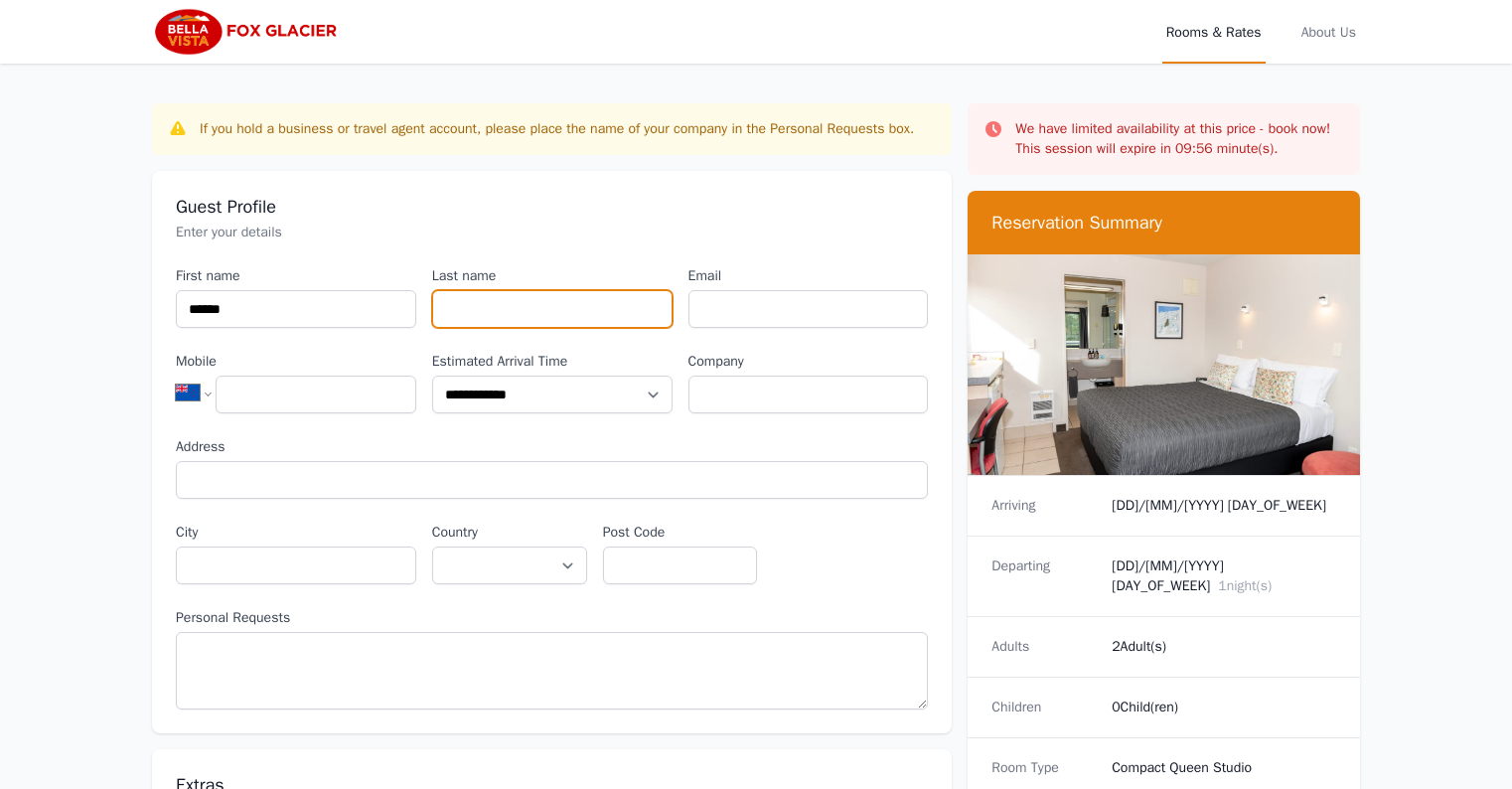 click on "Last name" at bounding box center [552, 309] 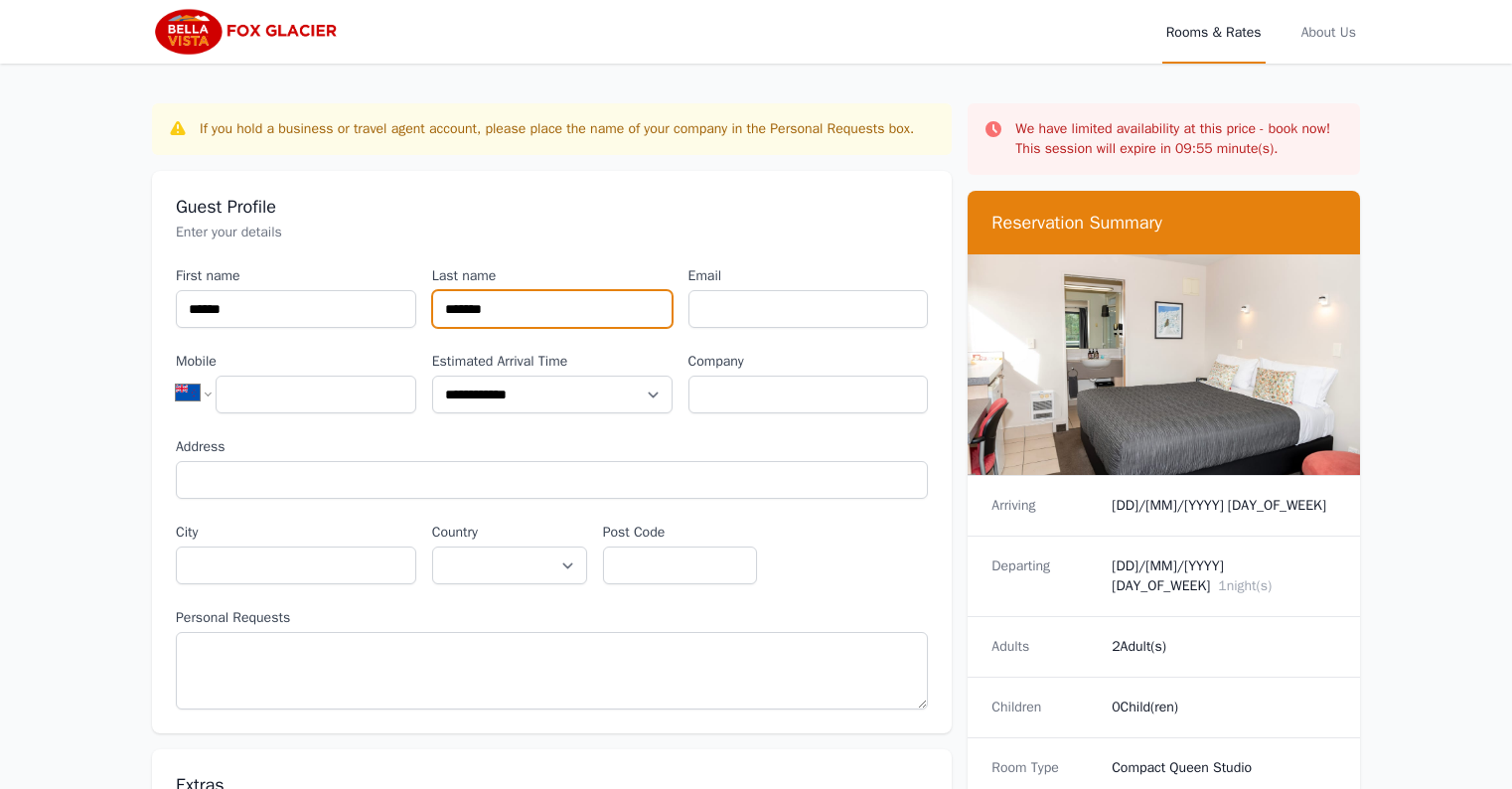 type on "*******" 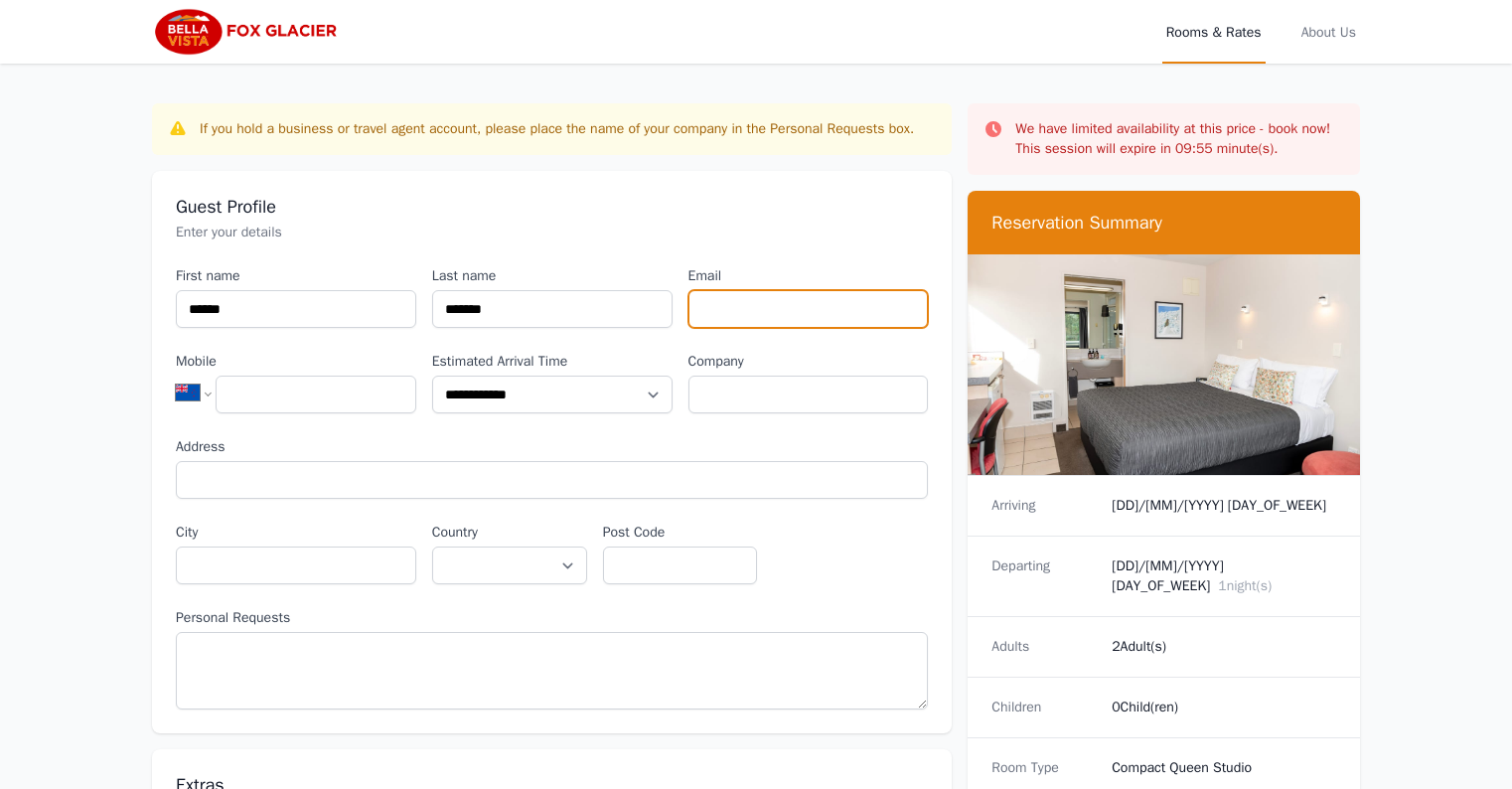 click on "Email" at bounding box center [809, 309] 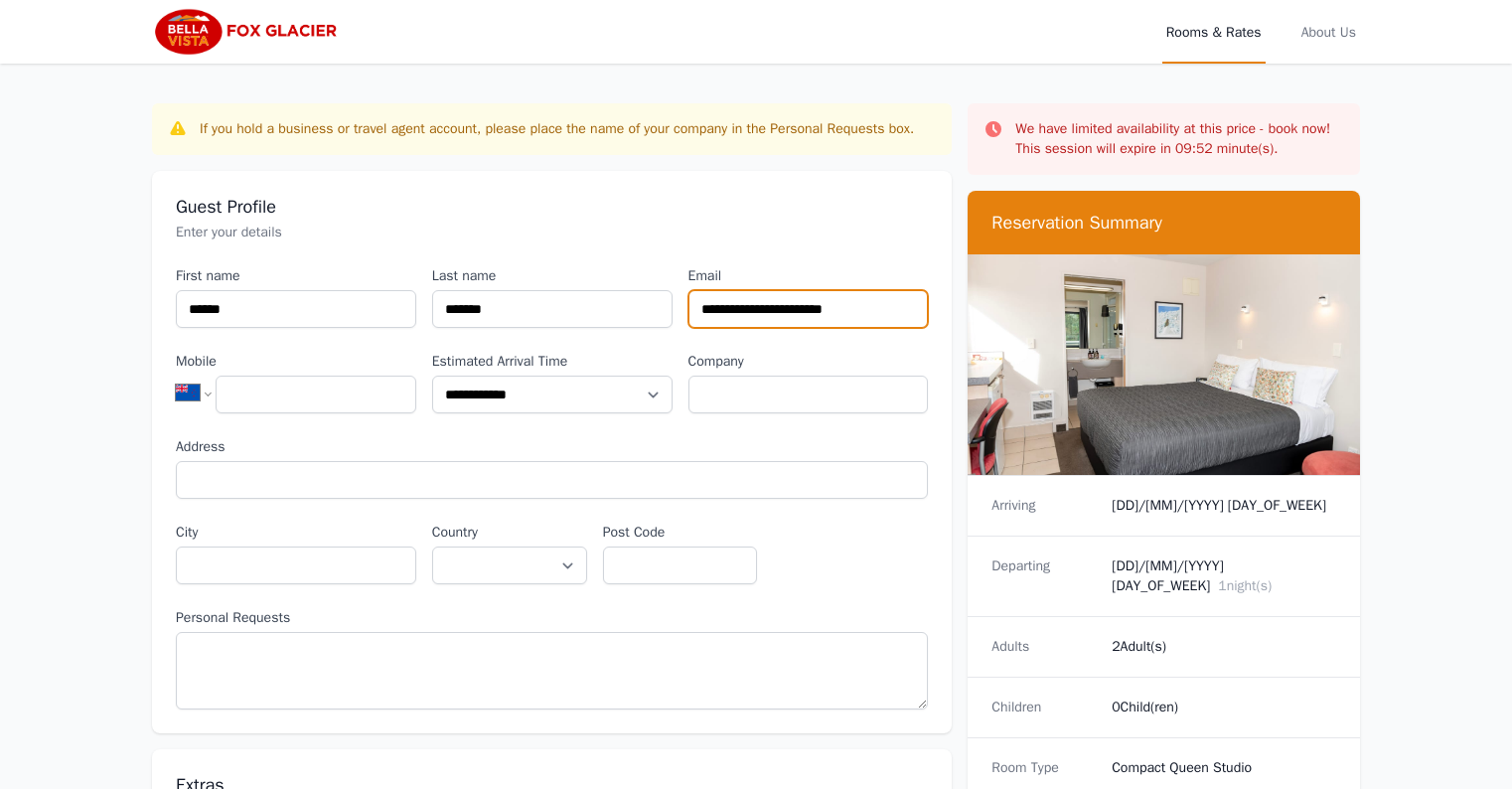 type on "**********" 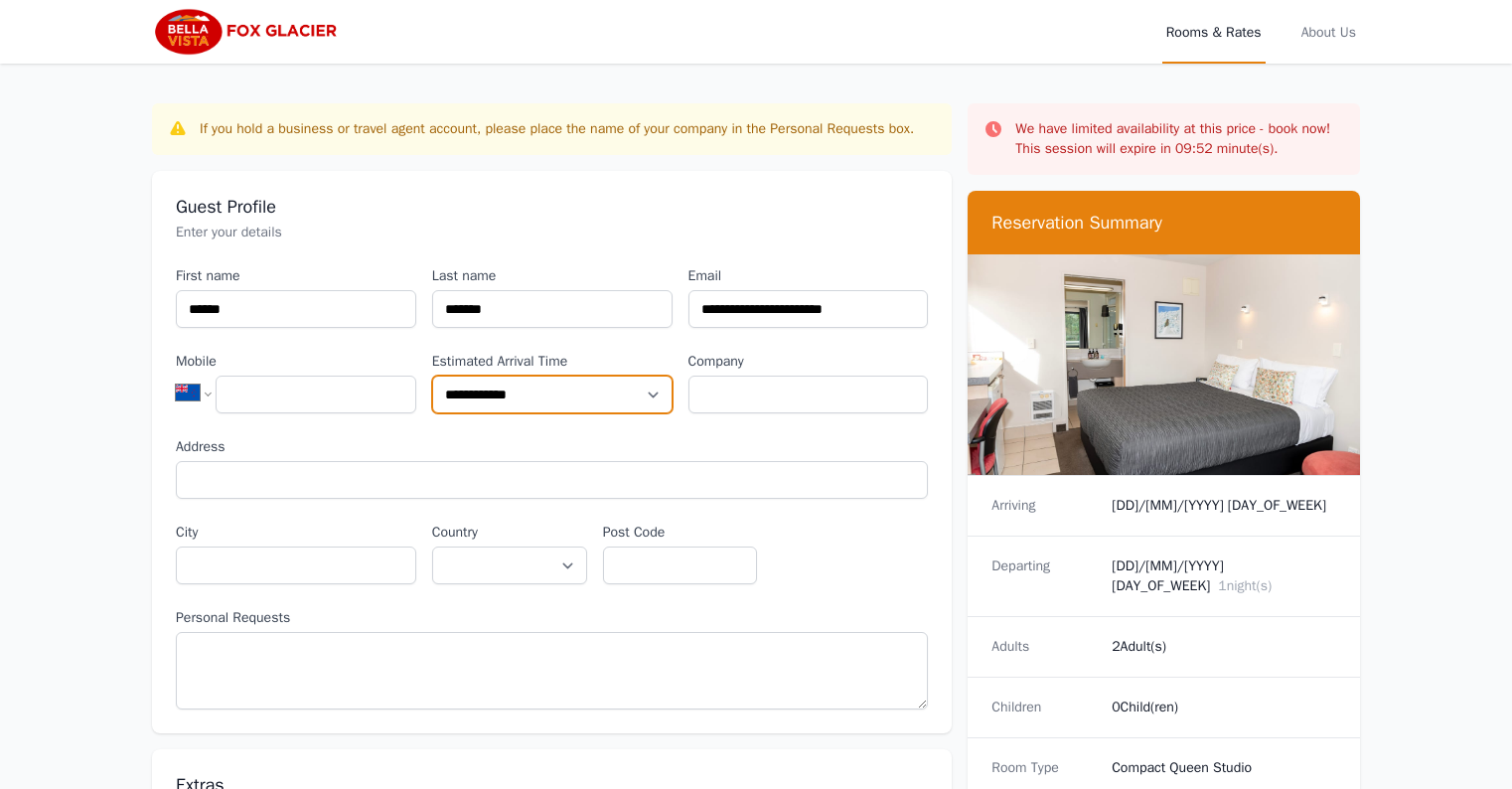 click on "**********" at bounding box center (552, 394) 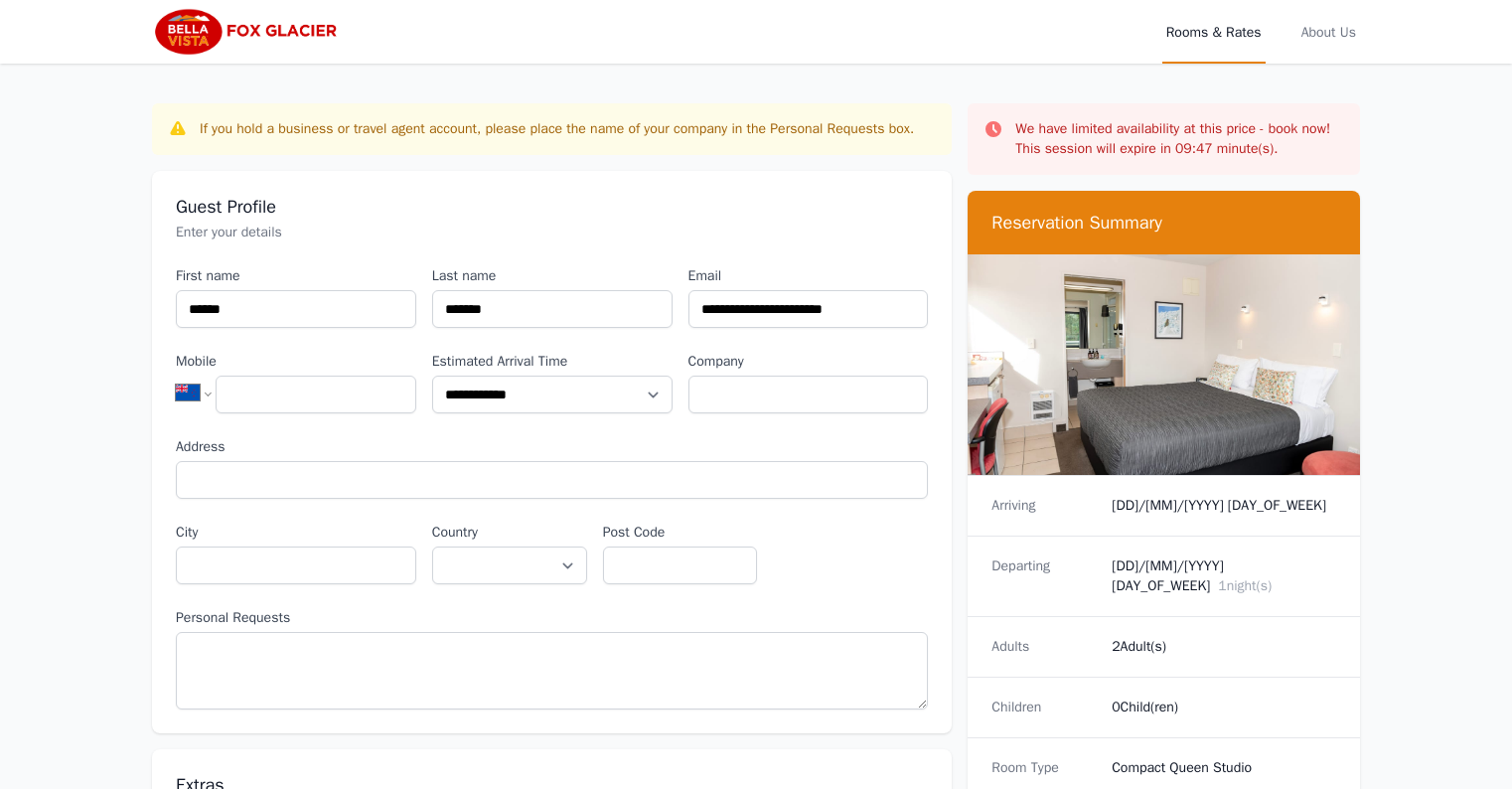 click on "Enter your details" at bounding box center [551, 233] 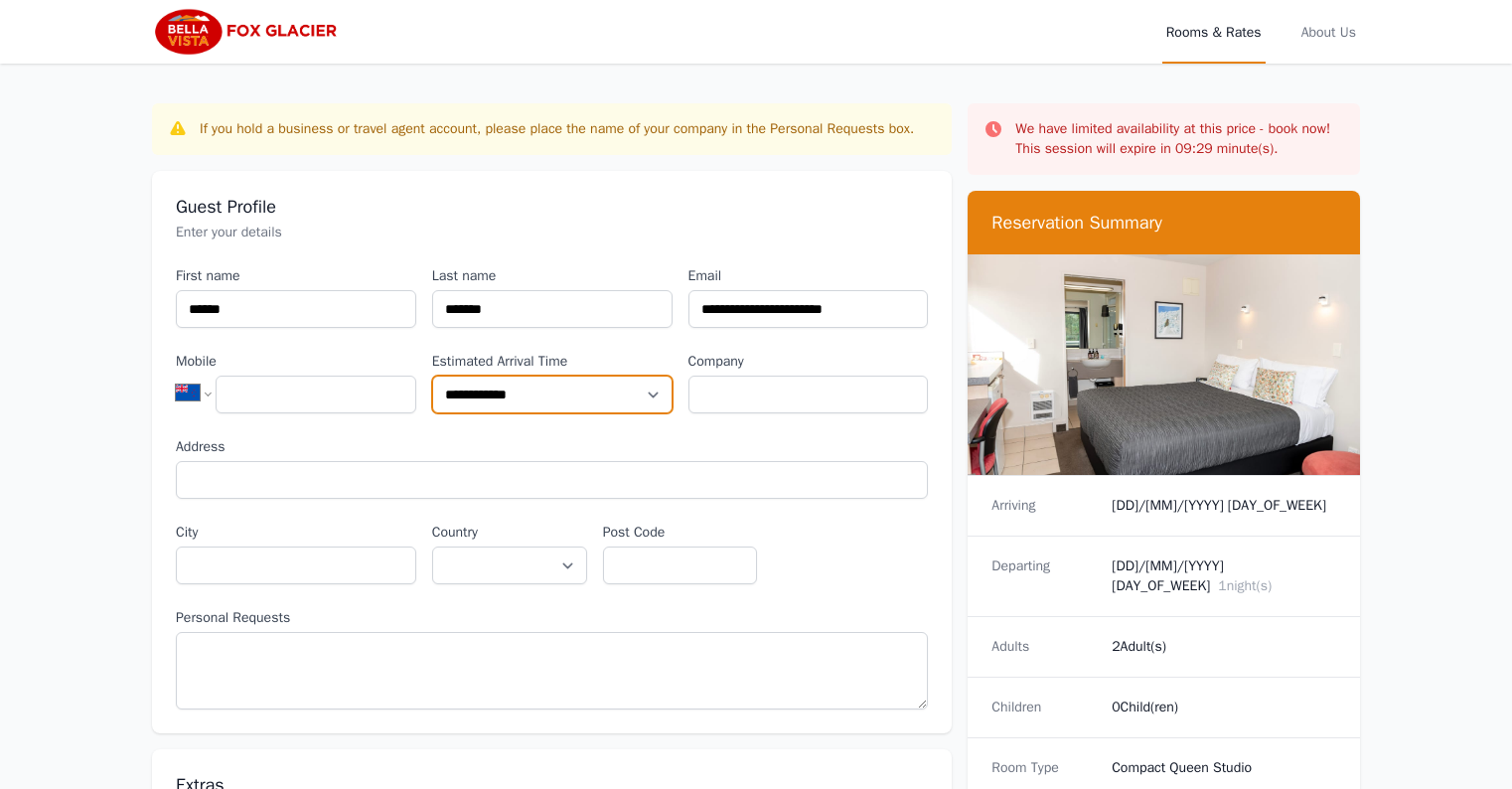 click on "**********" at bounding box center (552, 394) 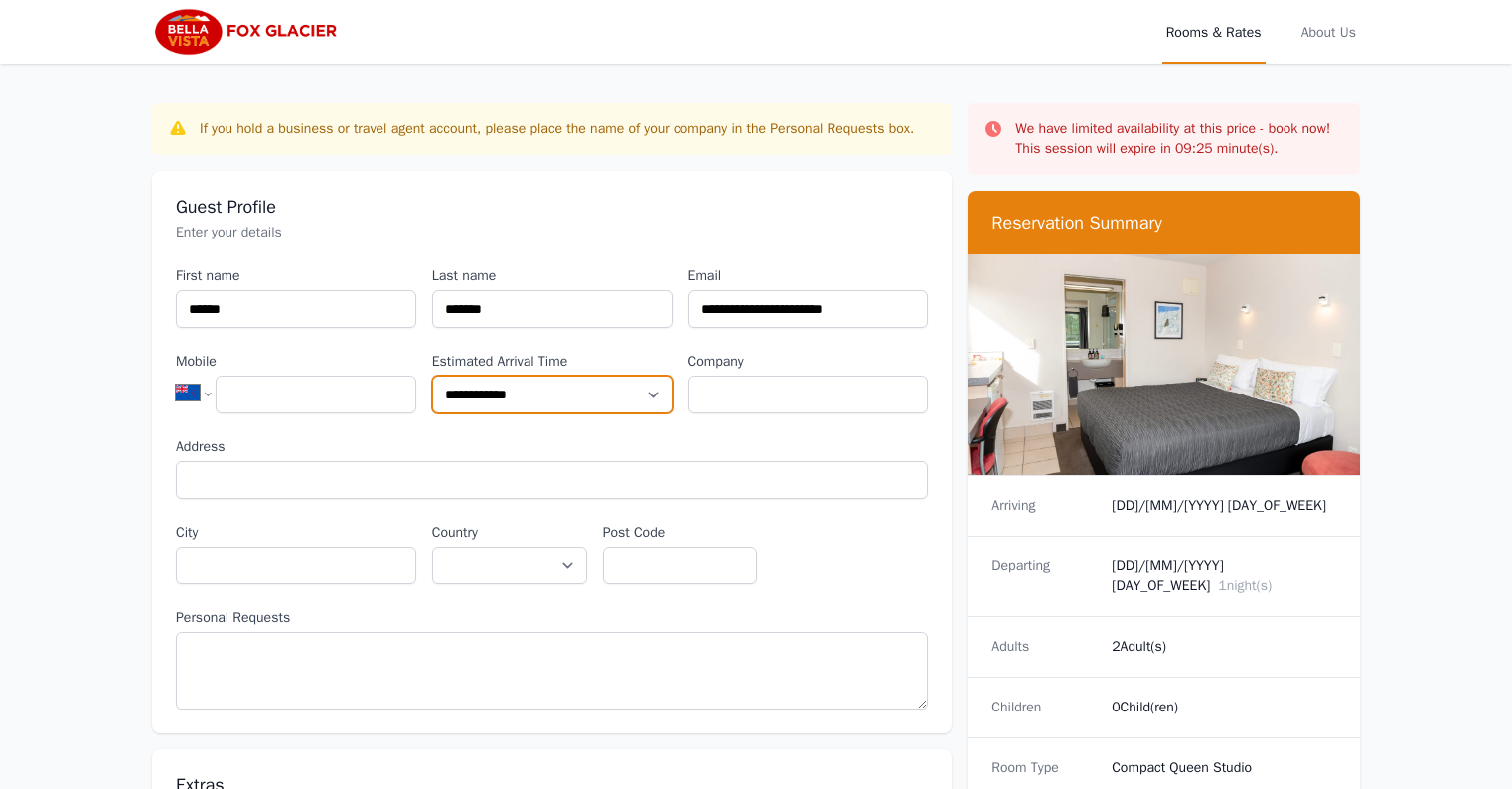 select on "**********" 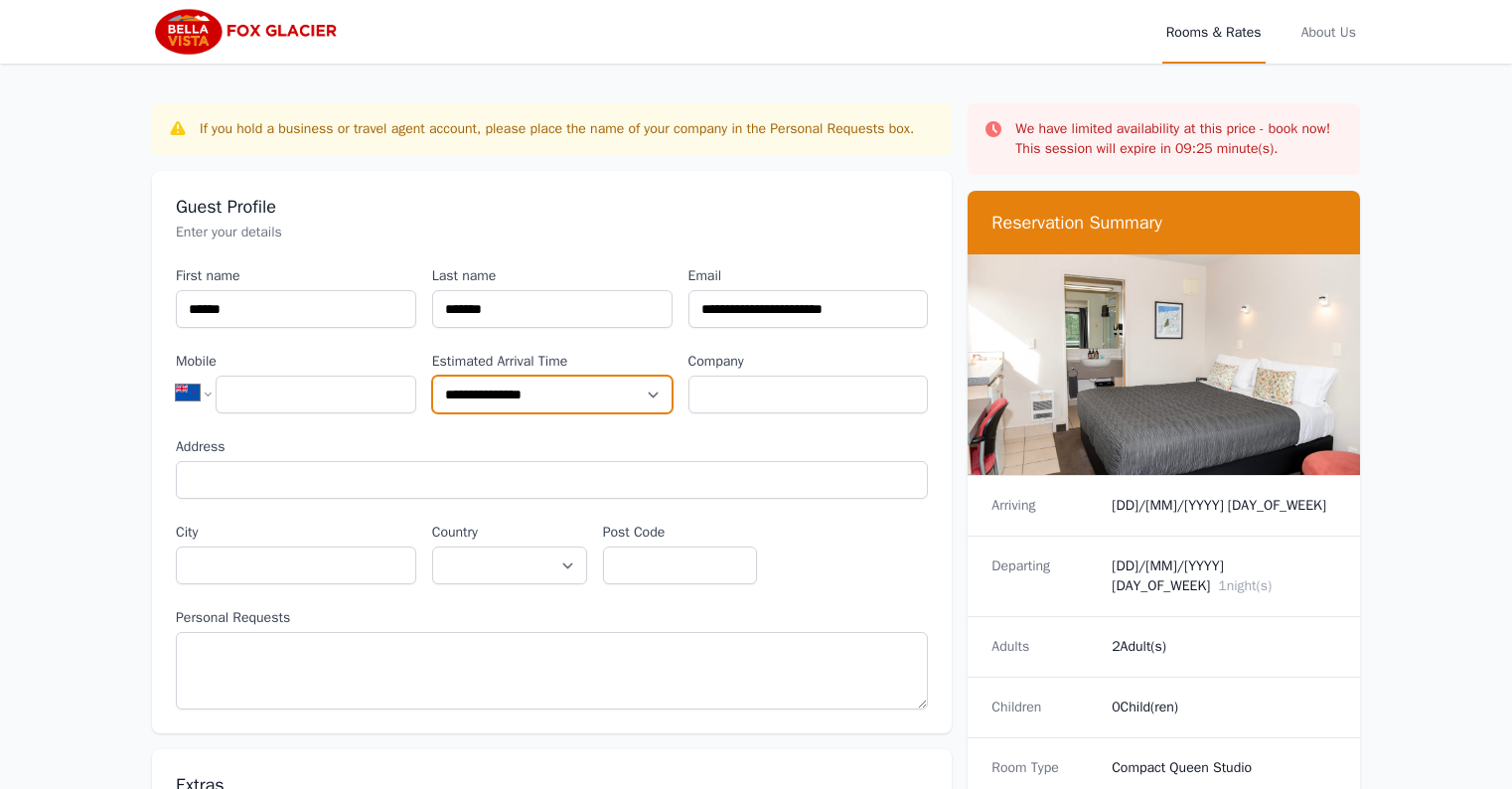 click on "**********" at bounding box center [552, 394] 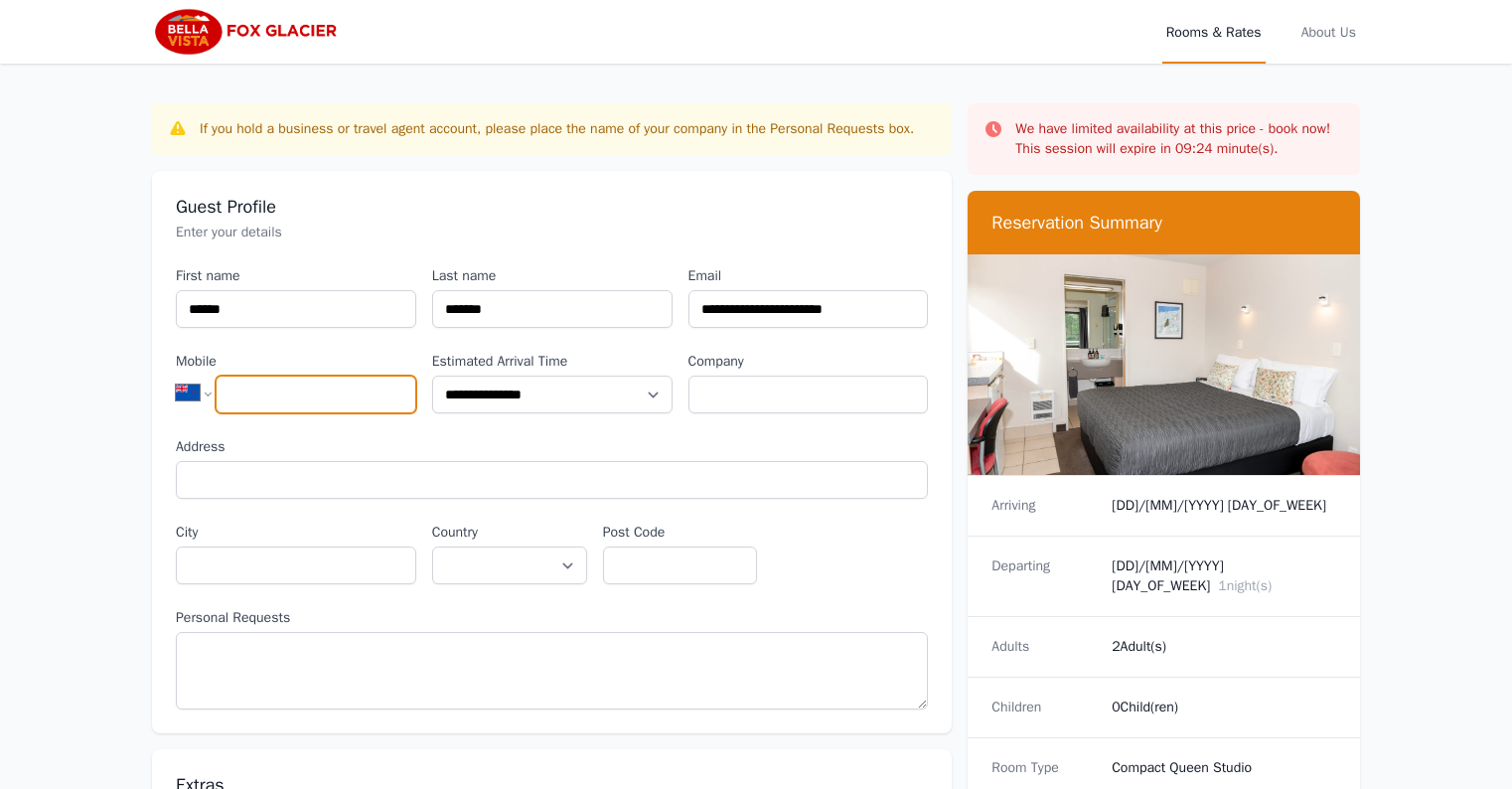 click on "Mobile" at bounding box center (316, 394) 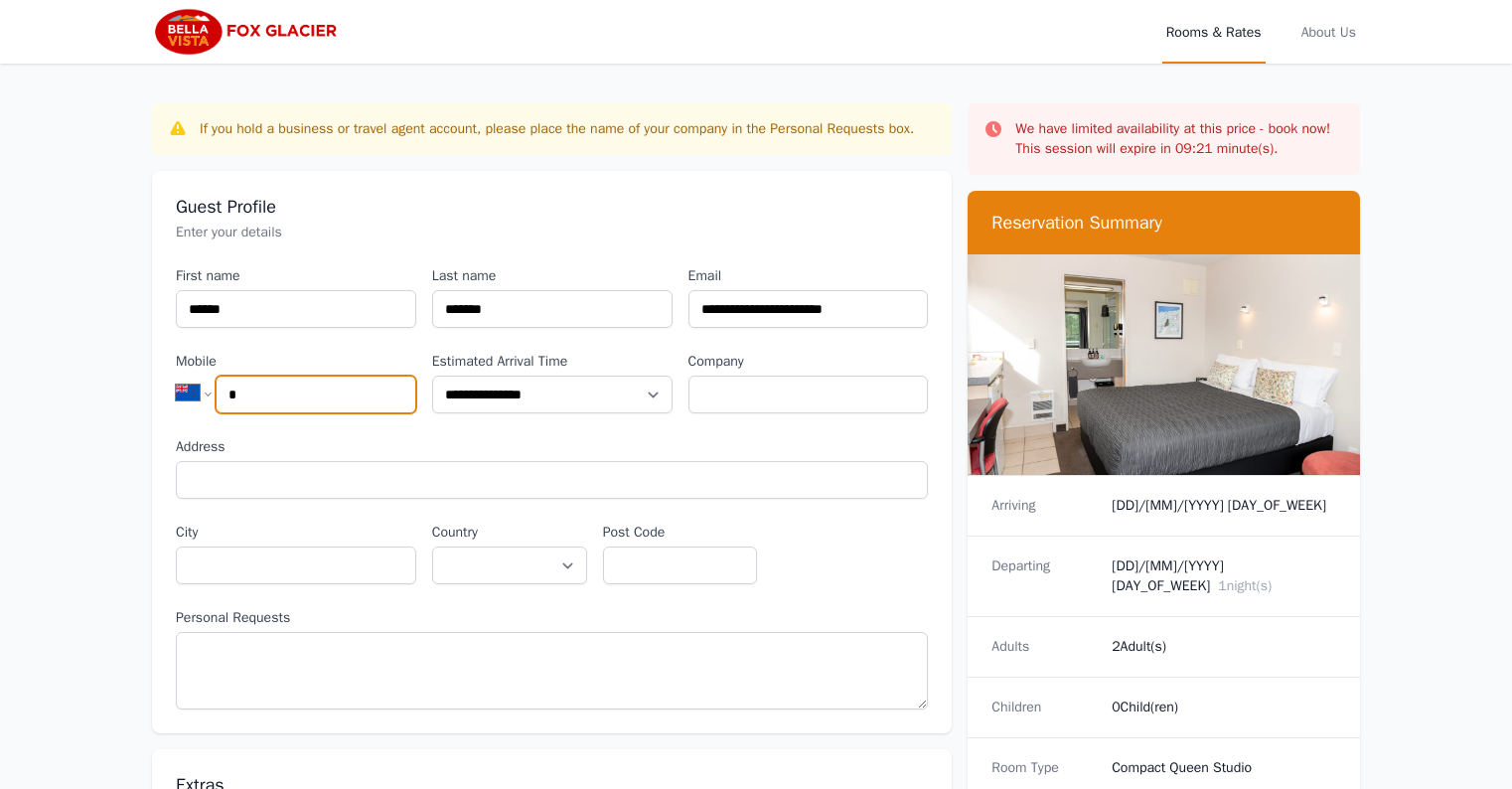 type on "**" 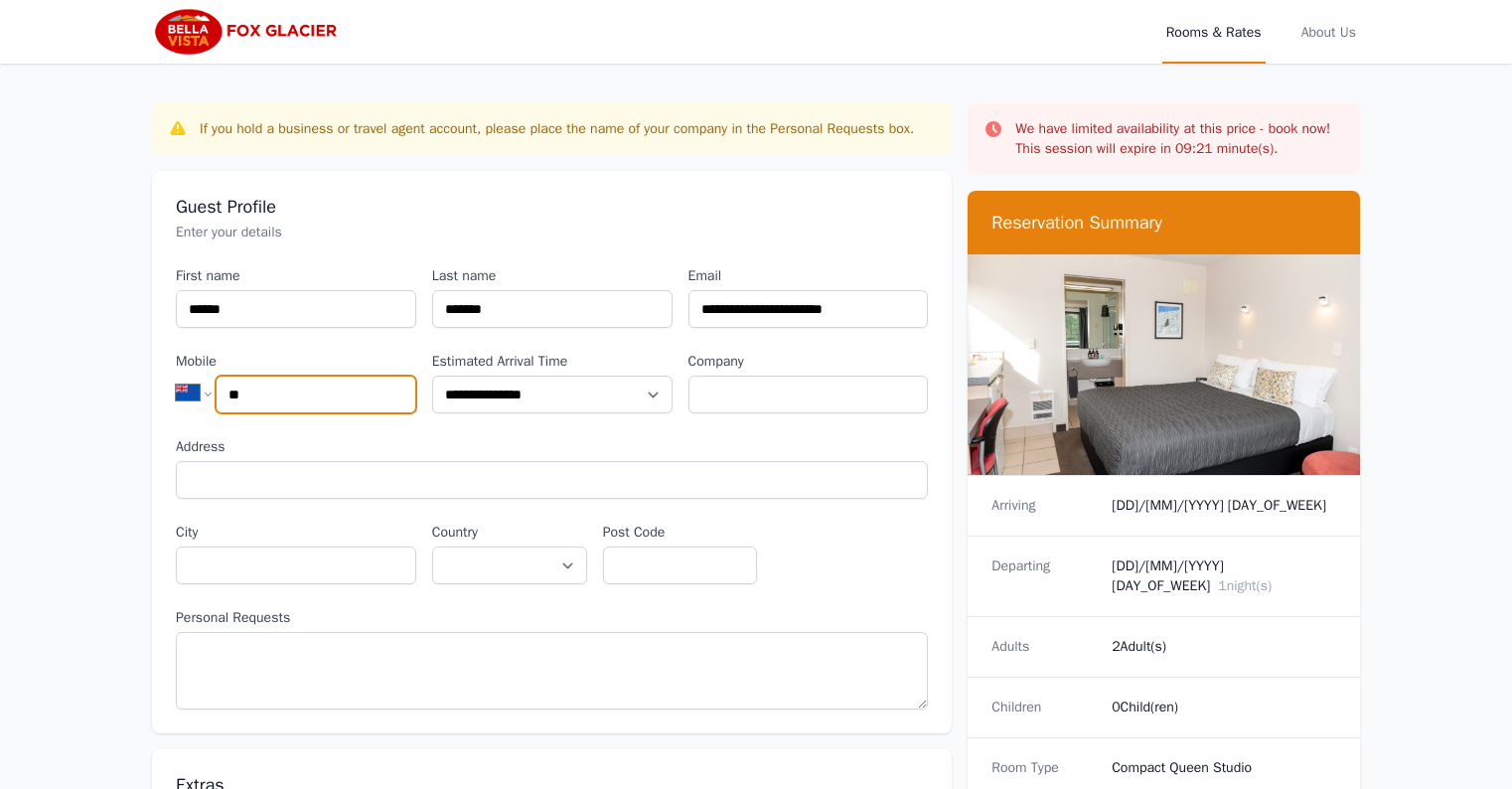 select on "**" 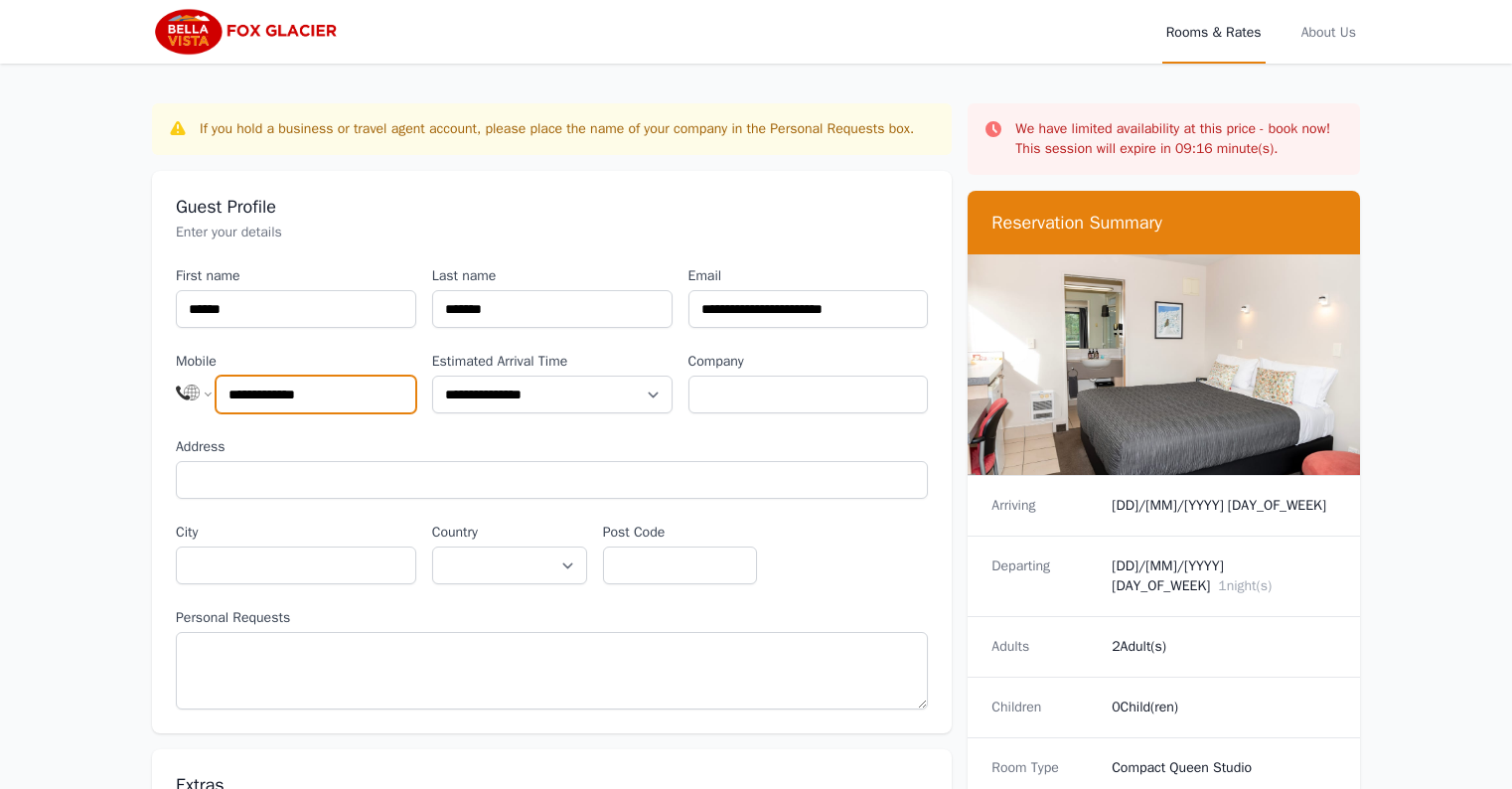 type on "**********" 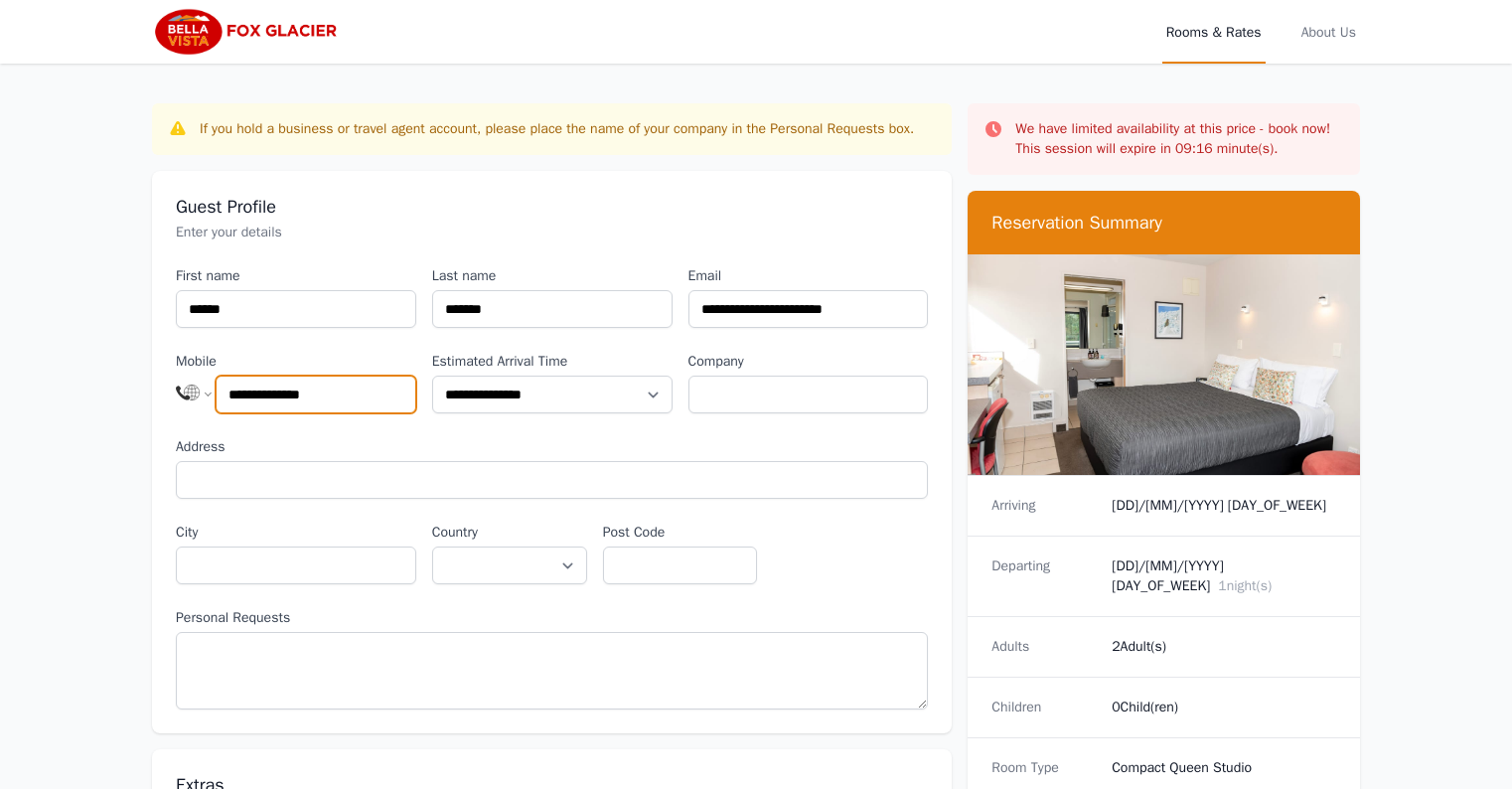select on "**" 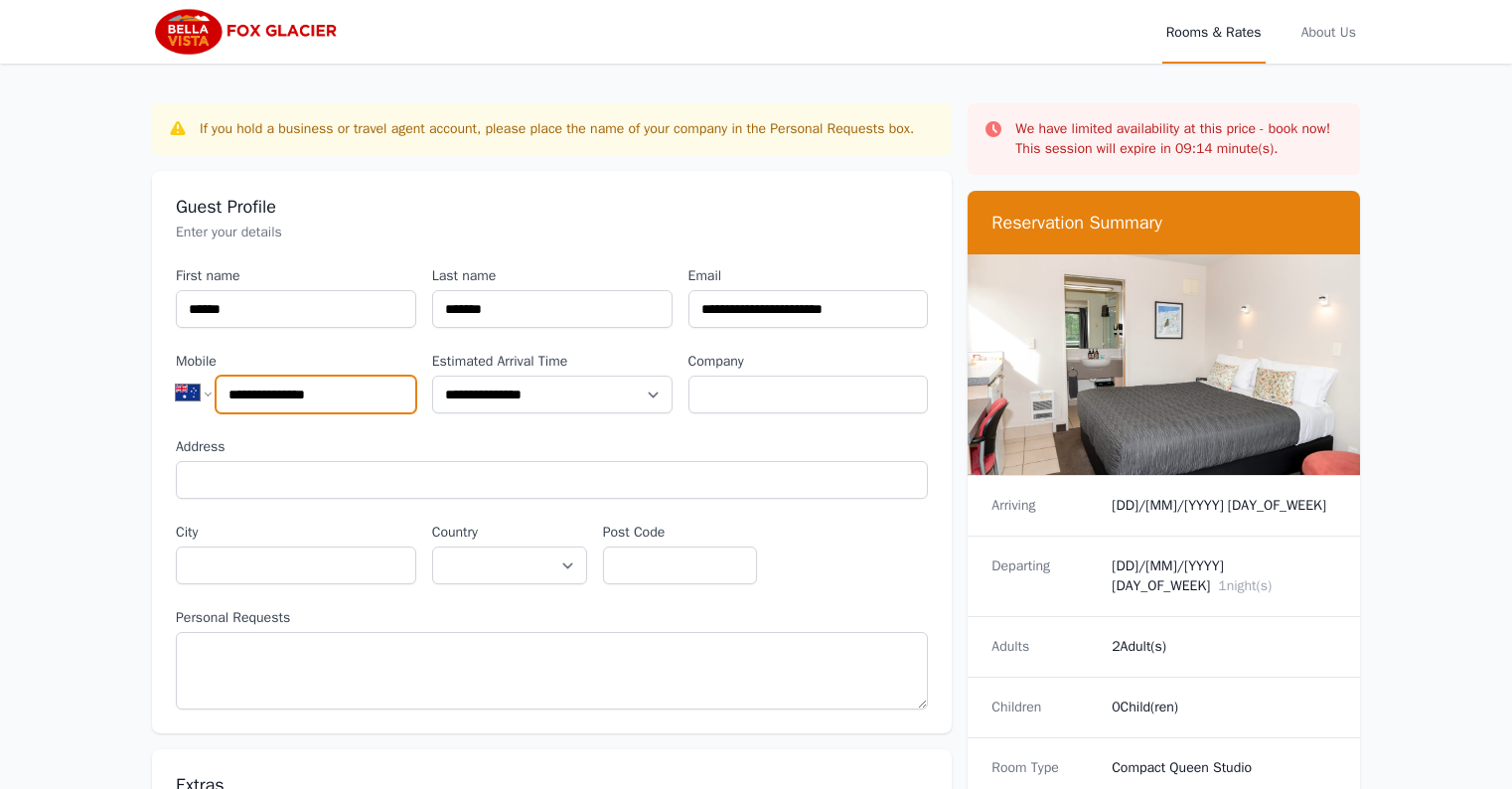 type on "**********" 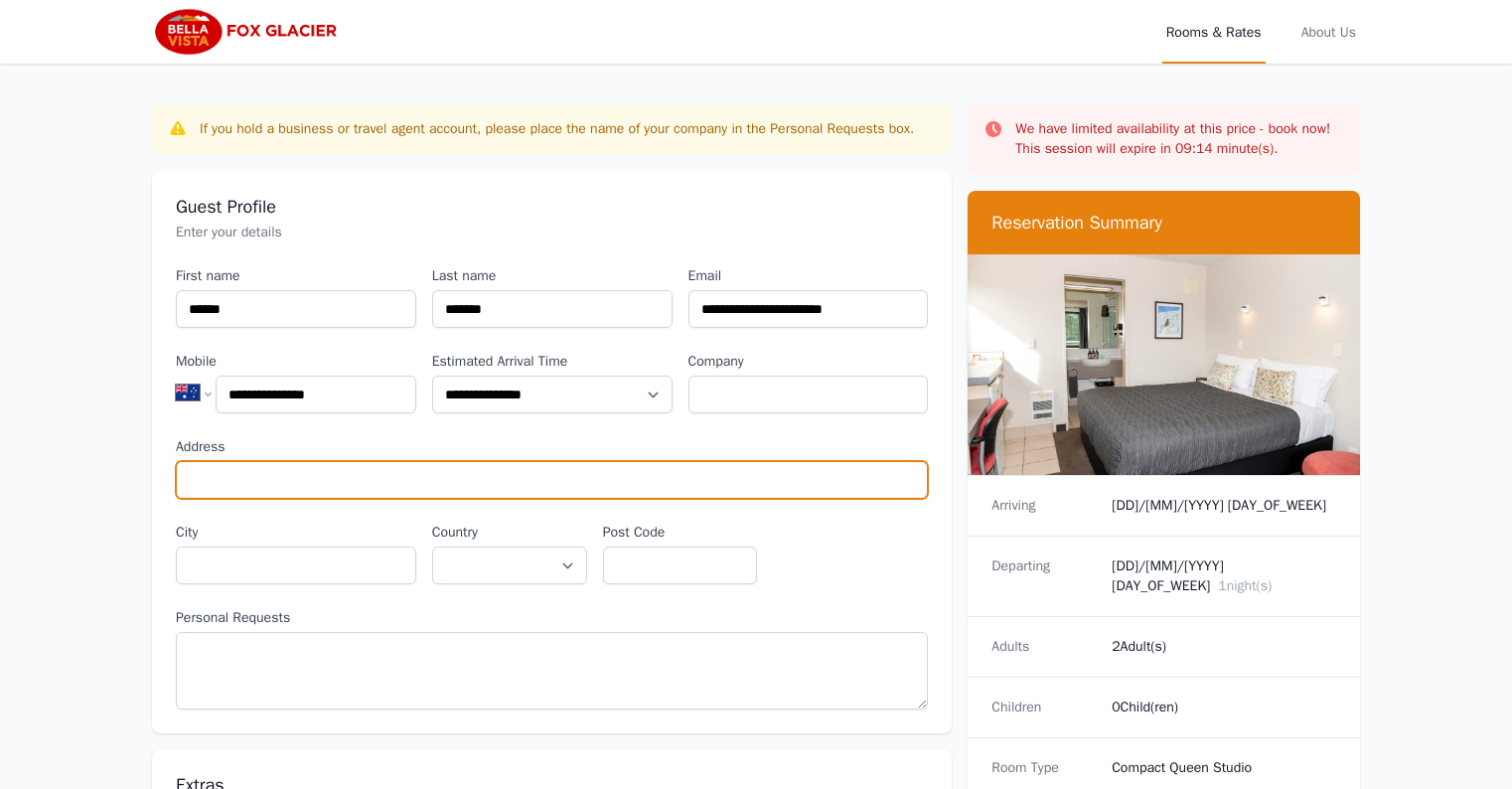 click on "Address" at bounding box center [551, 480] 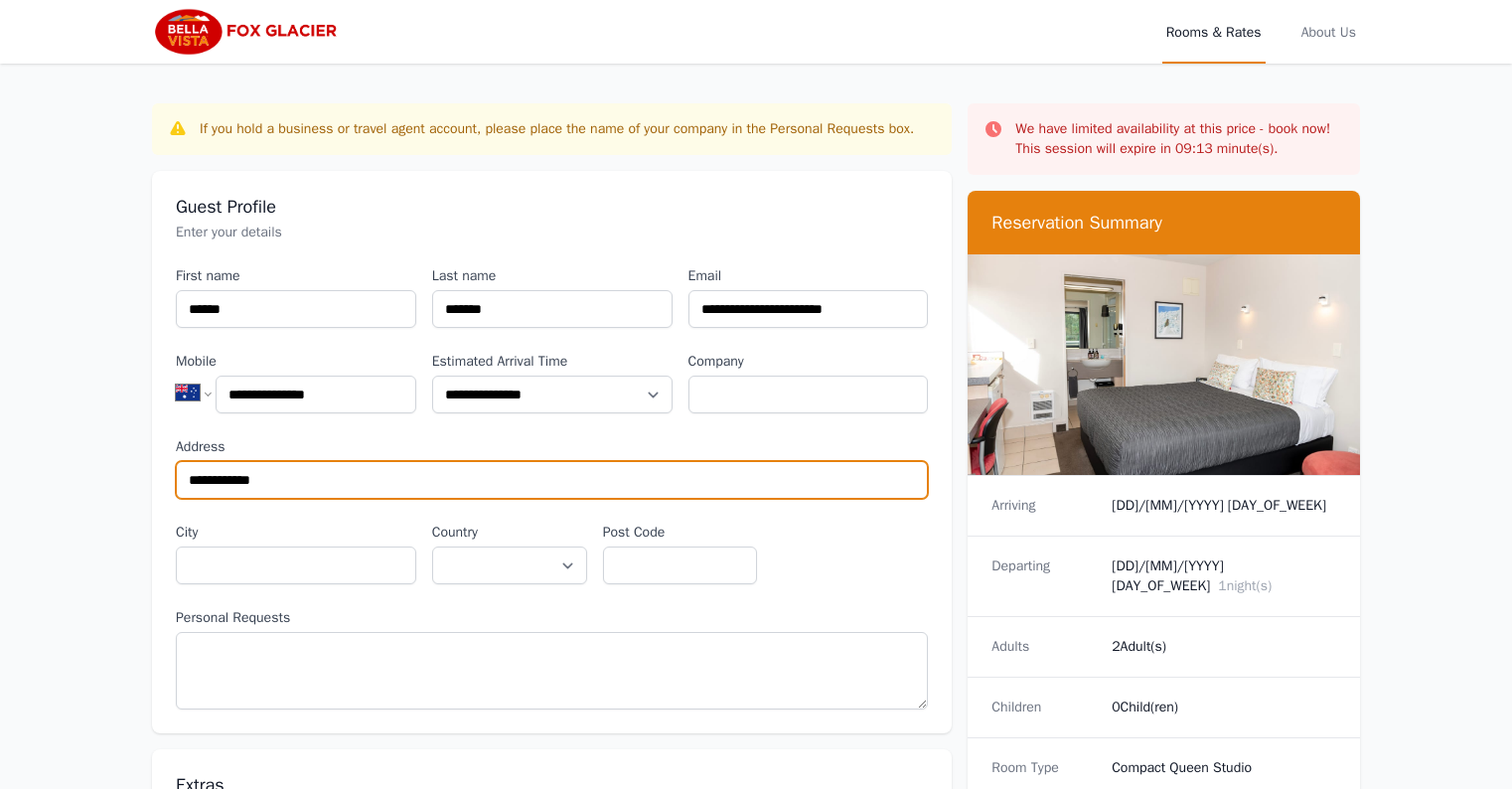 type on "**********" 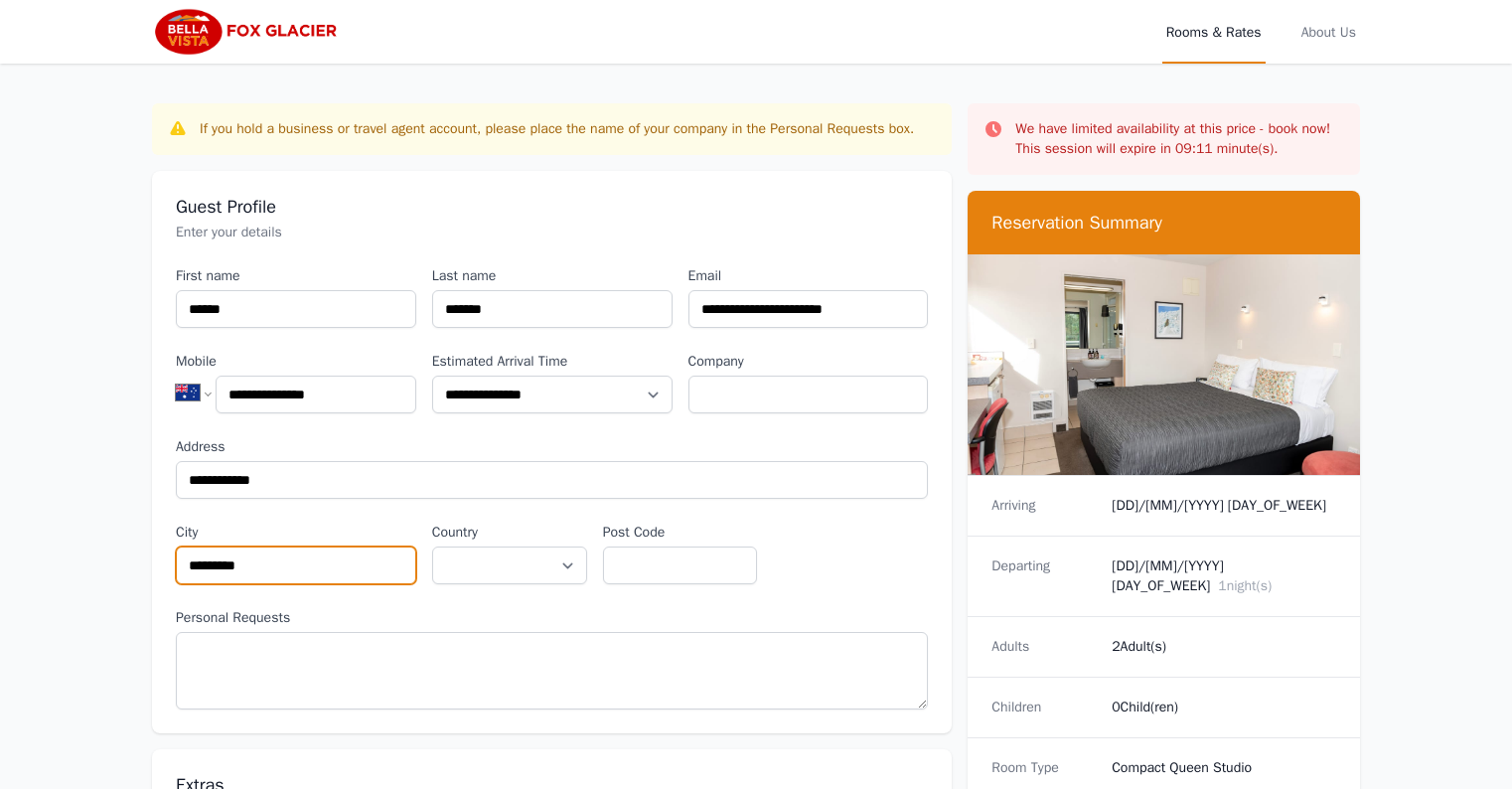 type on "*********" 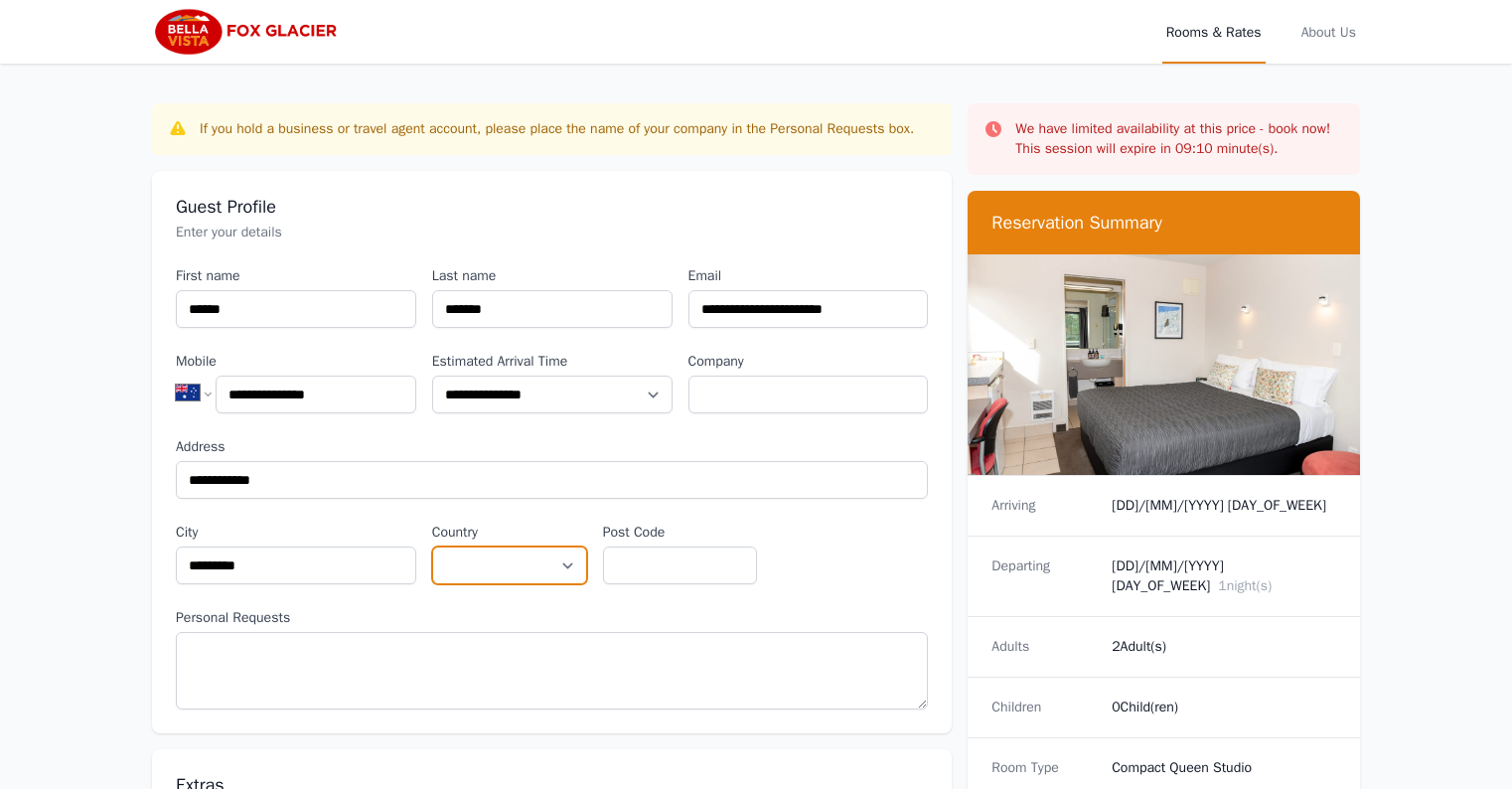 select on "*********" 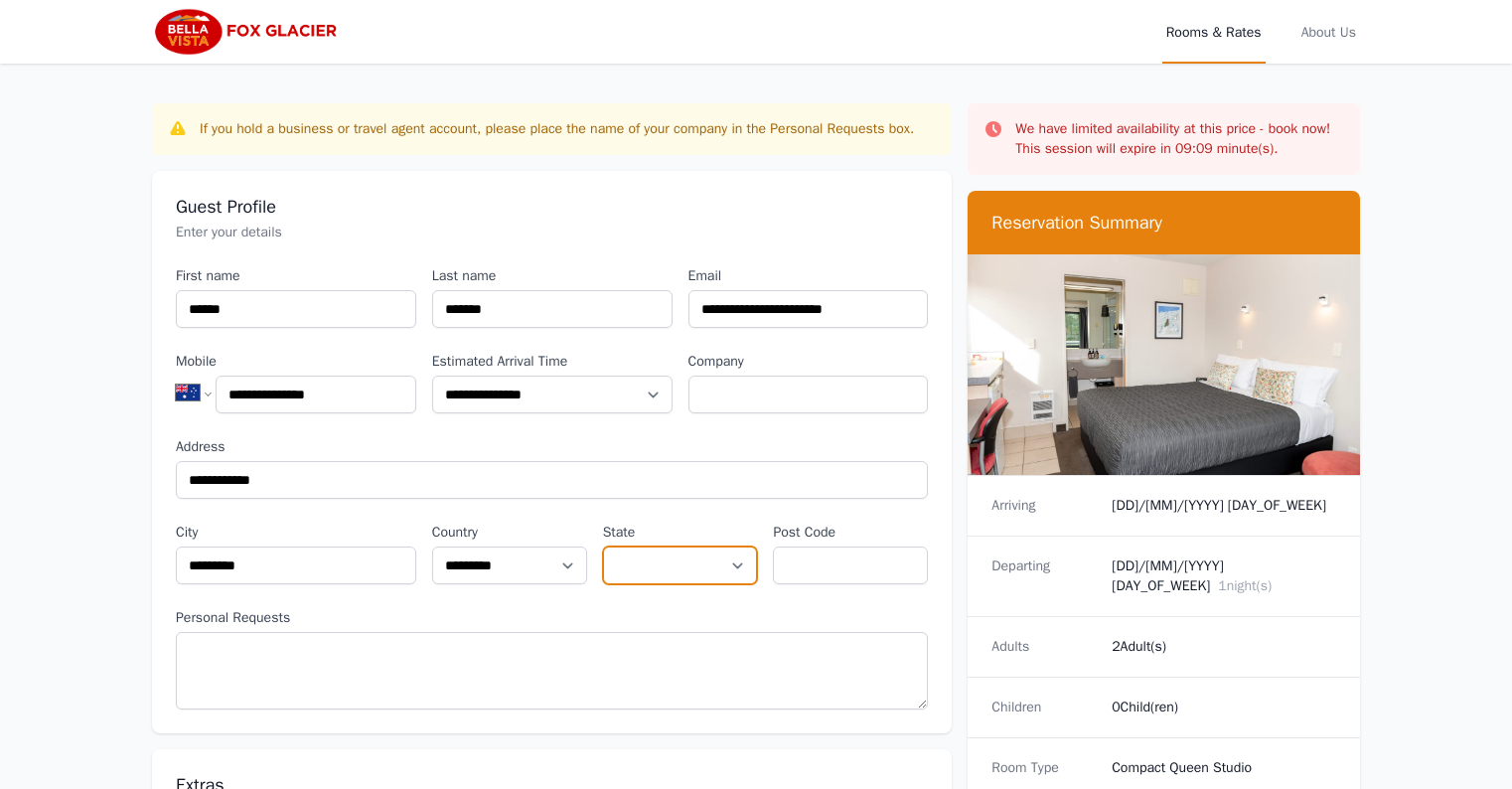 click on "**********" at bounding box center (680, 565) 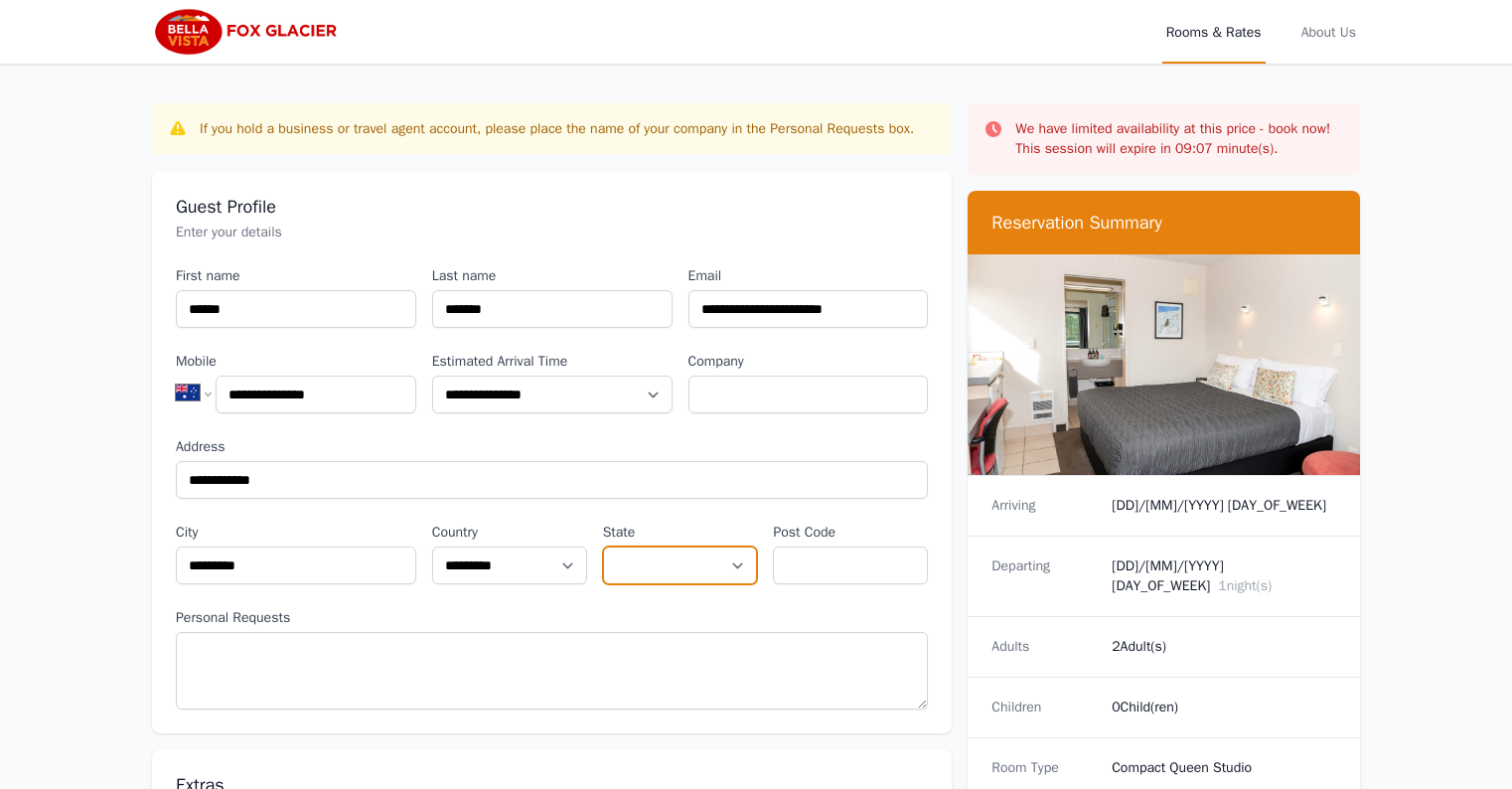 select on "********" 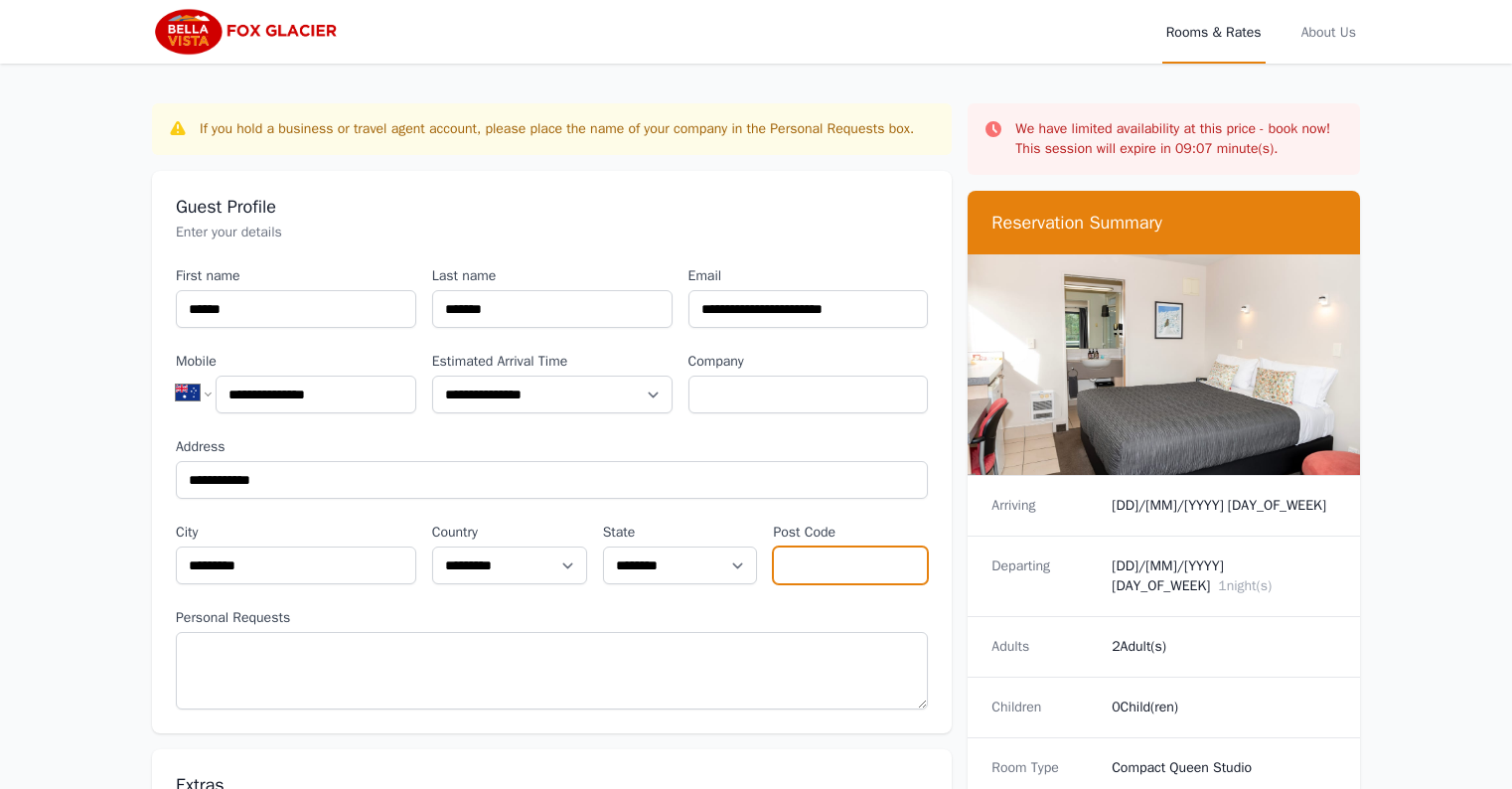 click on "Post Code" at bounding box center [850, 565] 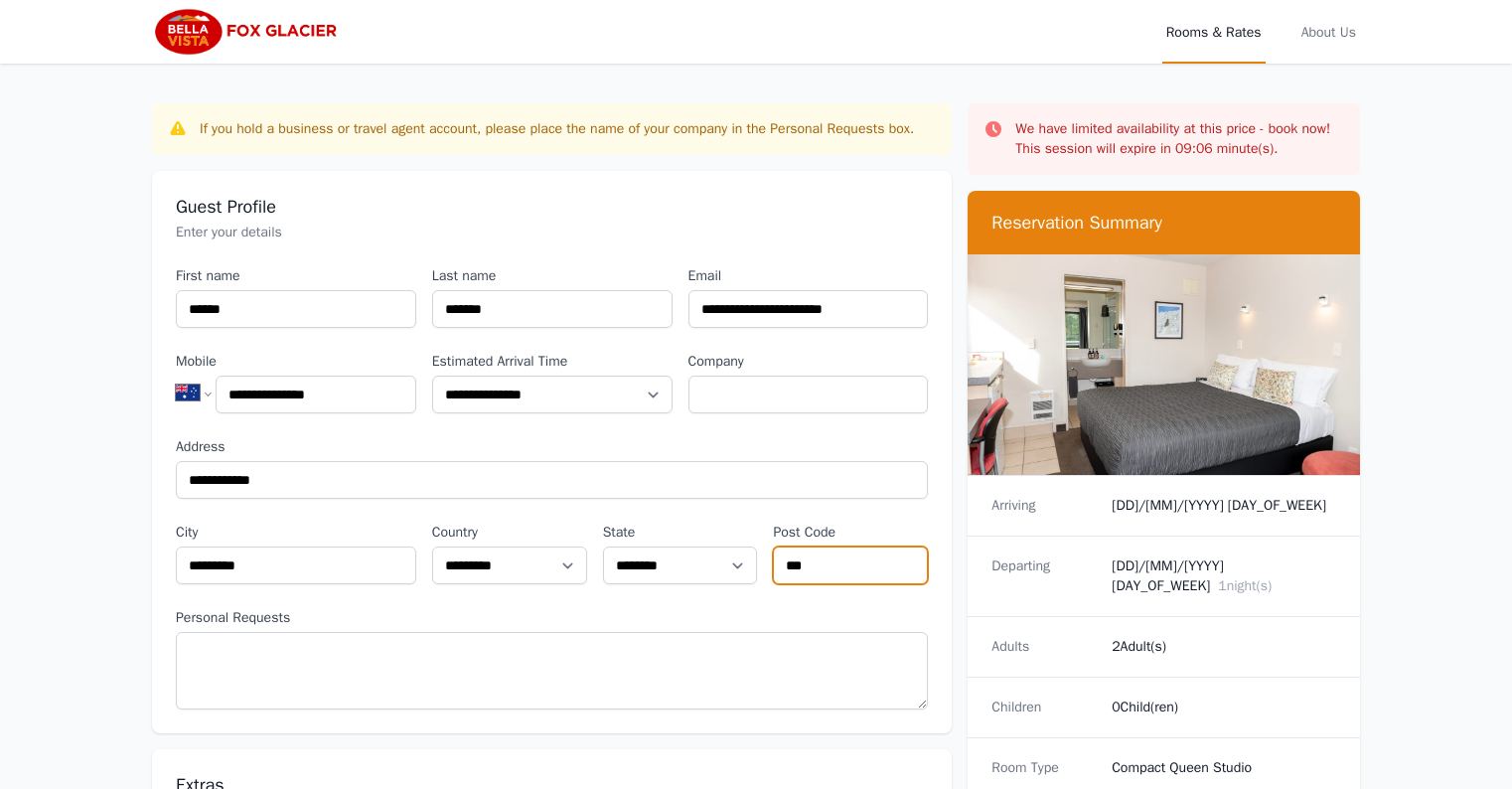 type on "***" 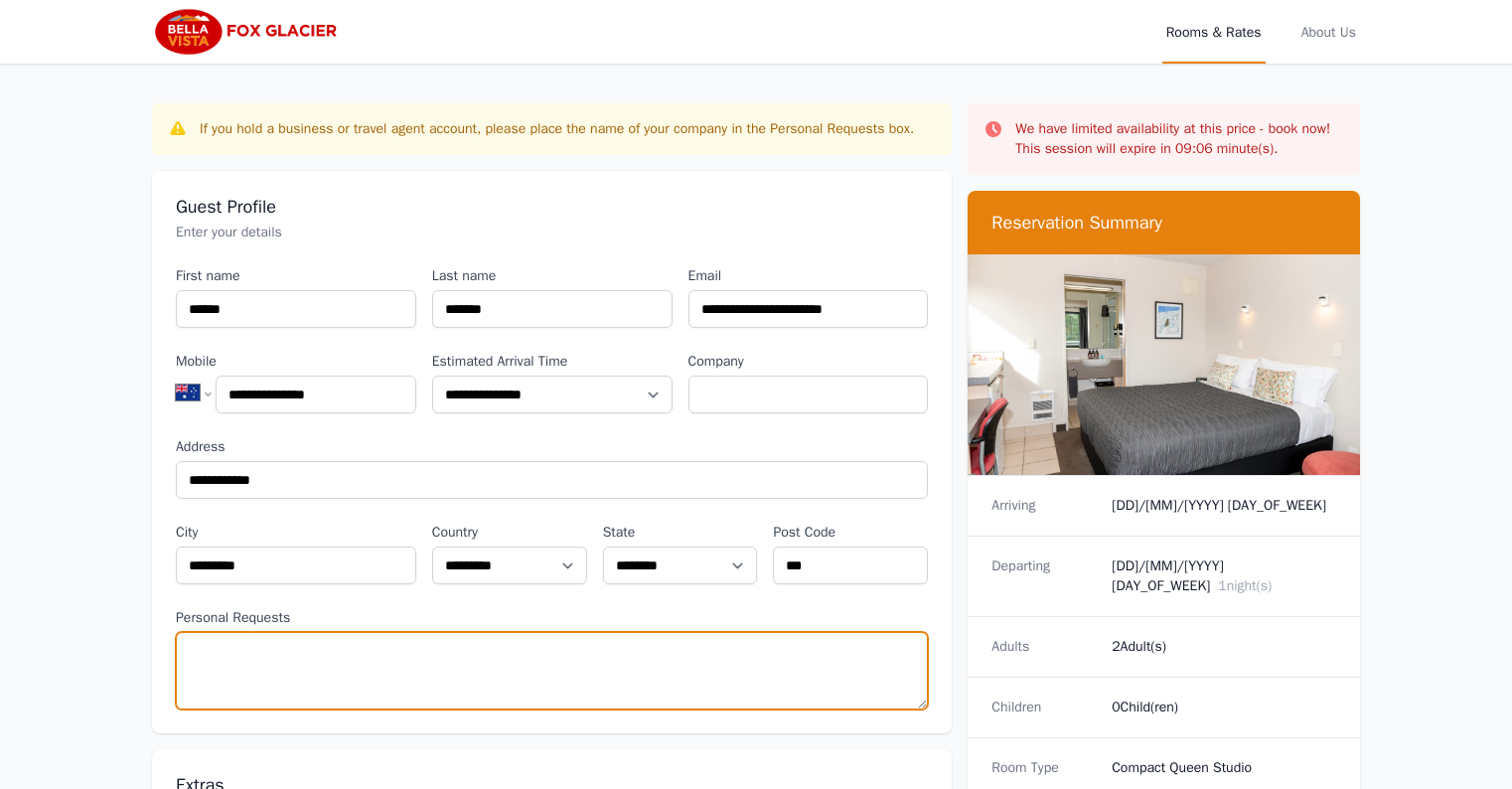 click on "Personal Requests" at bounding box center [551, 671] 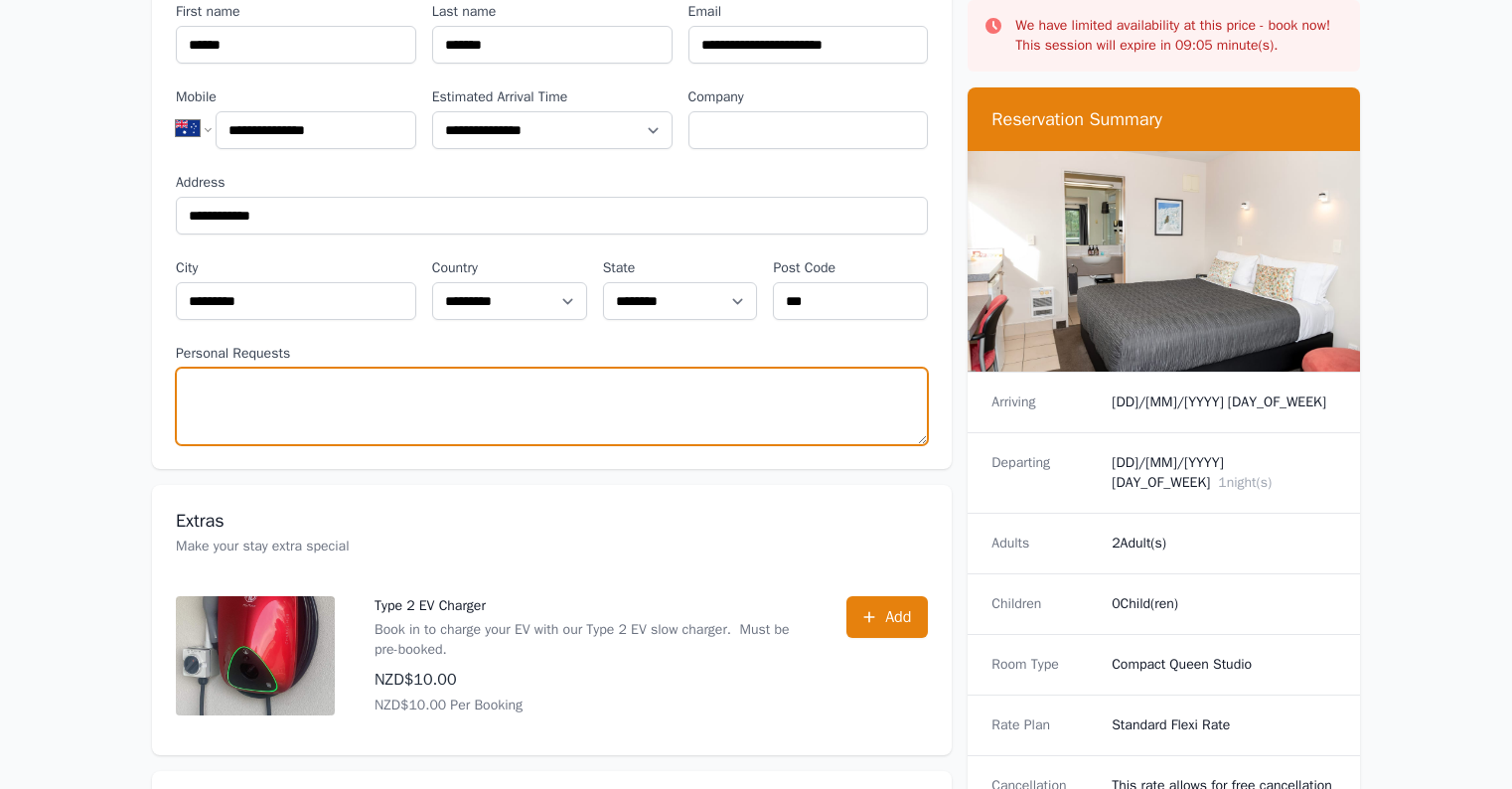 scroll, scrollTop: 265, scrollLeft: 0, axis: vertical 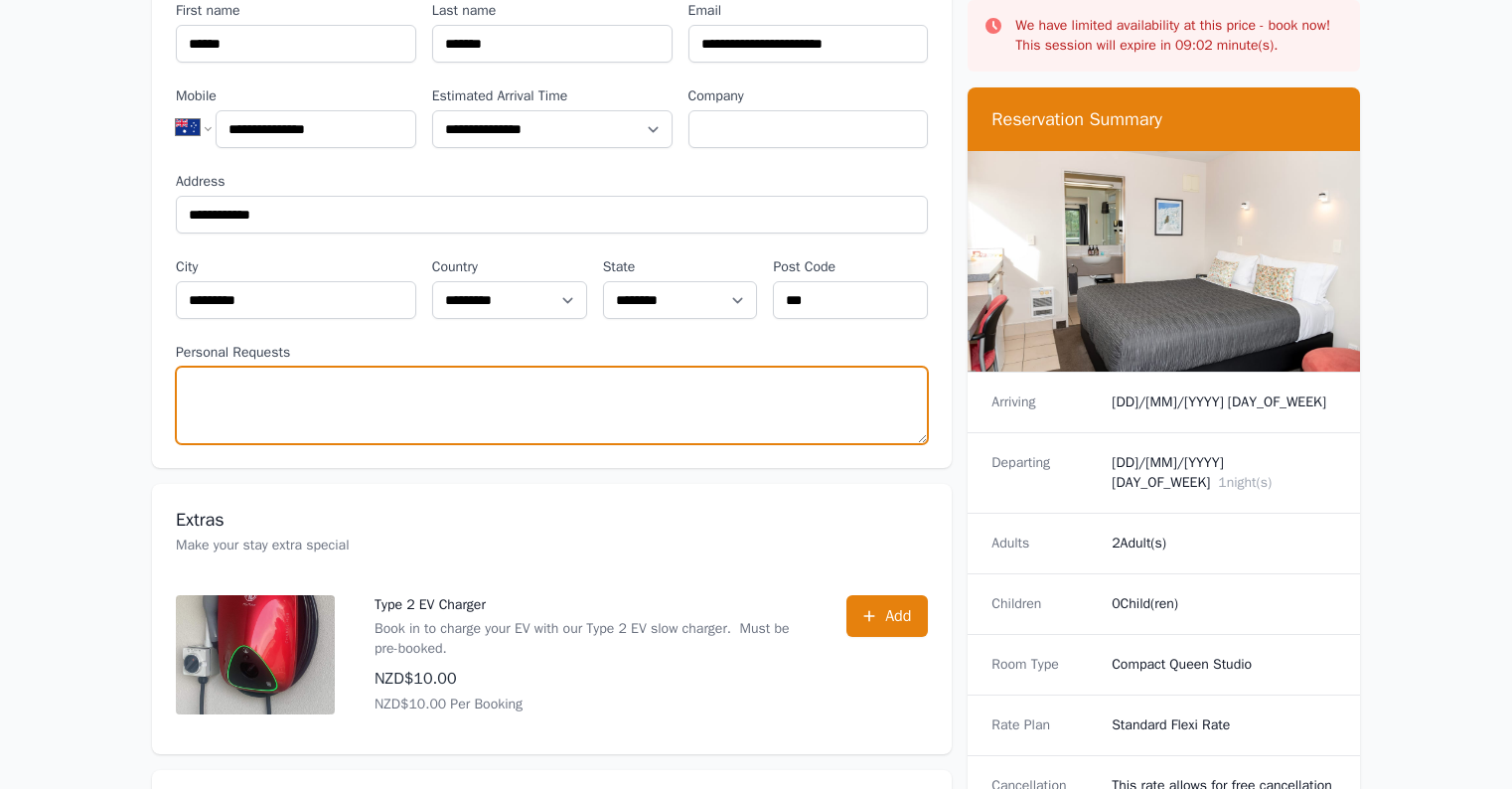 click on "Personal Requests" at bounding box center [551, 405] 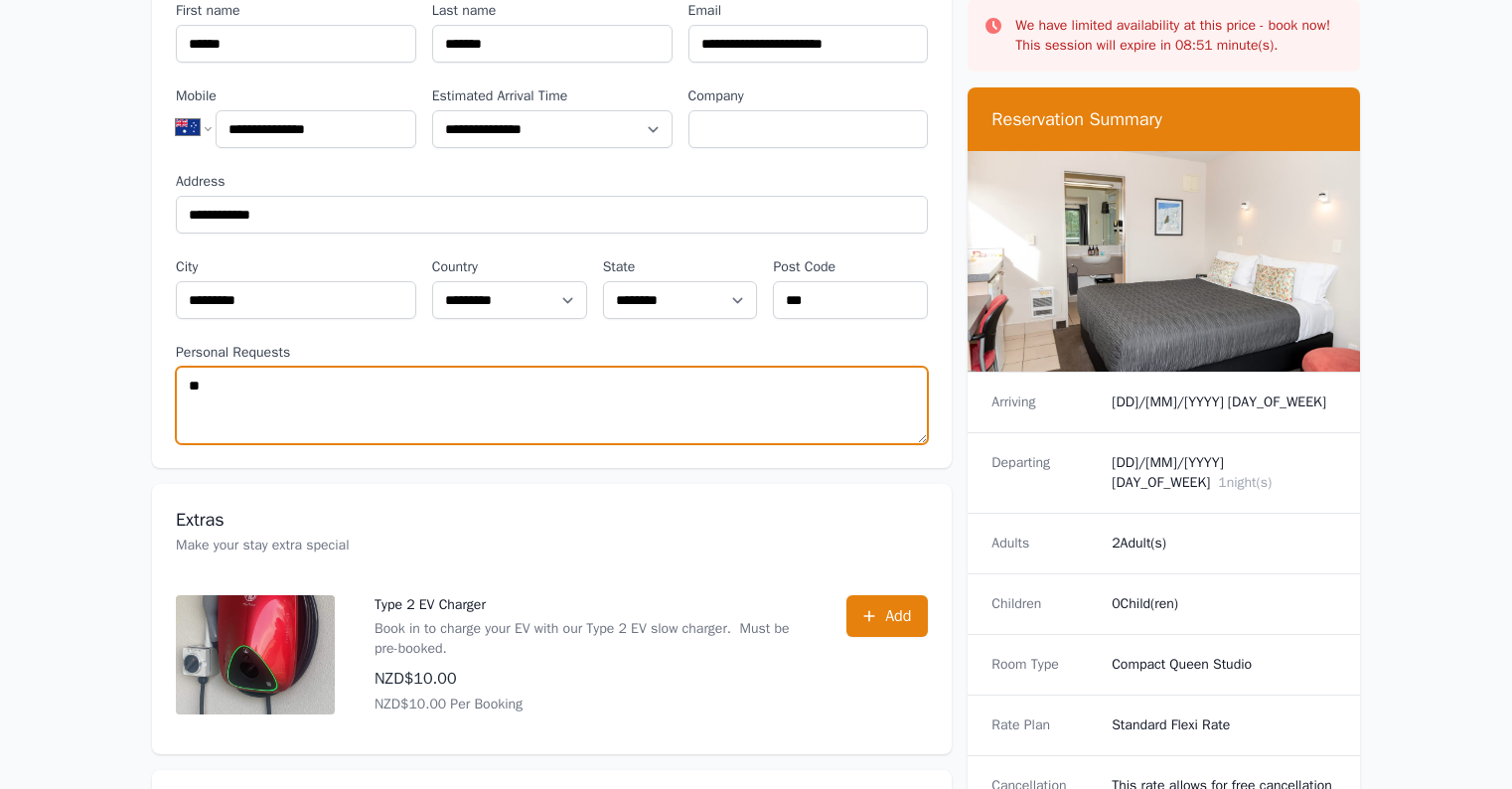 type on "*" 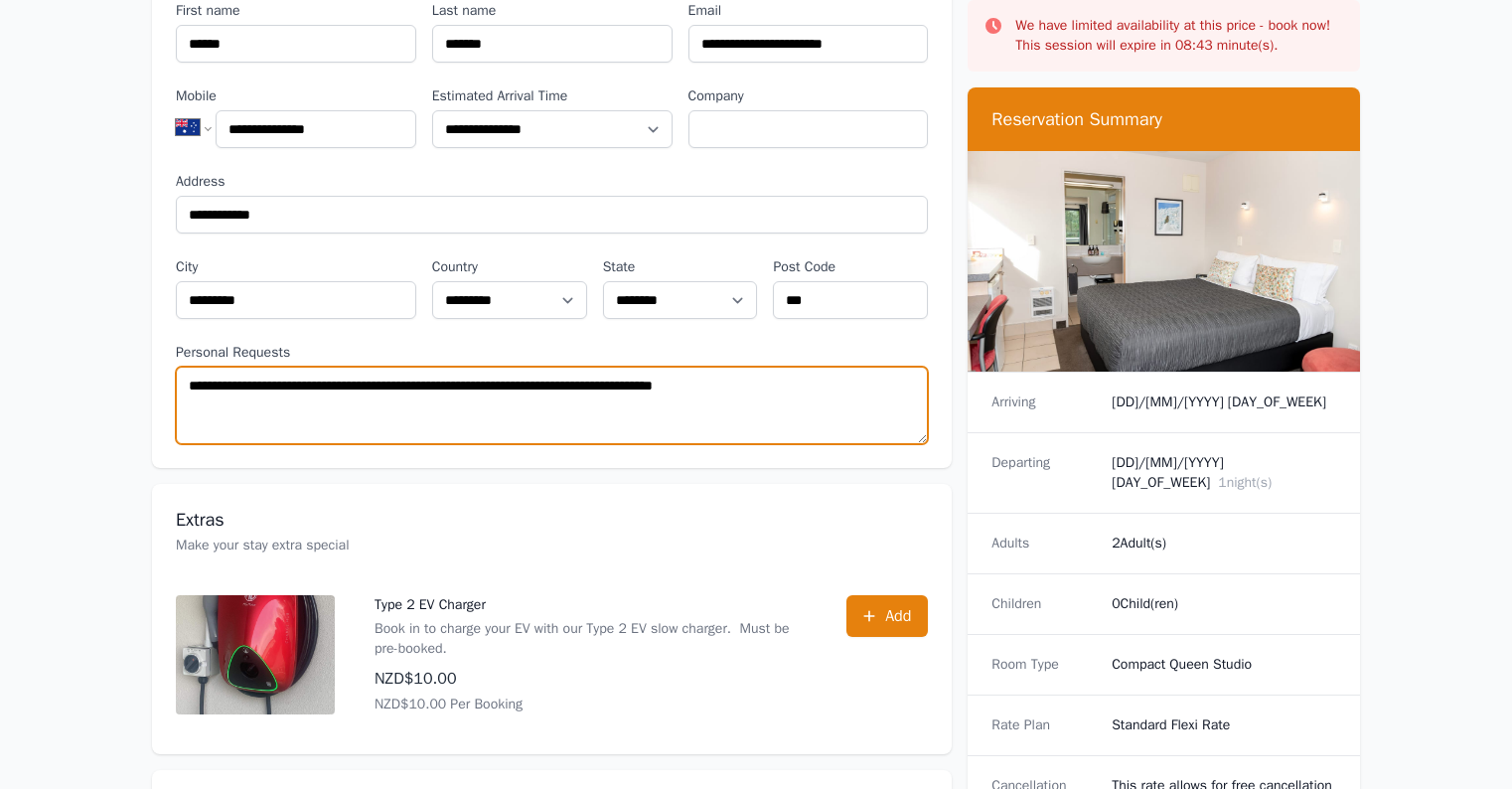click on "**********" at bounding box center [551, 405] 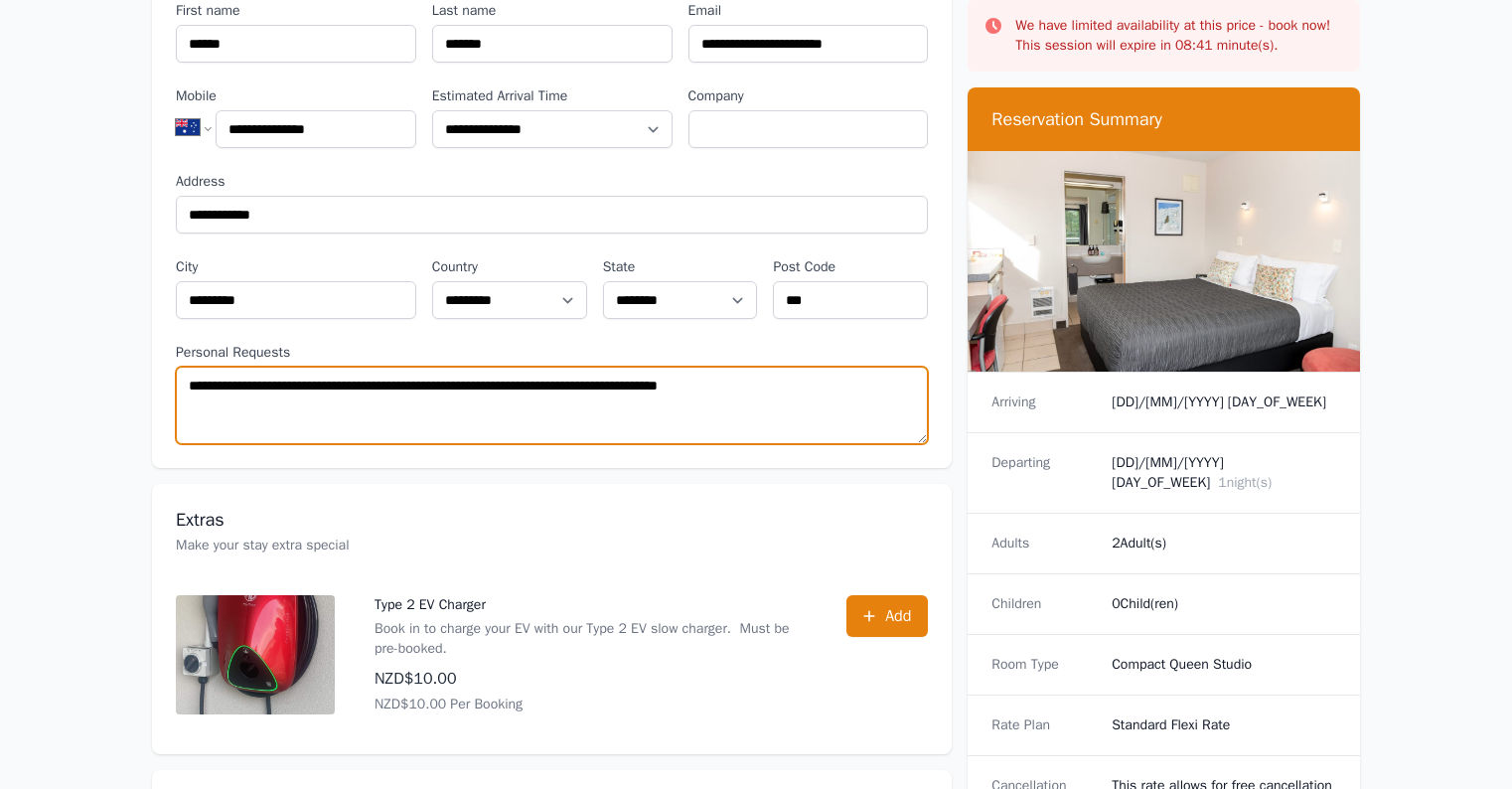 click on "**********" at bounding box center (551, 405) 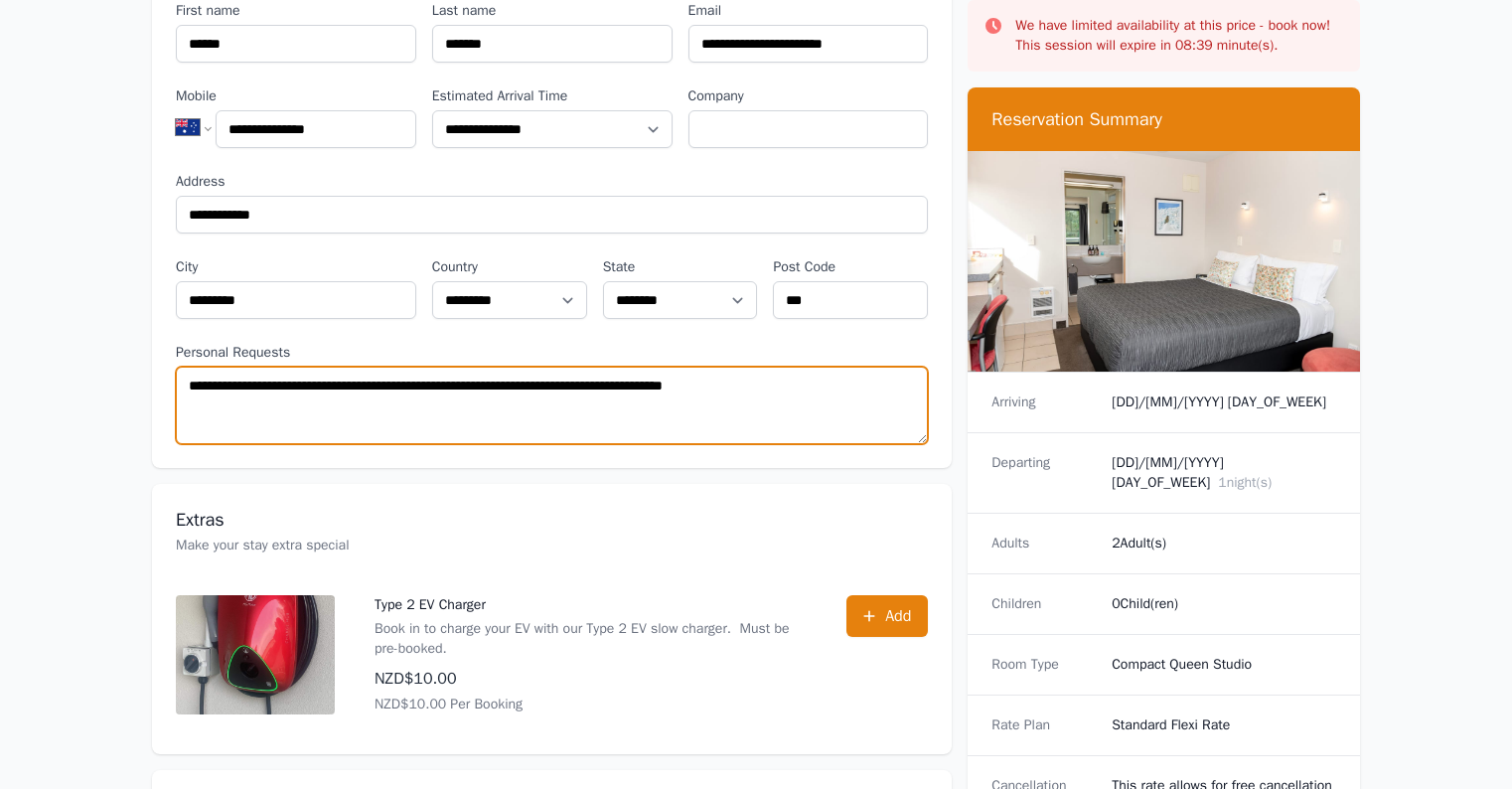 click on "**********" at bounding box center [551, 405] 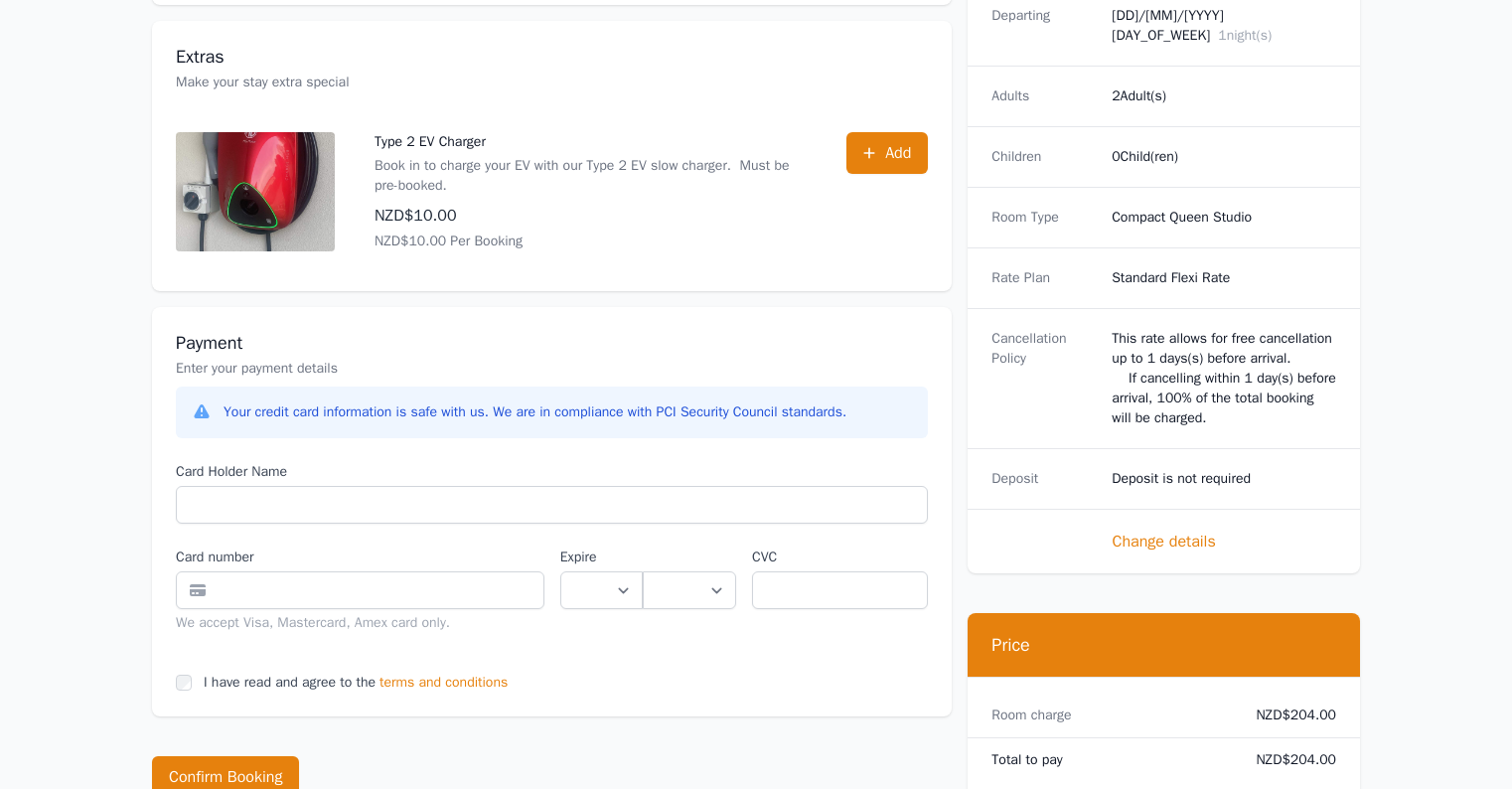 scroll, scrollTop: 795, scrollLeft: 0, axis: vertical 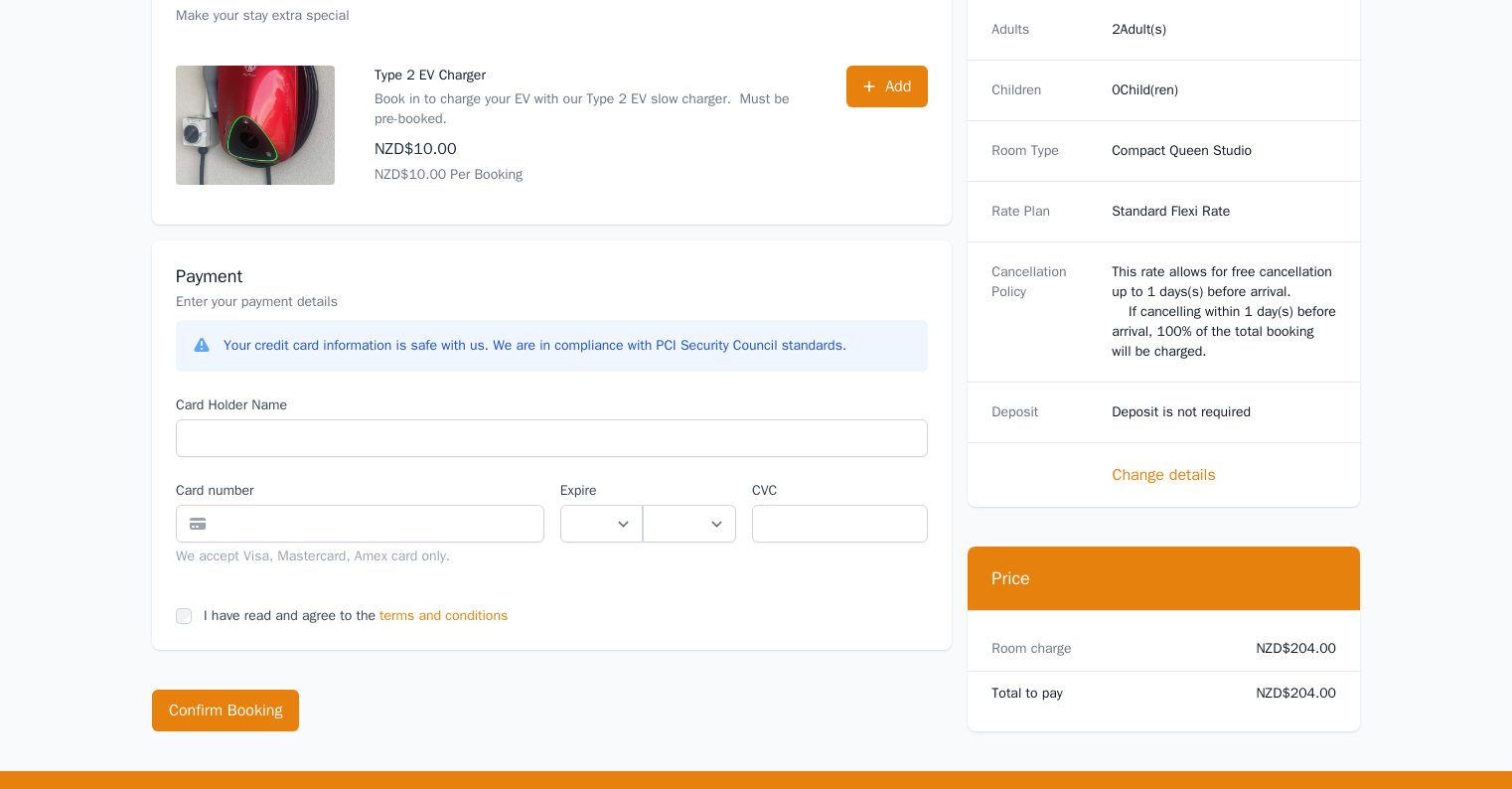 type on "**********" 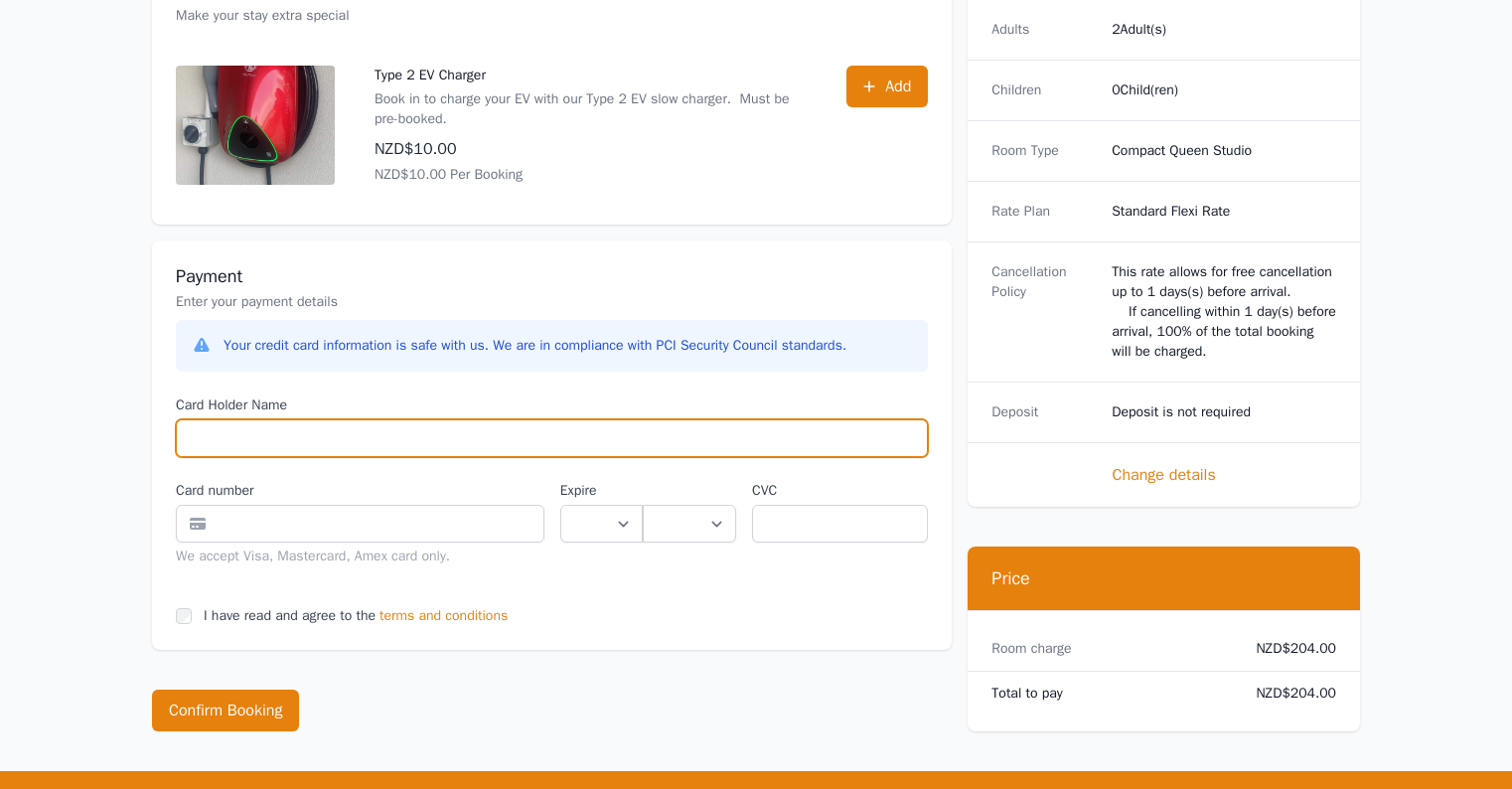 click on "Card Holder Name" at bounding box center (551, 438) 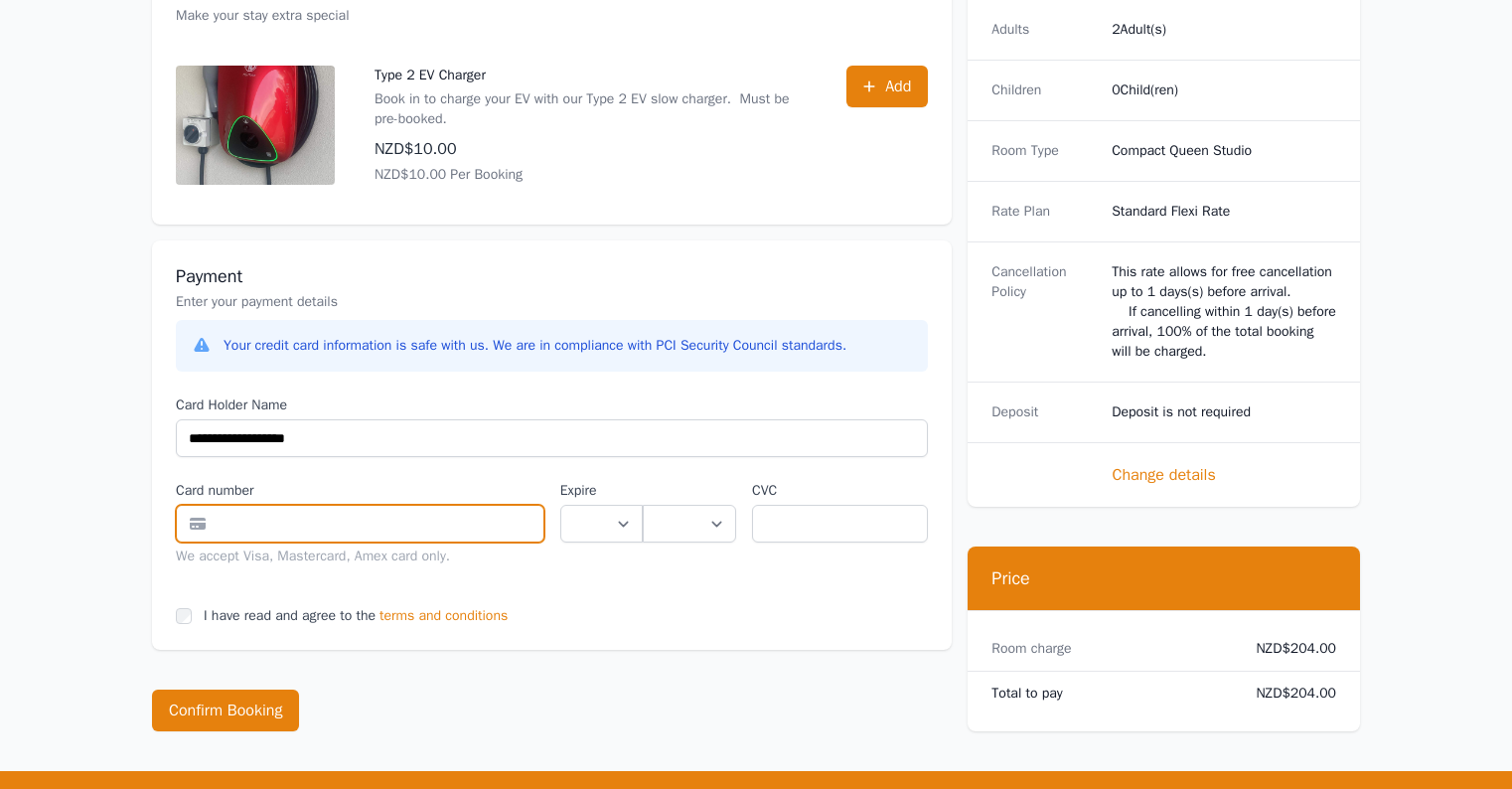 type on "**********" 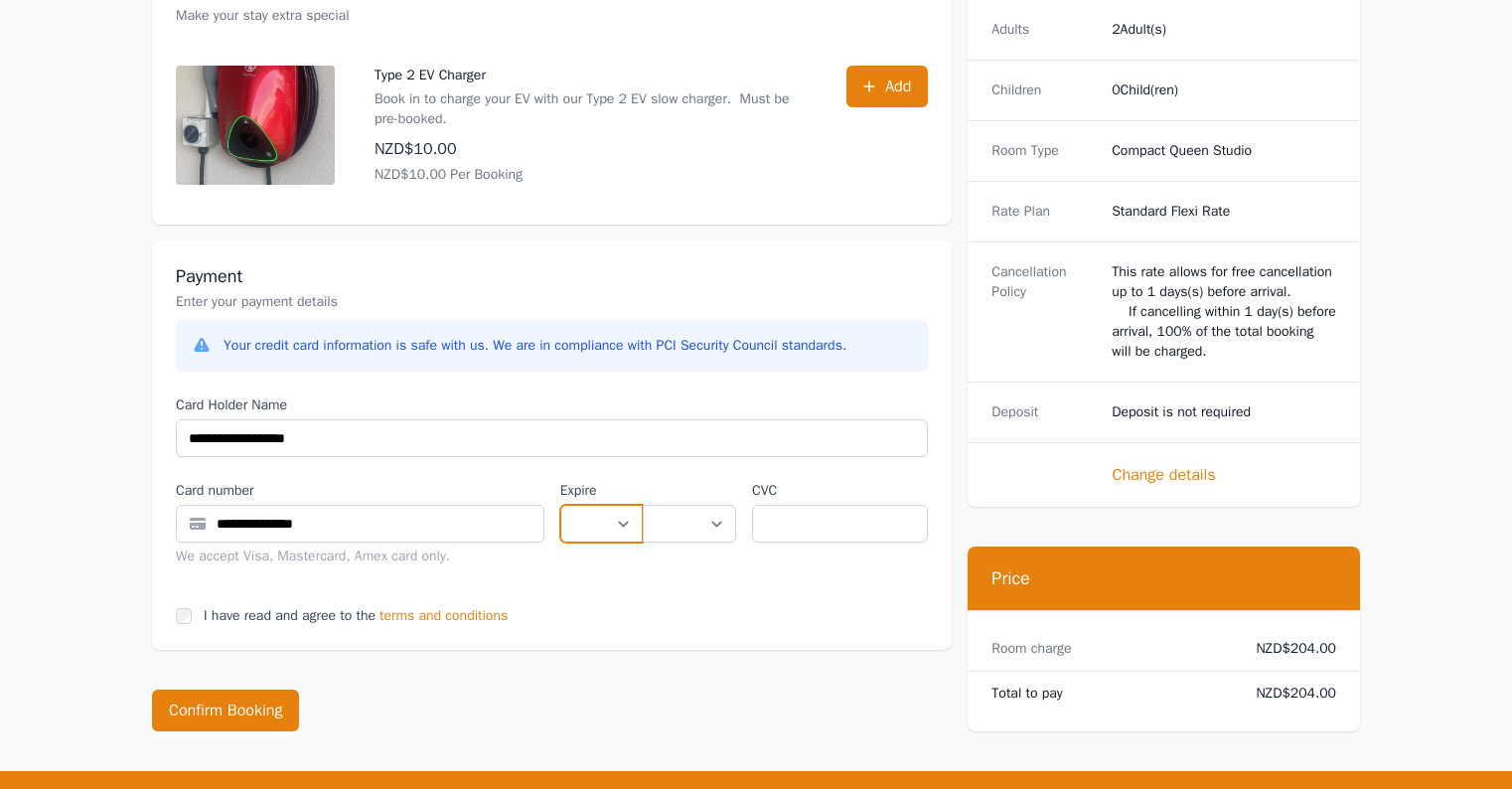 select on "**" 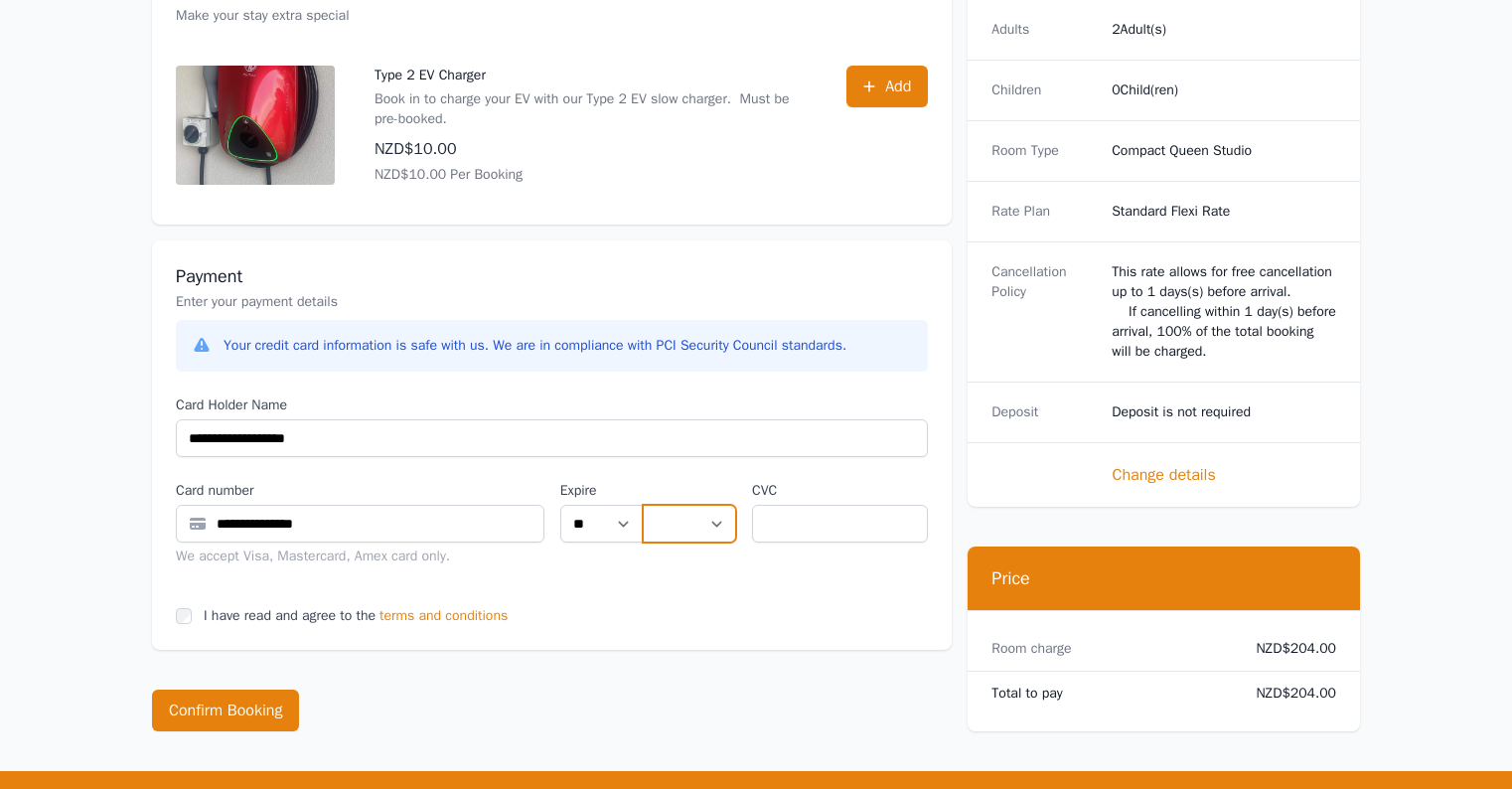 select on "**" 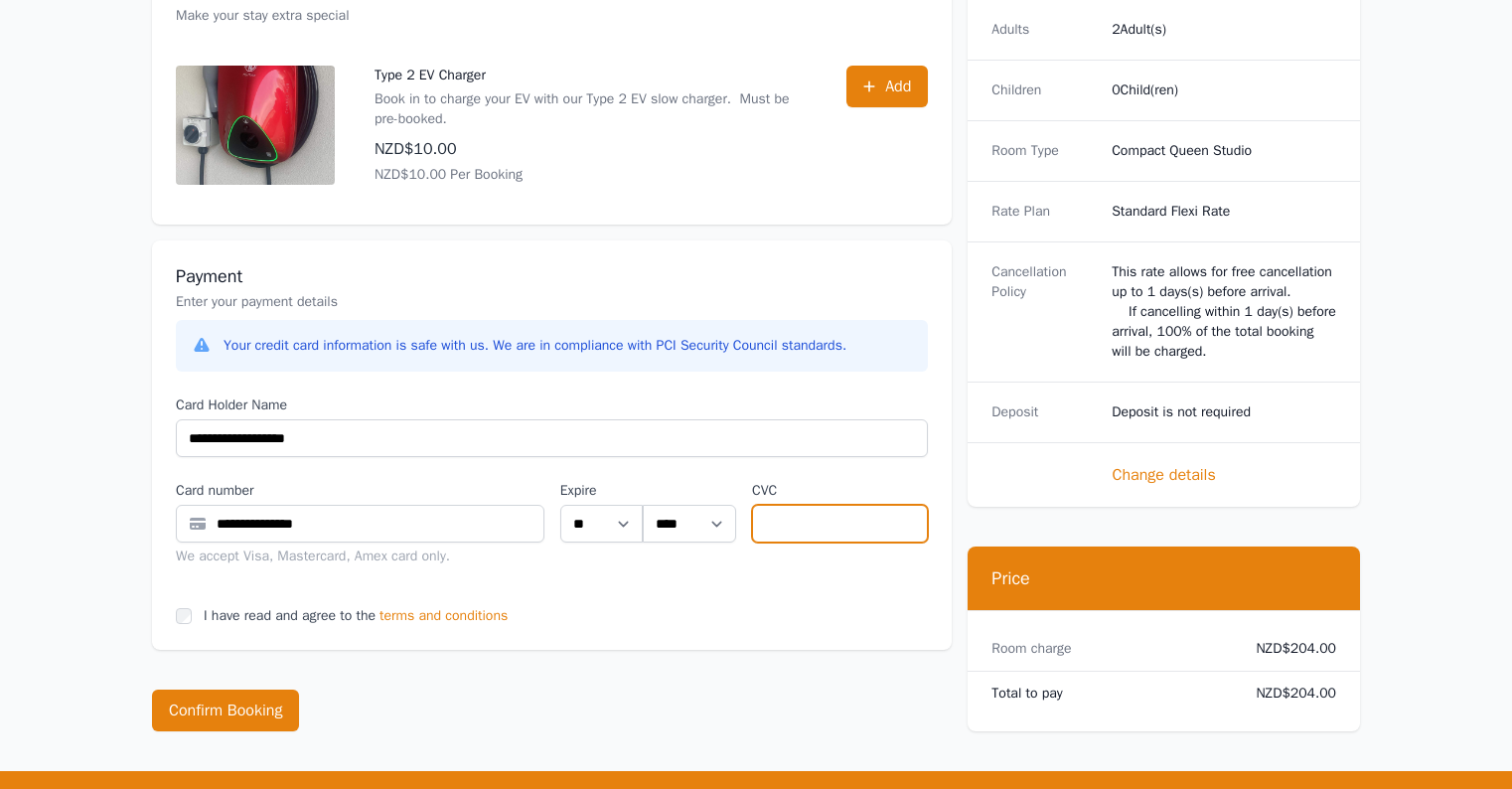 type on "****" 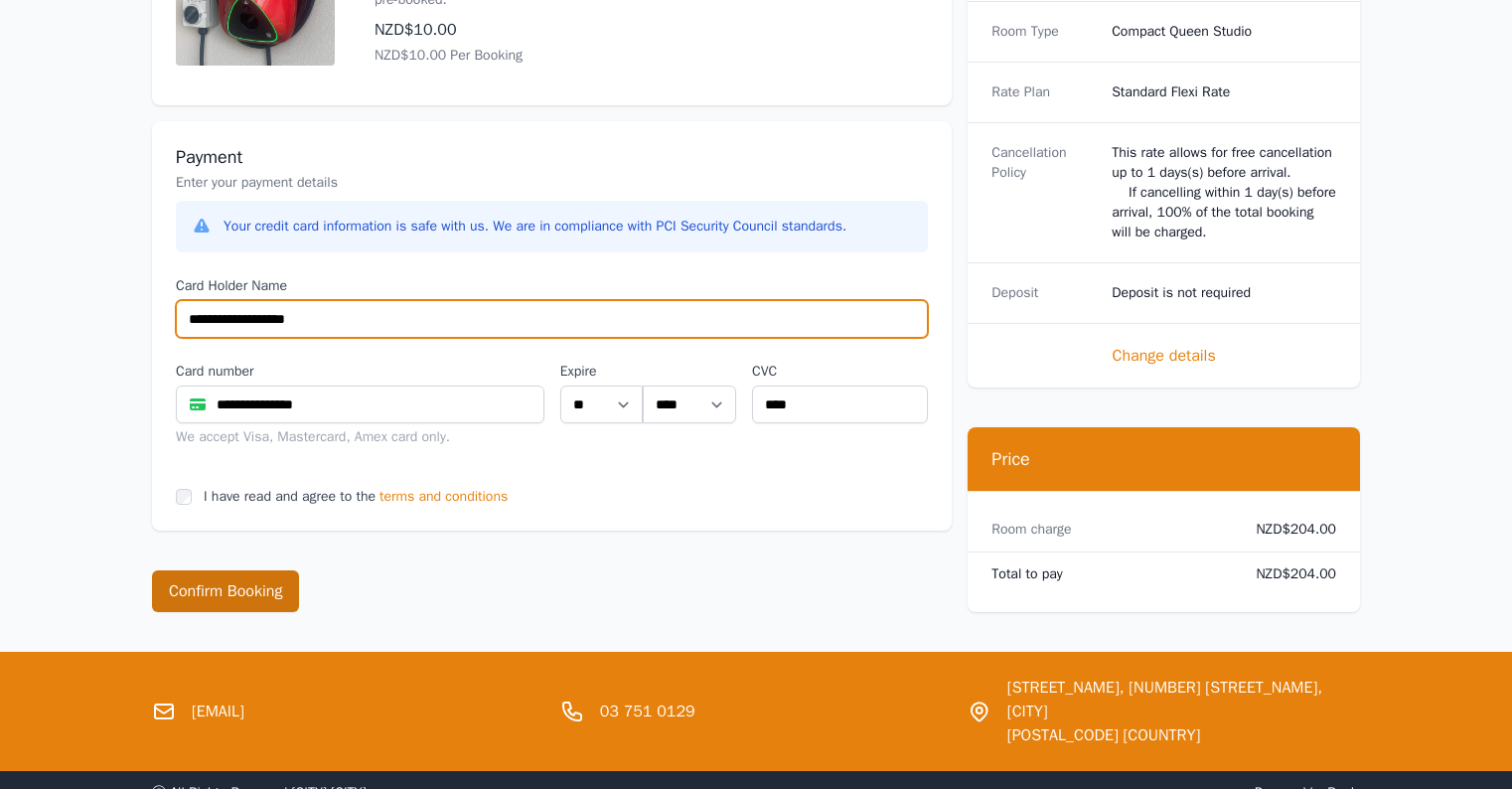 scroll, scrollTop: 927, scrollLeft: 0, axis: vertical 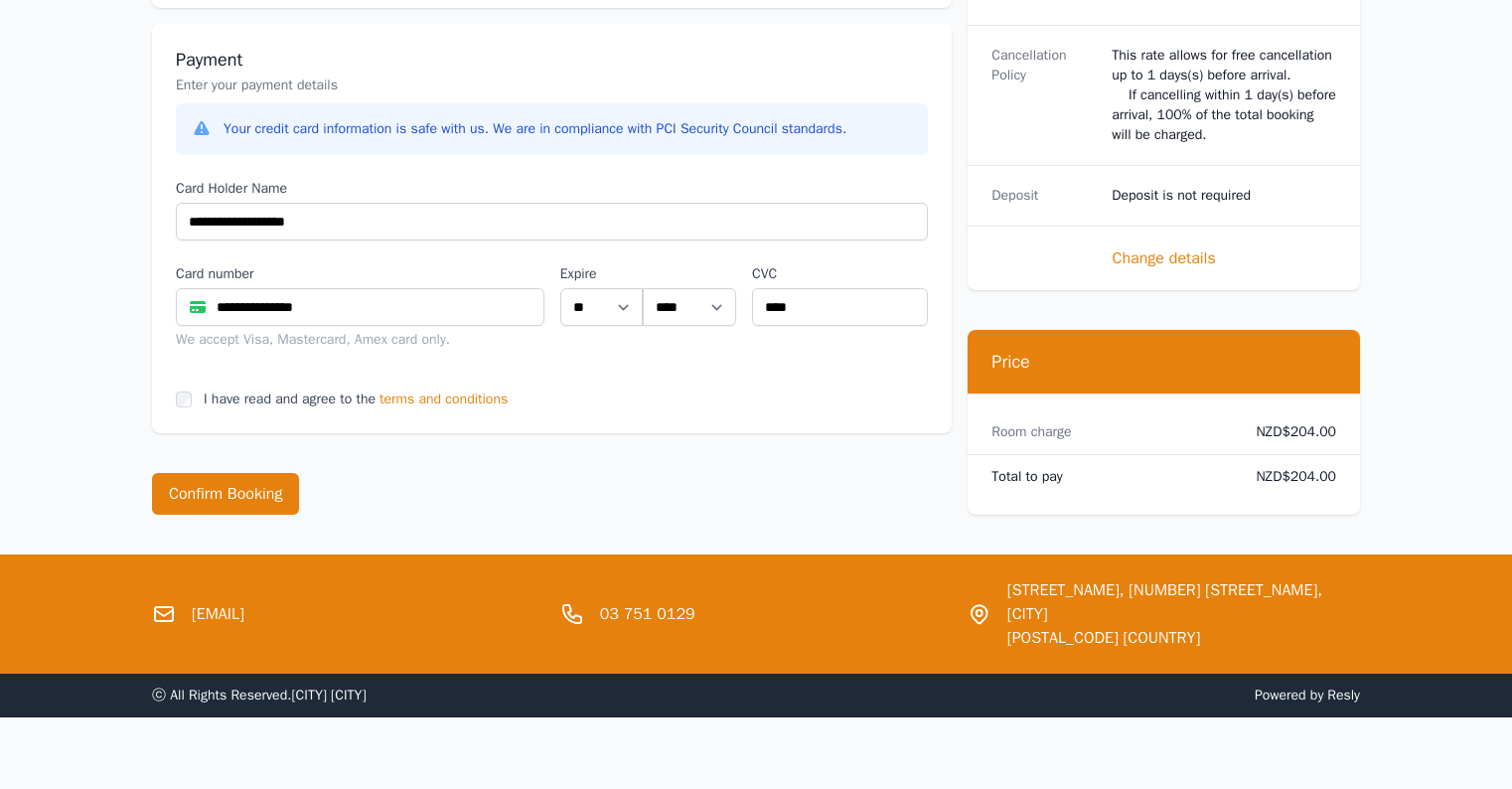 click on "terms and conditions" at bounding box center [443, 399] 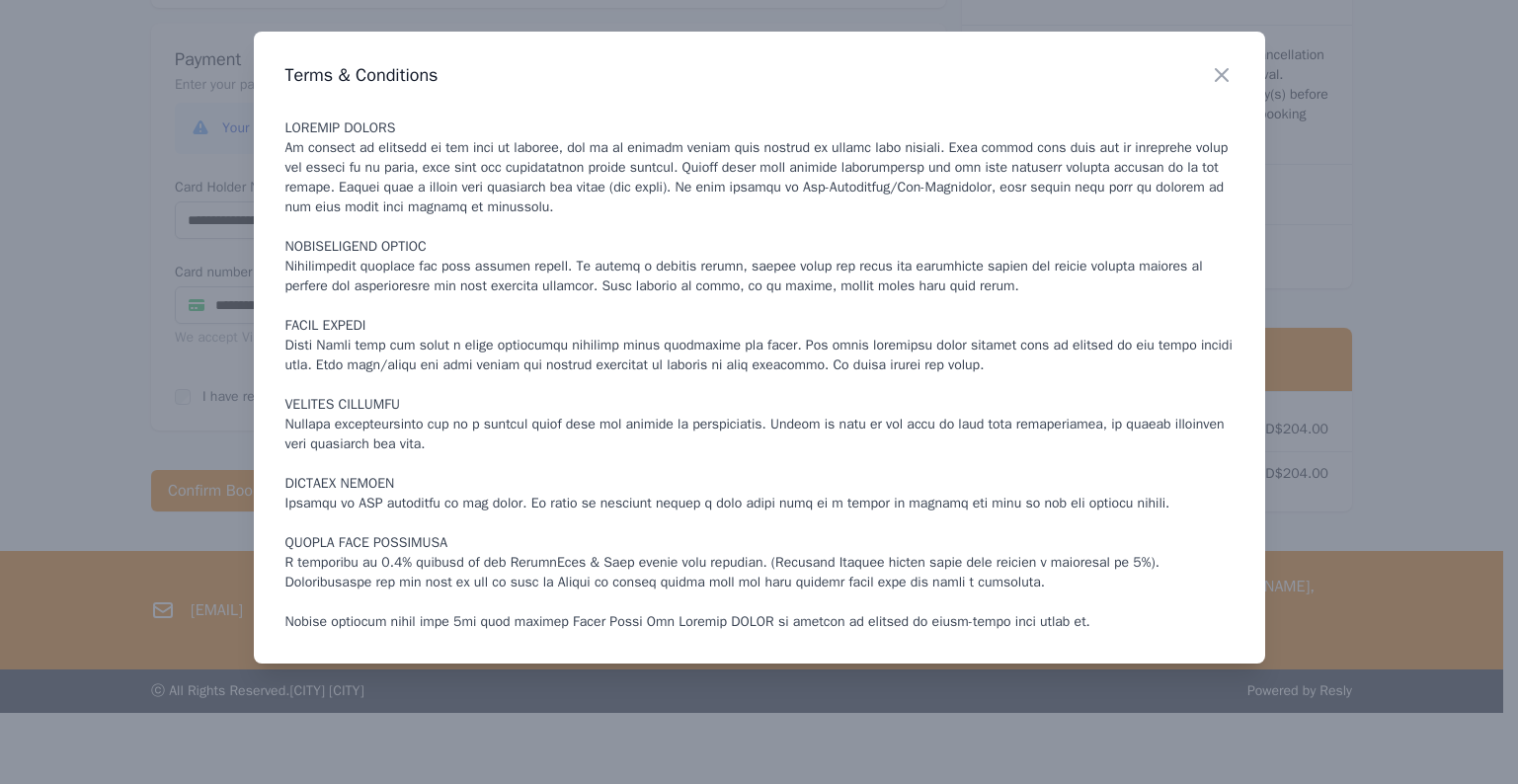 click at bounding box center (759, 392) 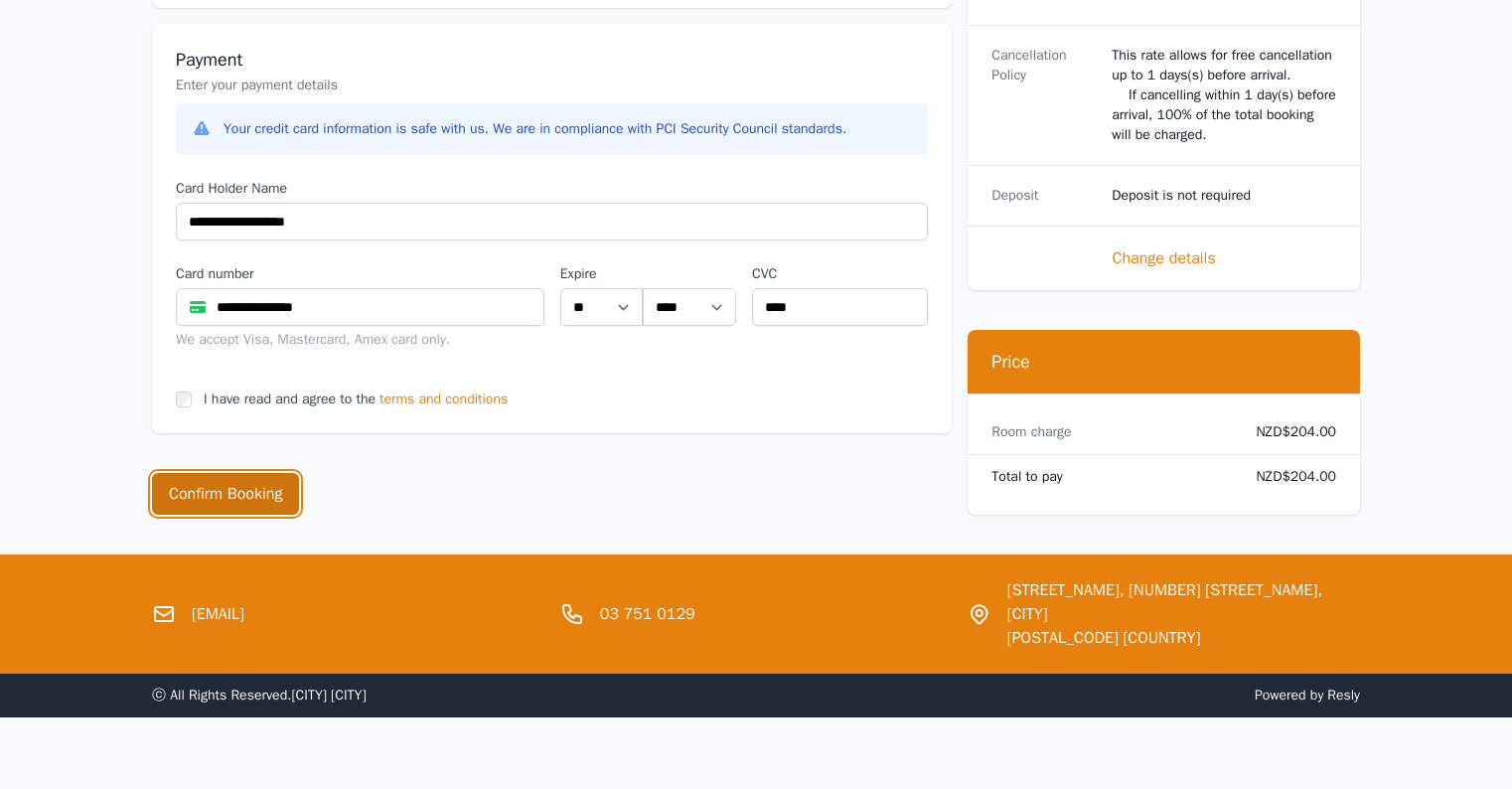 click on "Confirm Booking" at bounding box center (226, 494) 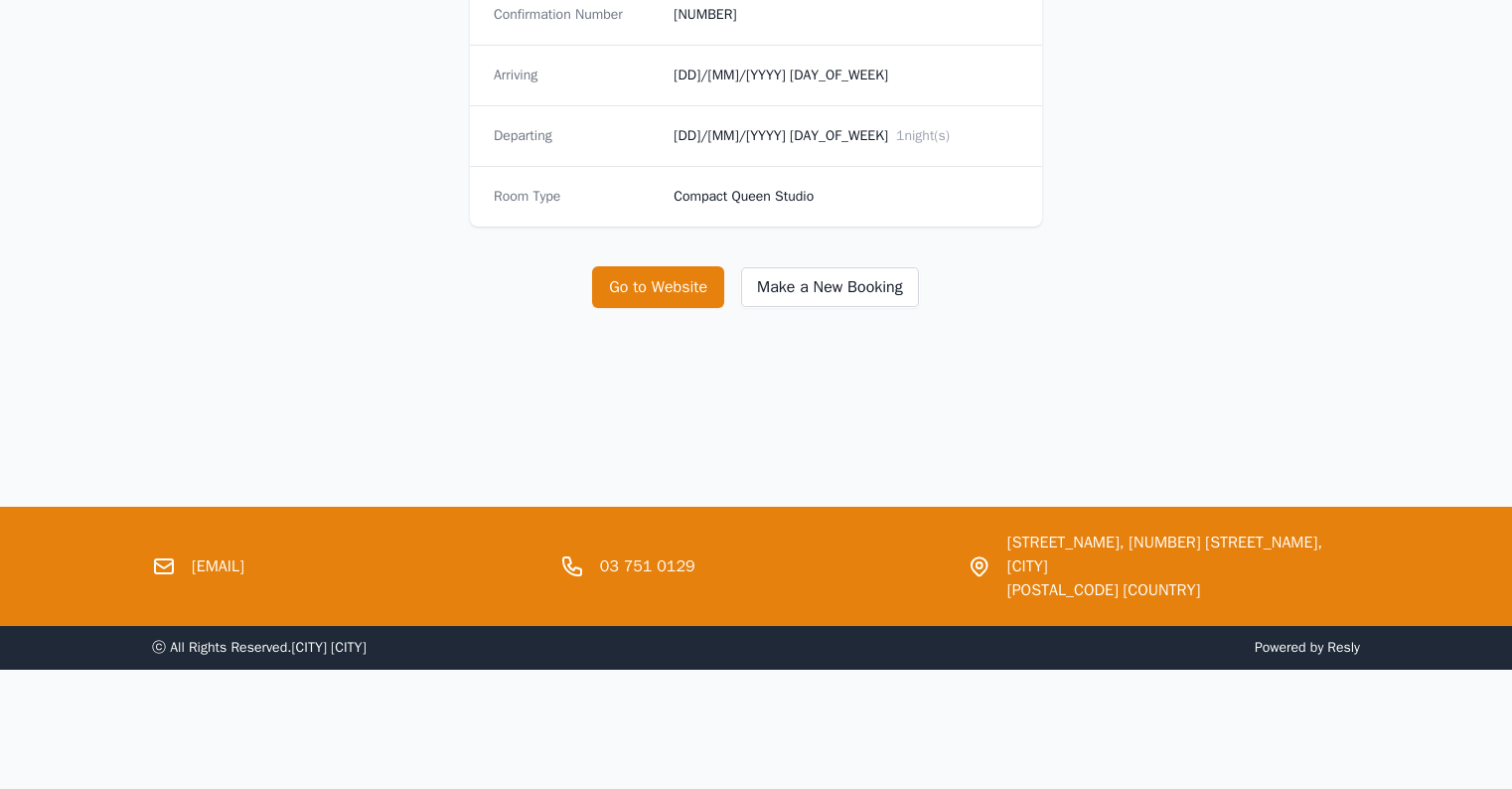 scroll, scrollTop: 0, scrollLeft: 0, axis: both 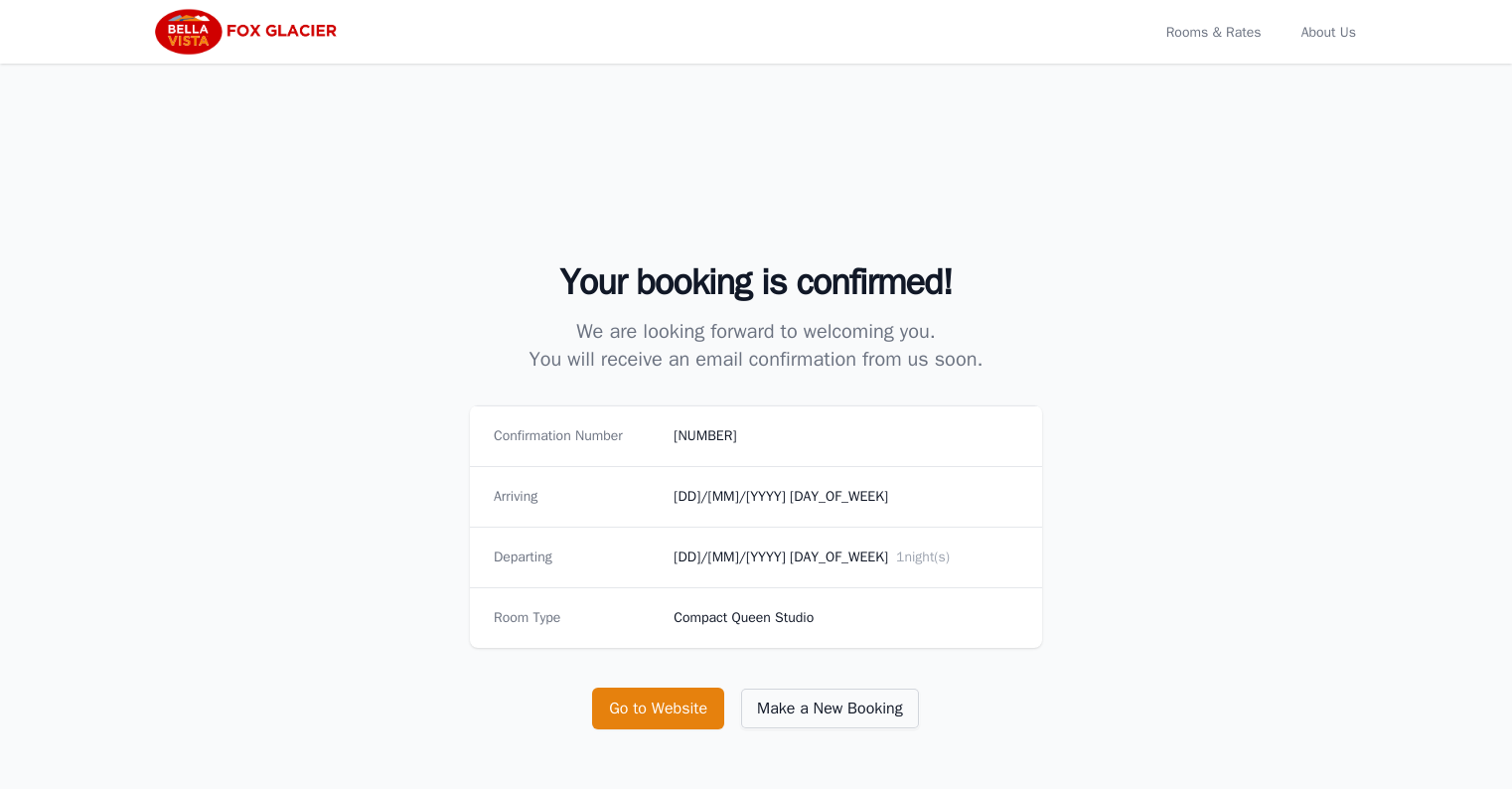 click on "Make a New Booking" at bounding box center (830, 709) 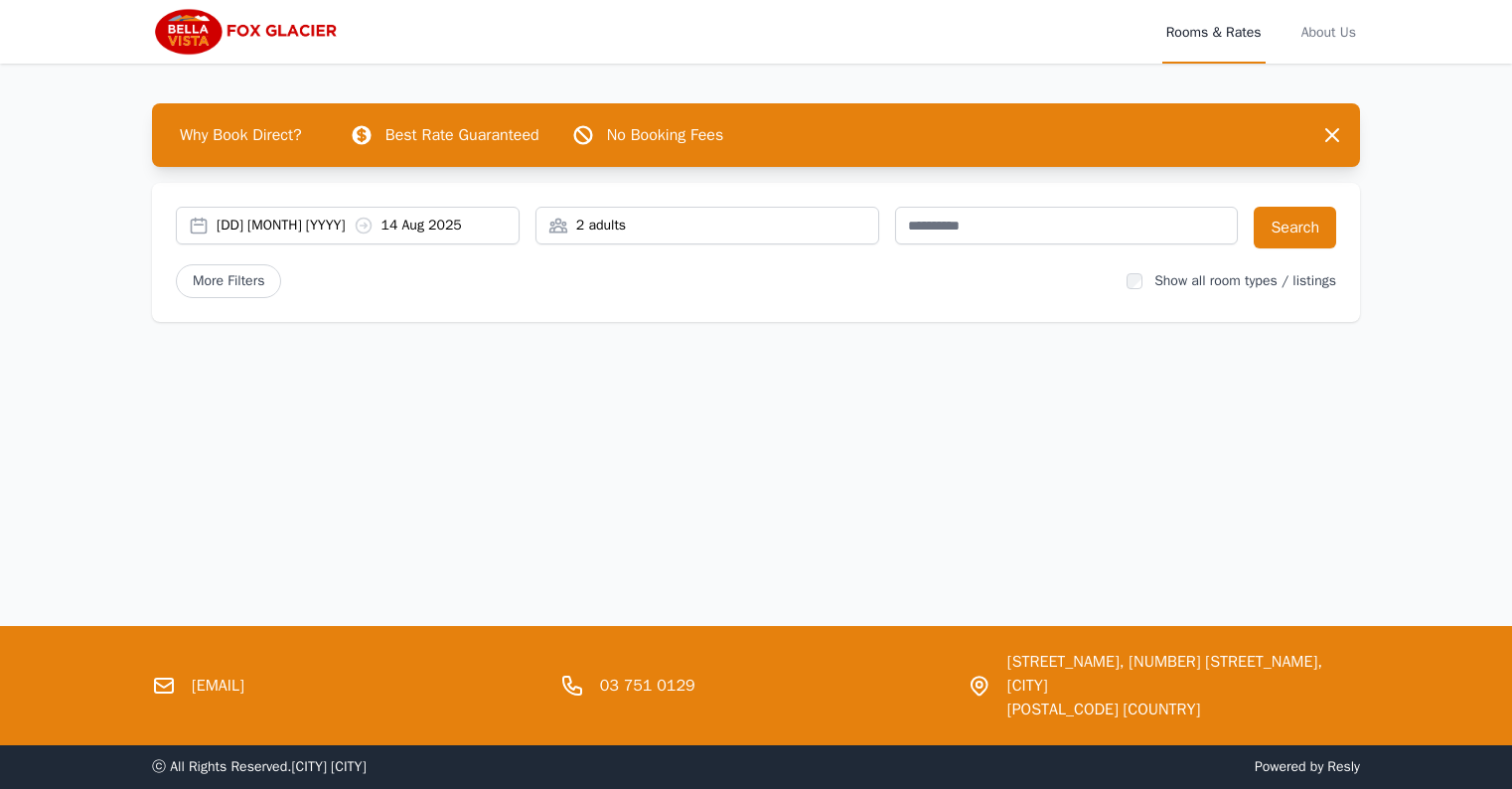 click on "[DD] [MONTH] [YYYY] [DD] [MONTH] [YYYY]" at bounding box center (368, 226) 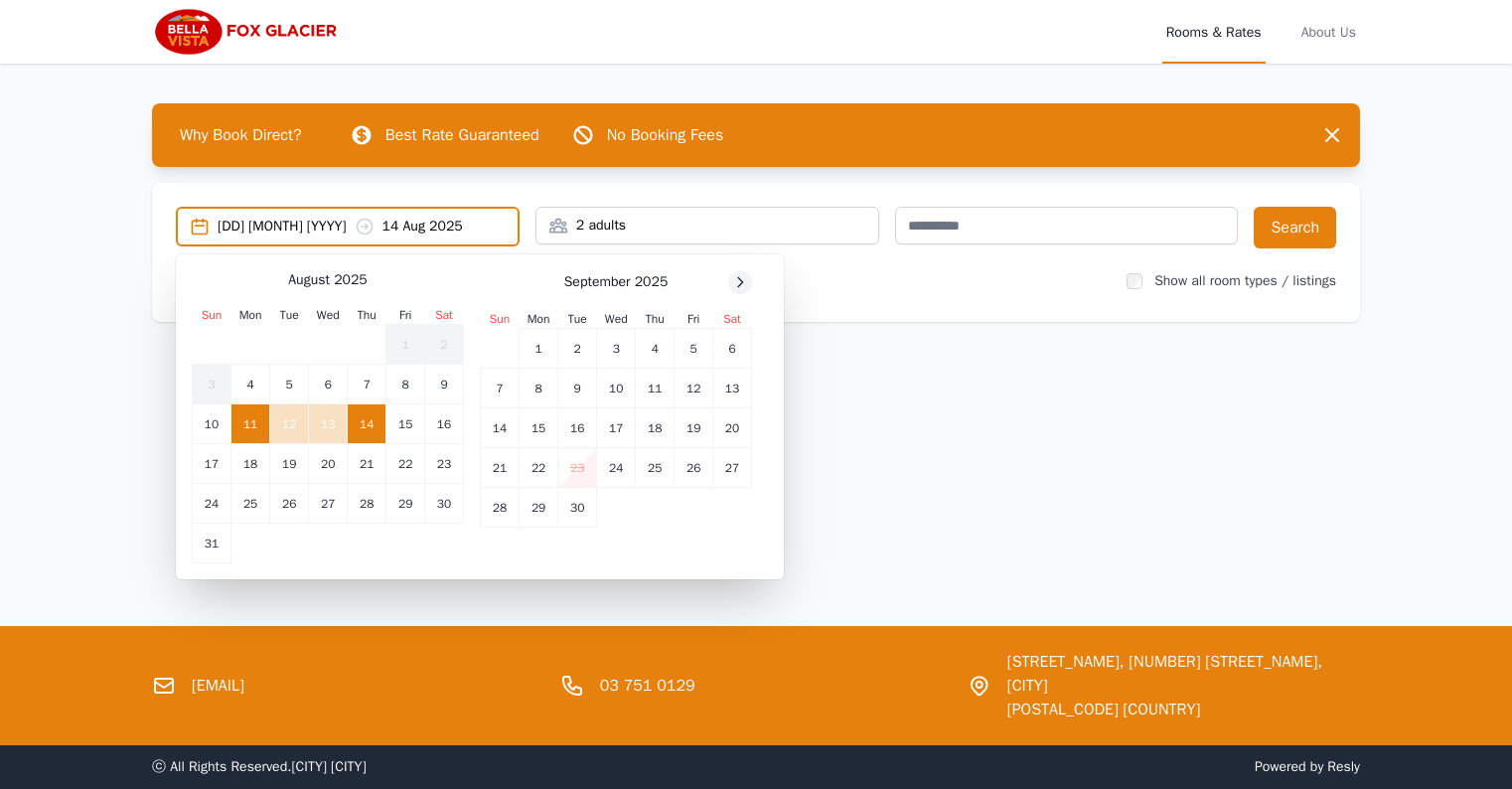 click 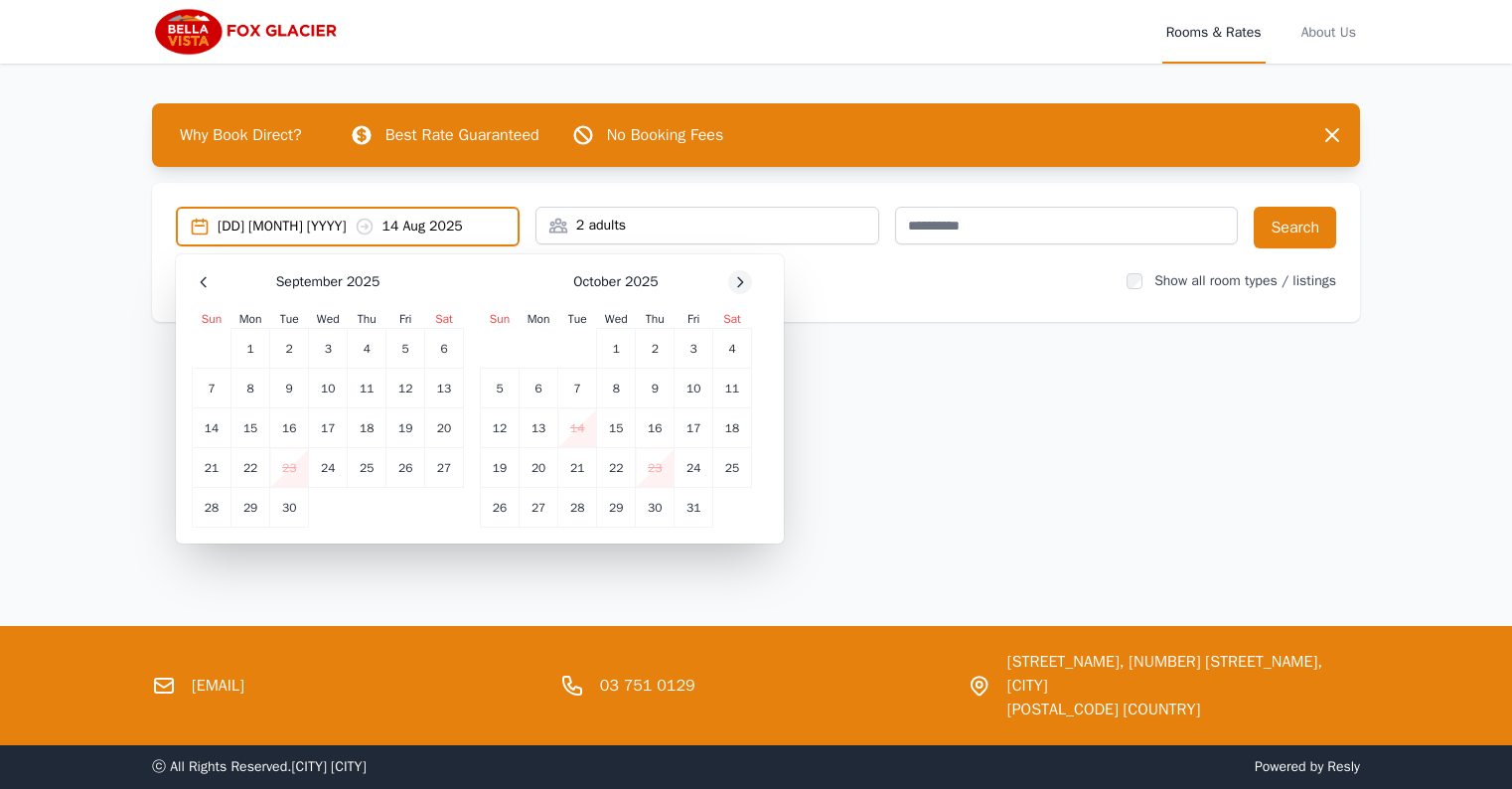 click 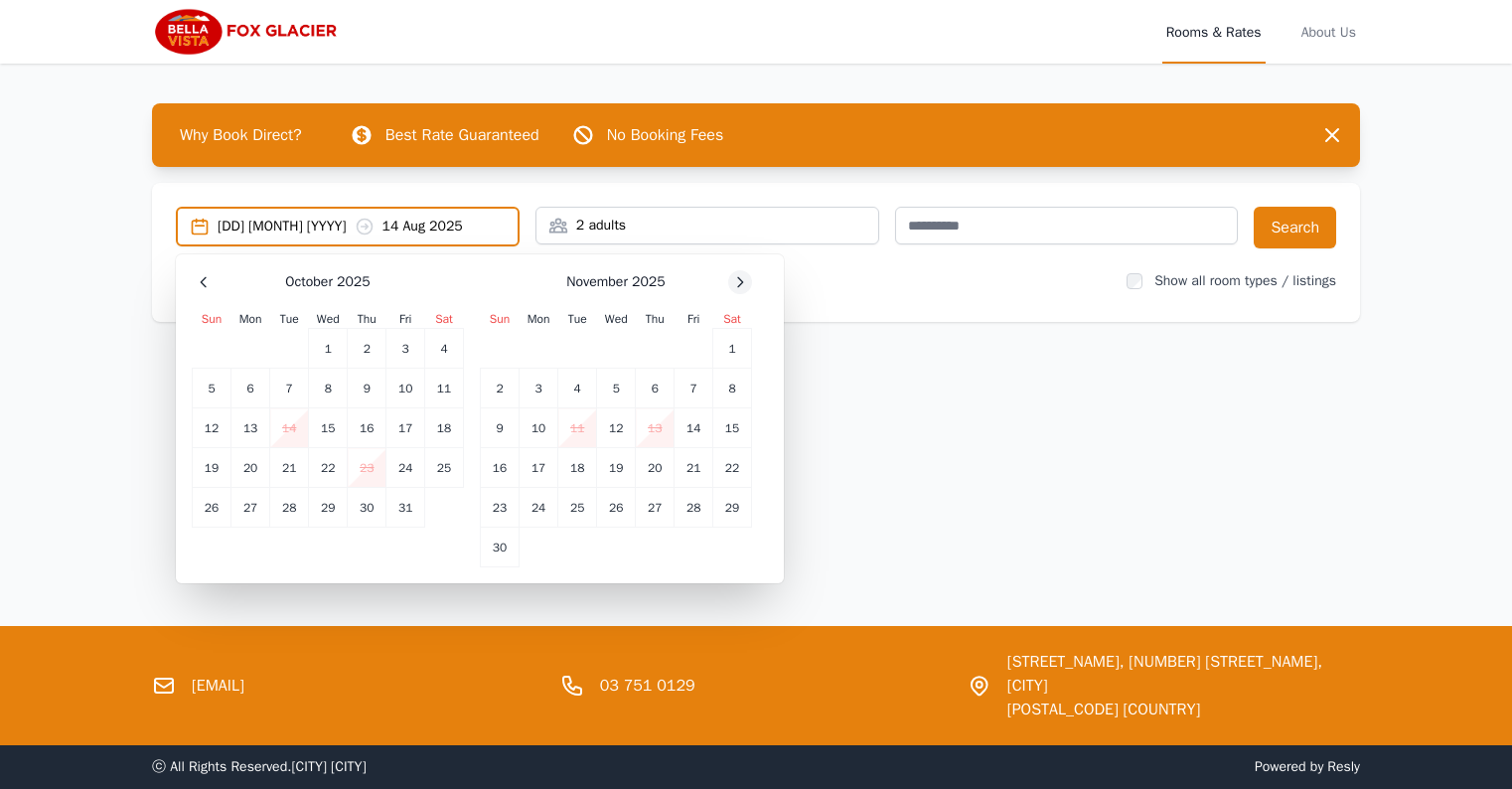 click 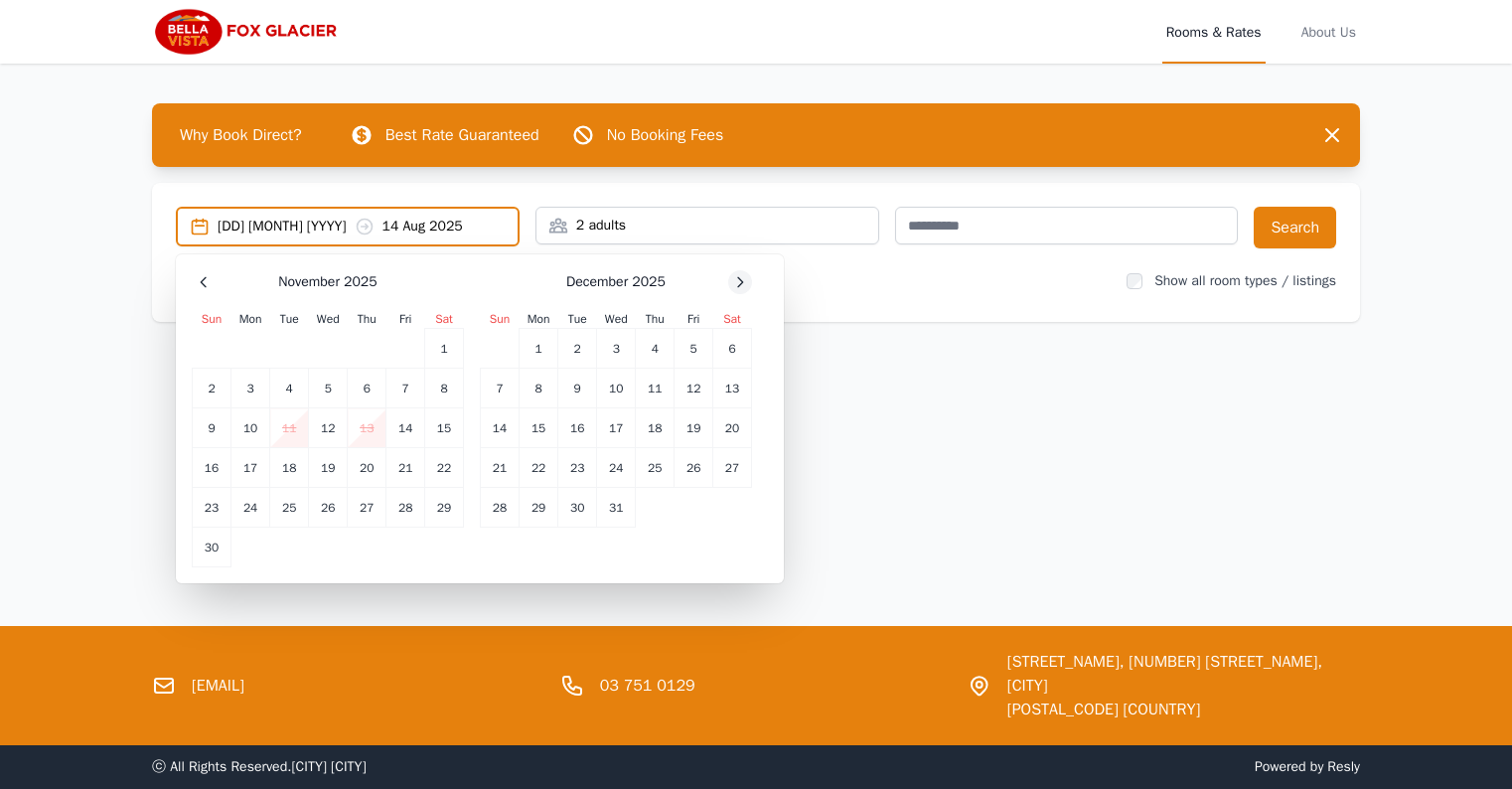 click 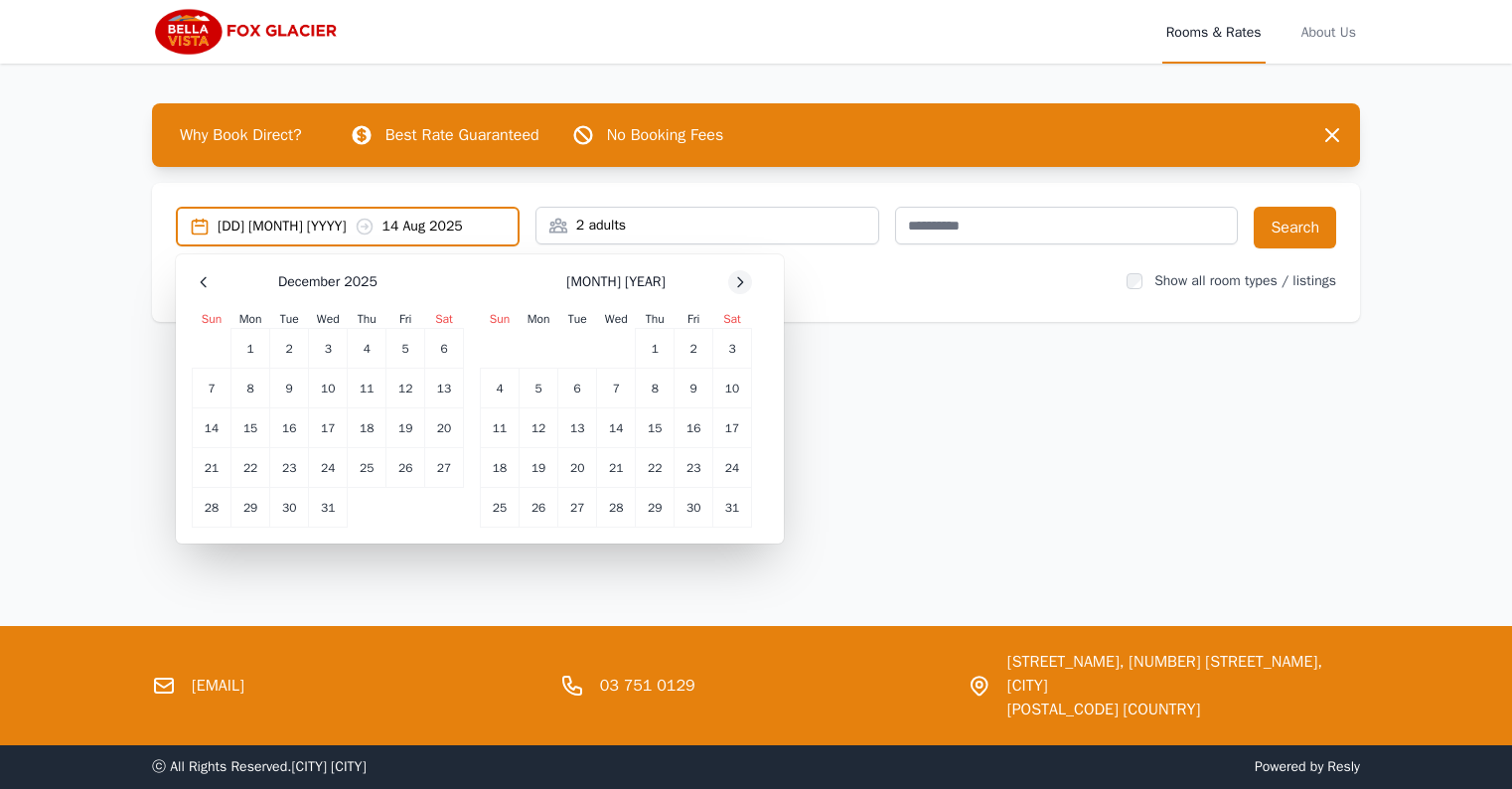 click 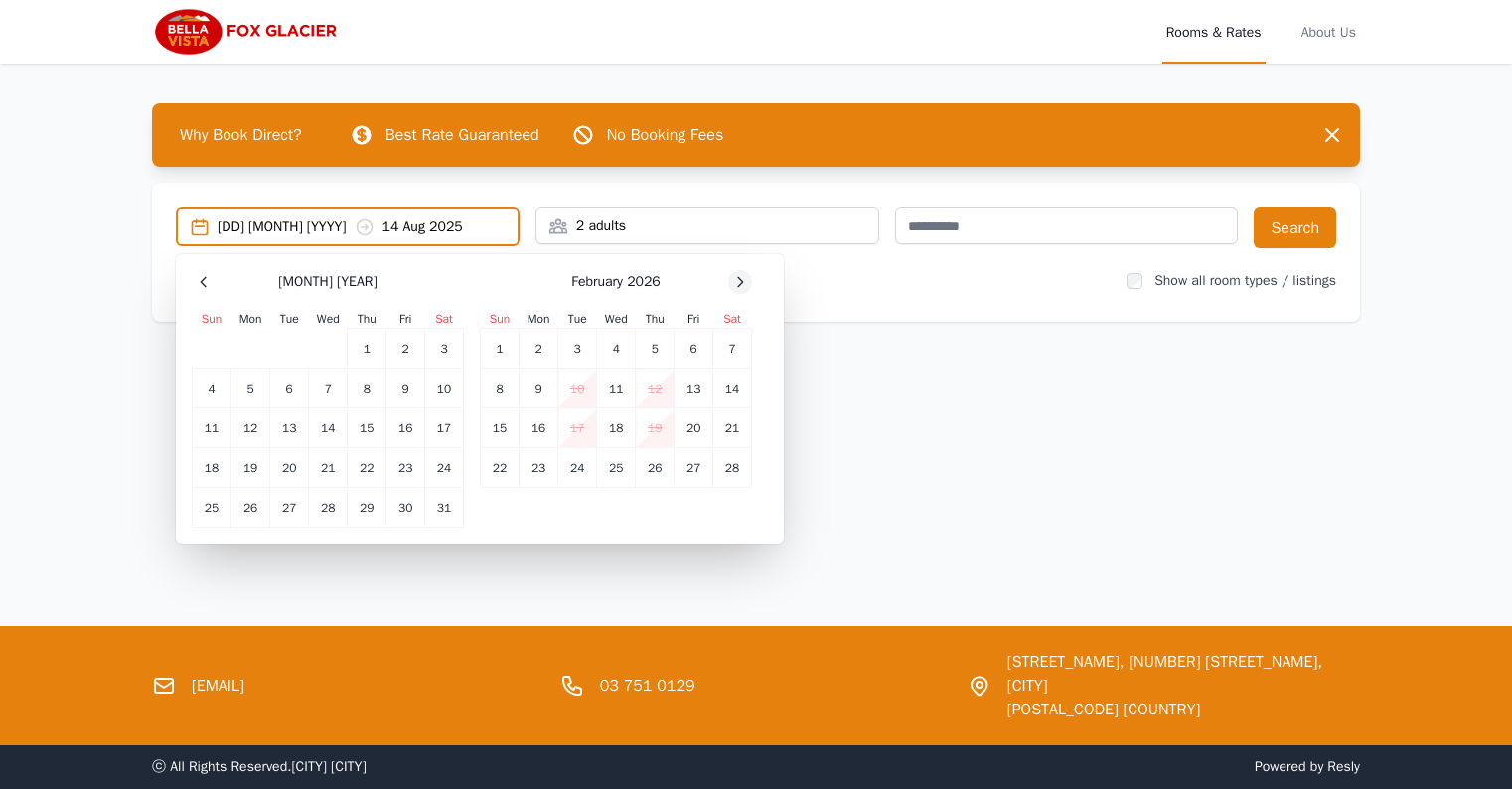 click 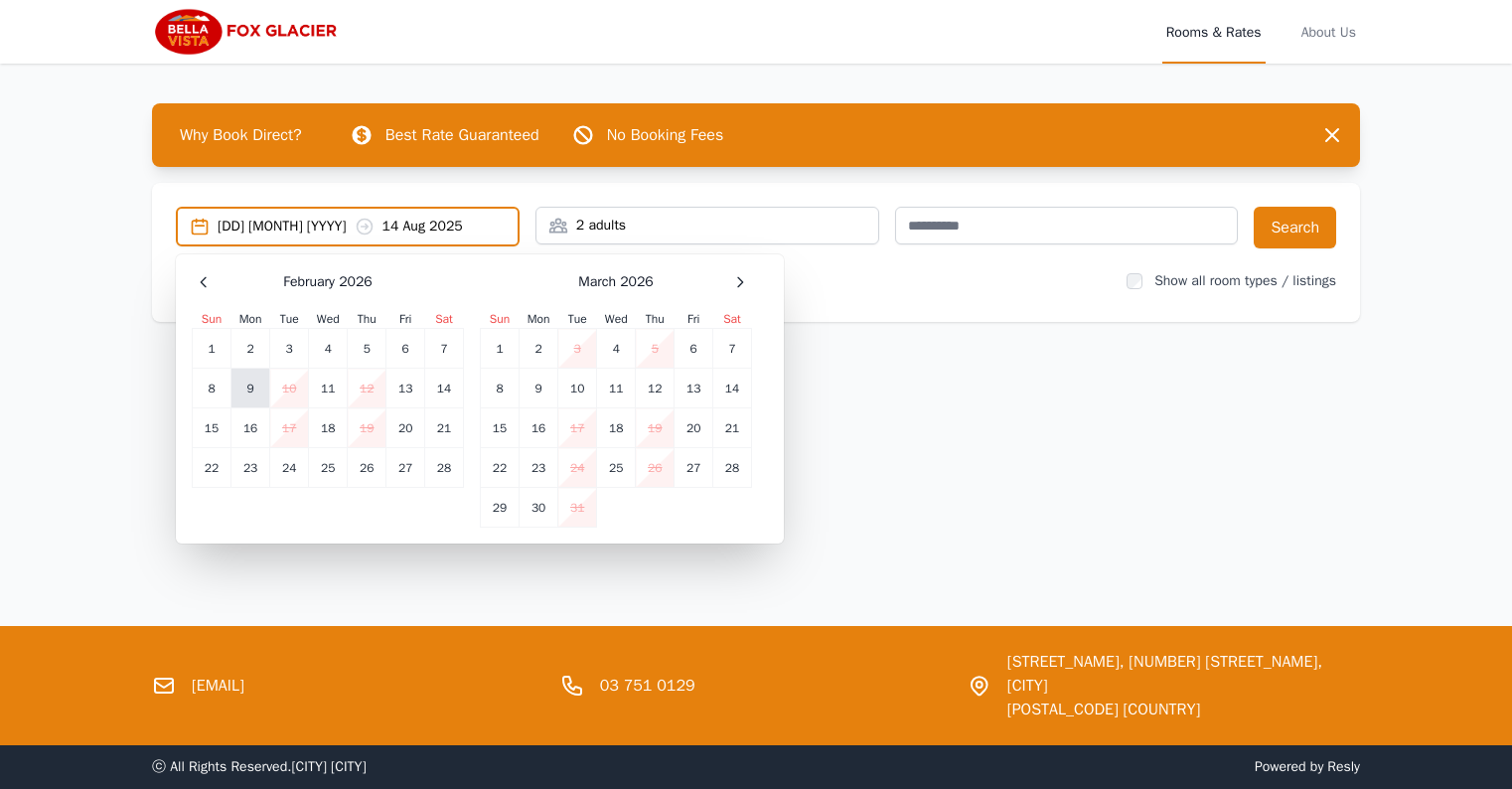 click on "9" at bounding box center [250, 389] 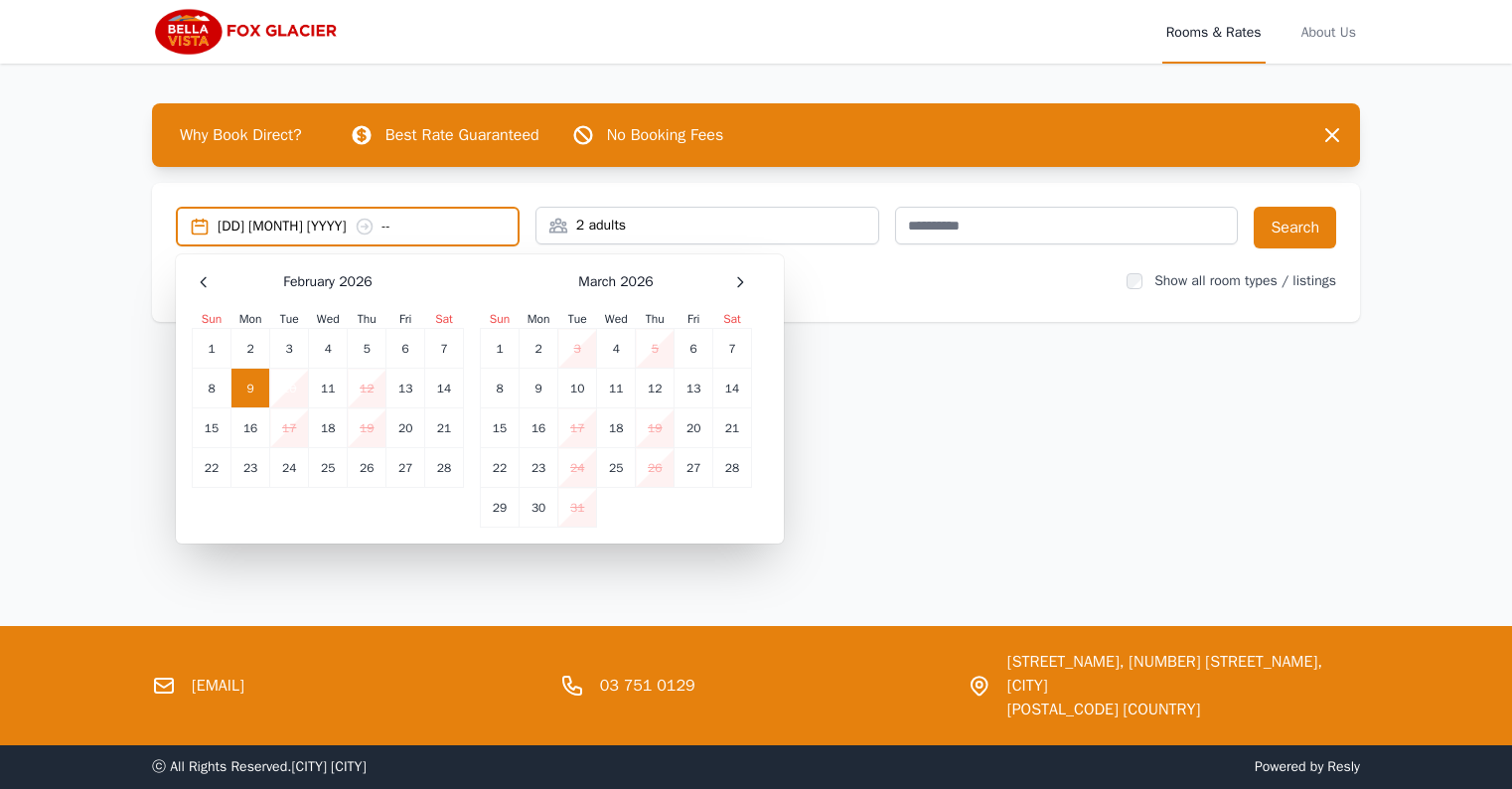 click on "10" at bounding box center (289, 389) 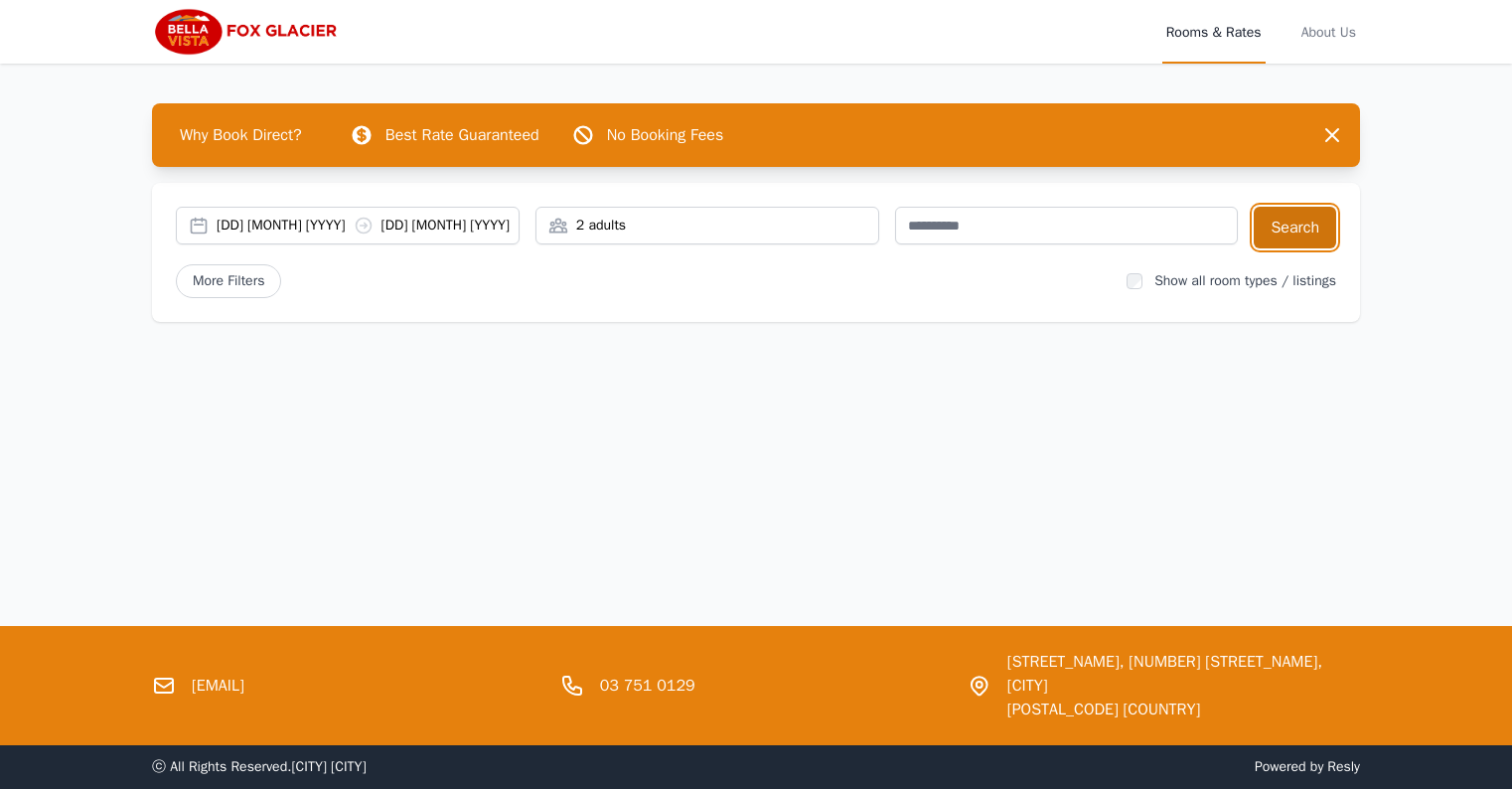click on "Search" at bounding box center (1294, 228) 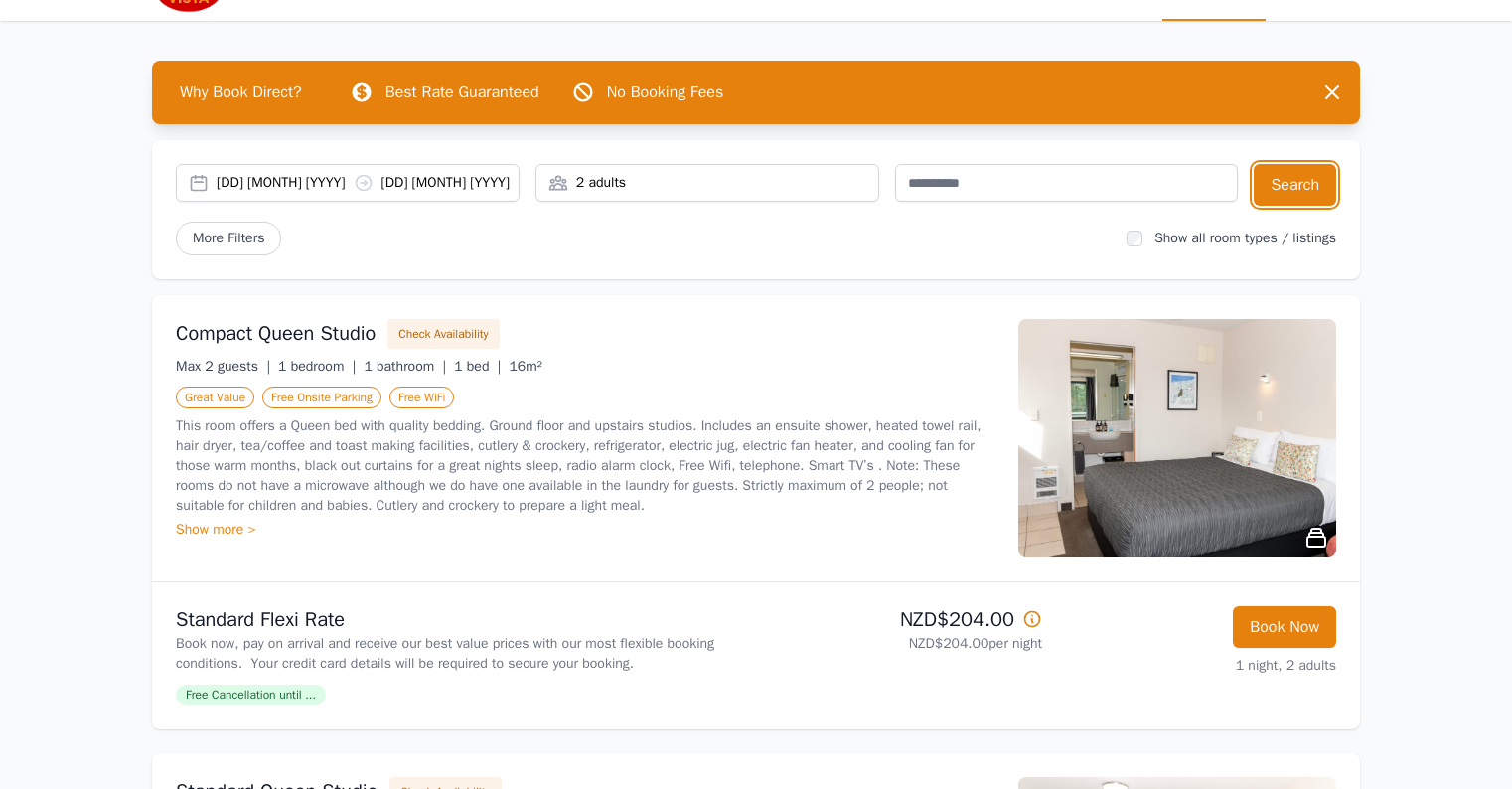 scroll, scrollTop: 67, scrollLeft: 0, axis: vertical 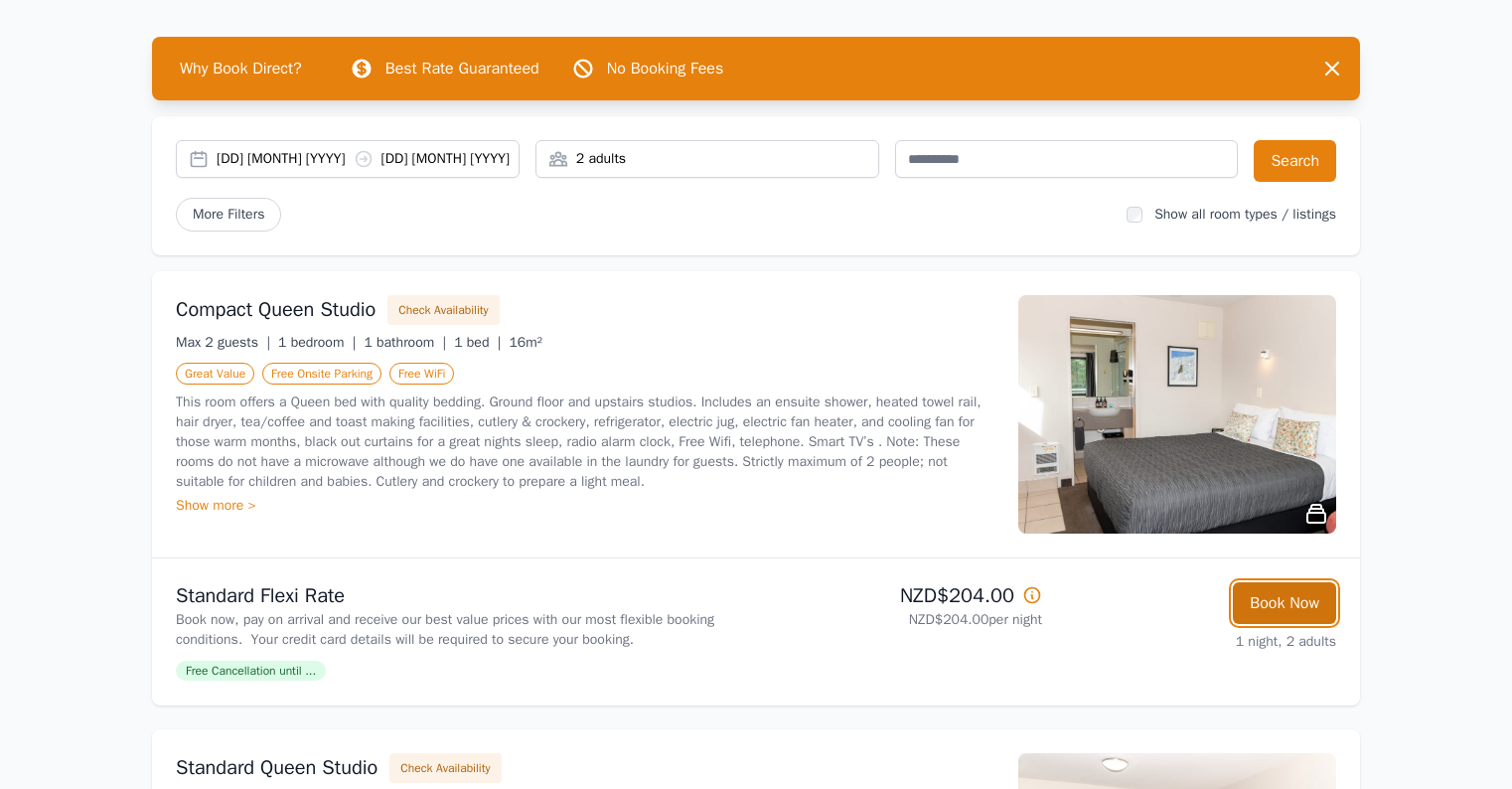 click on "Book Now" at bounding box center (1285, 603) 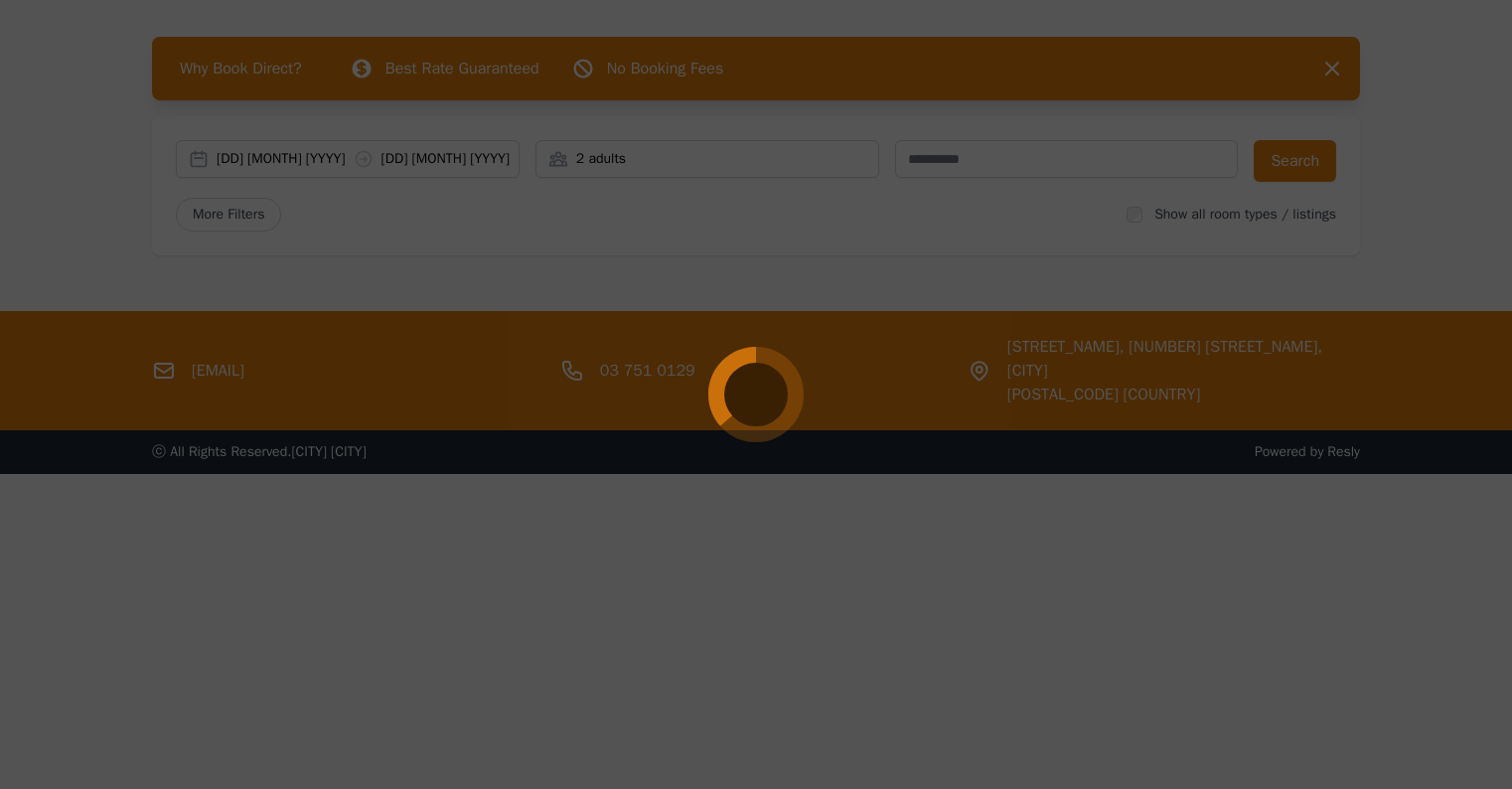 select on "**" 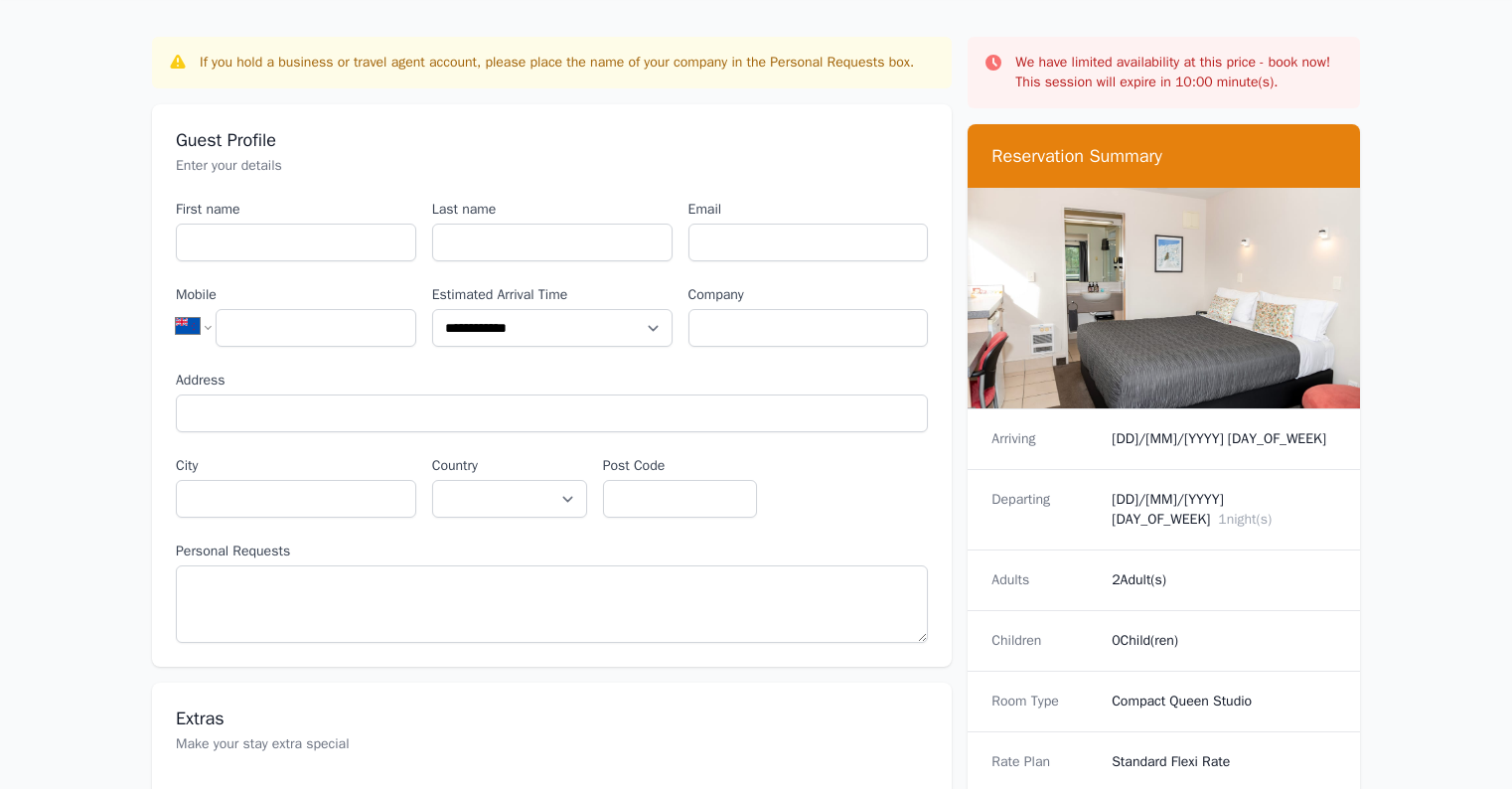scroll, scrollTop: 0, scrollLeft: 0, axis: both 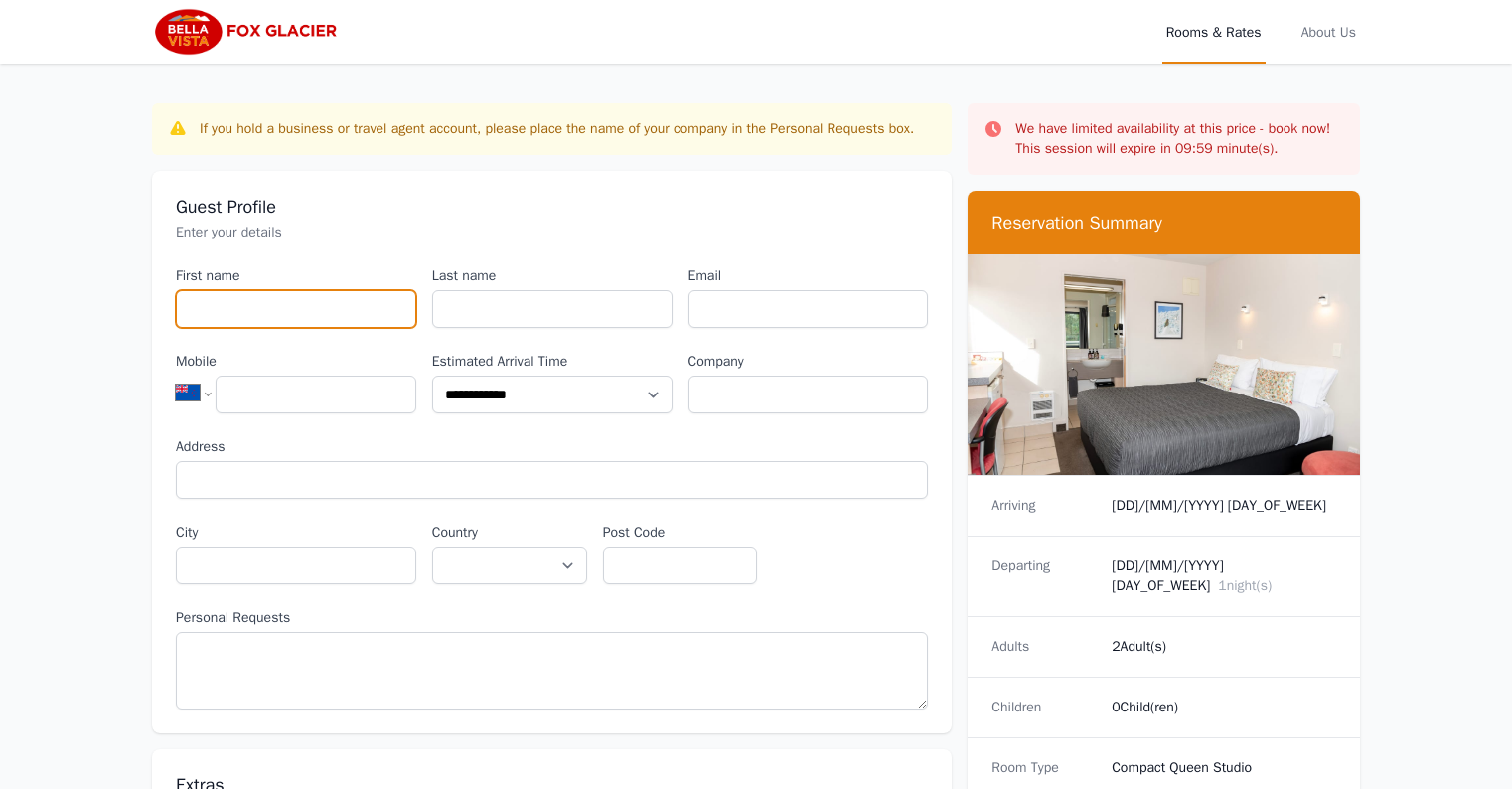click on "First name" at bounding box center (296, 309) 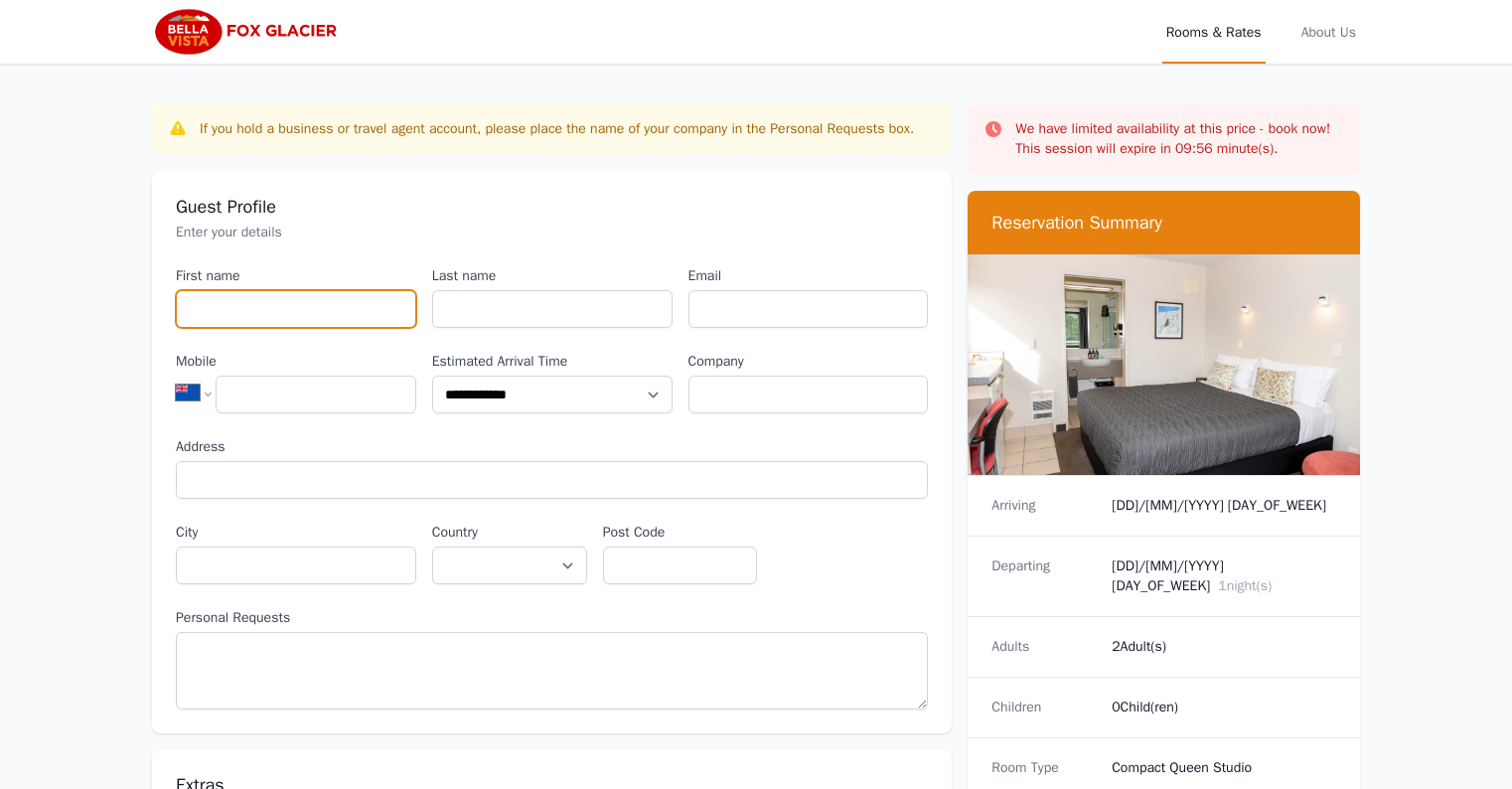 type on "*****" 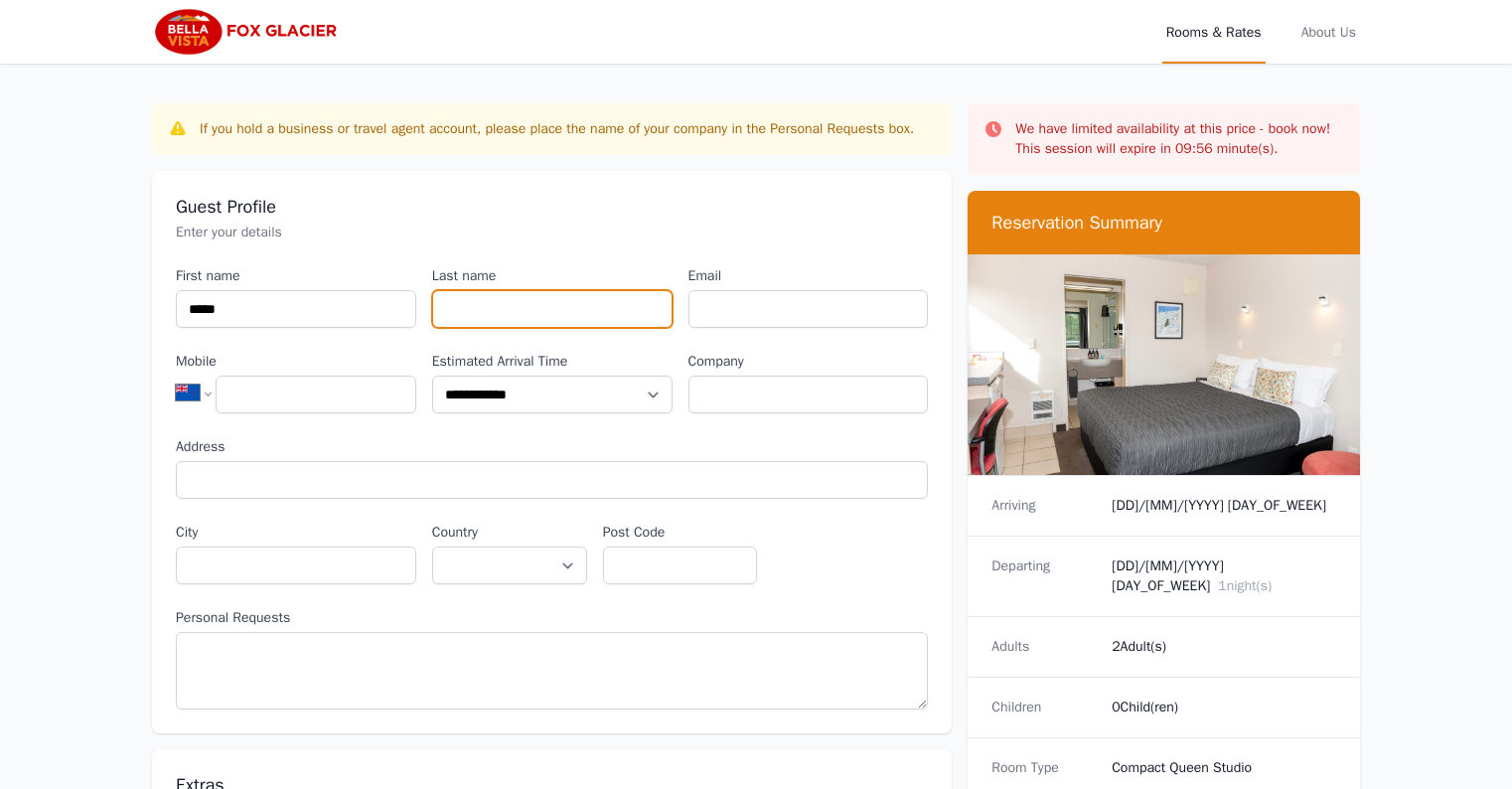 type on "*******" 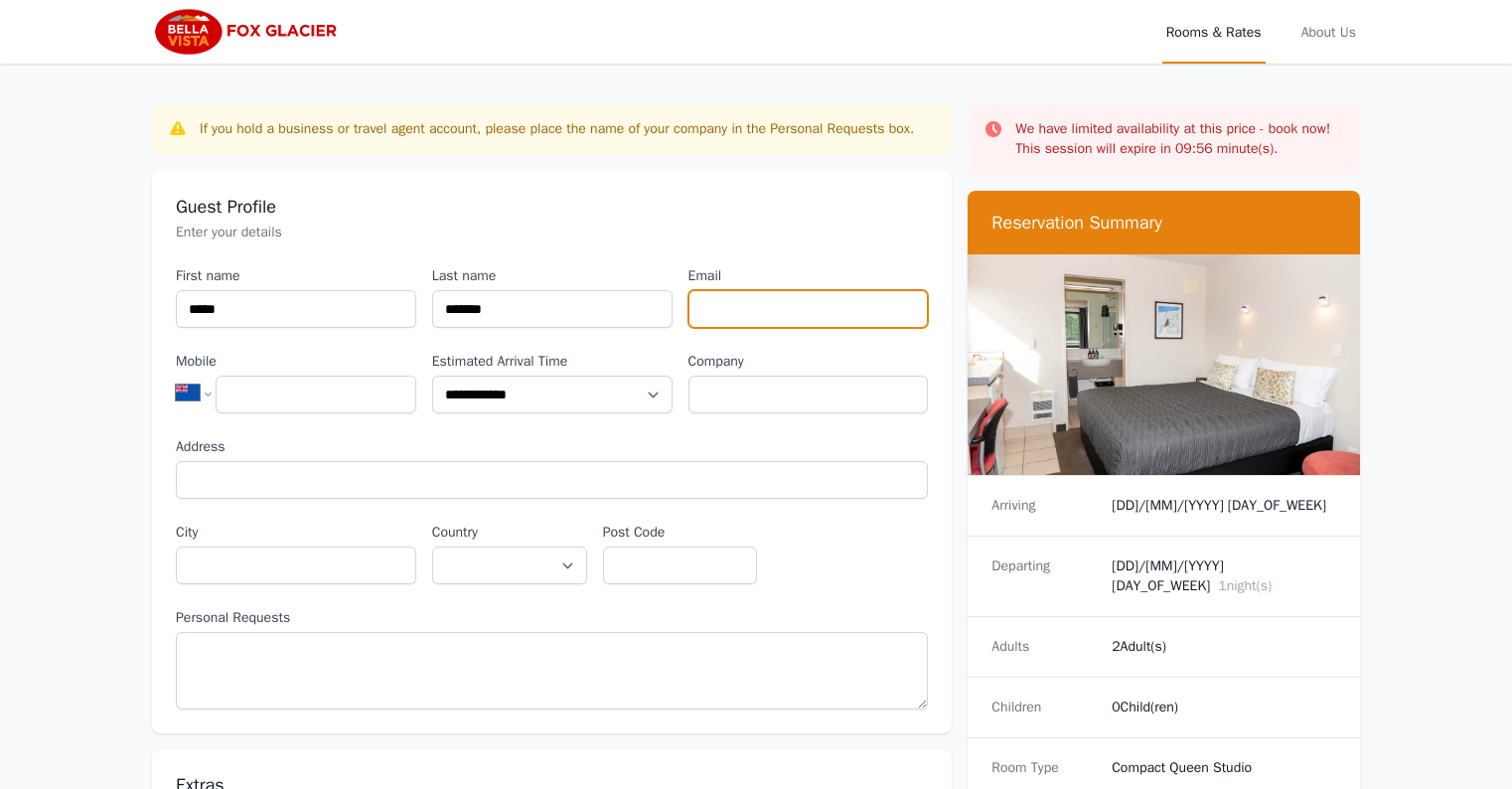 type on "**********" 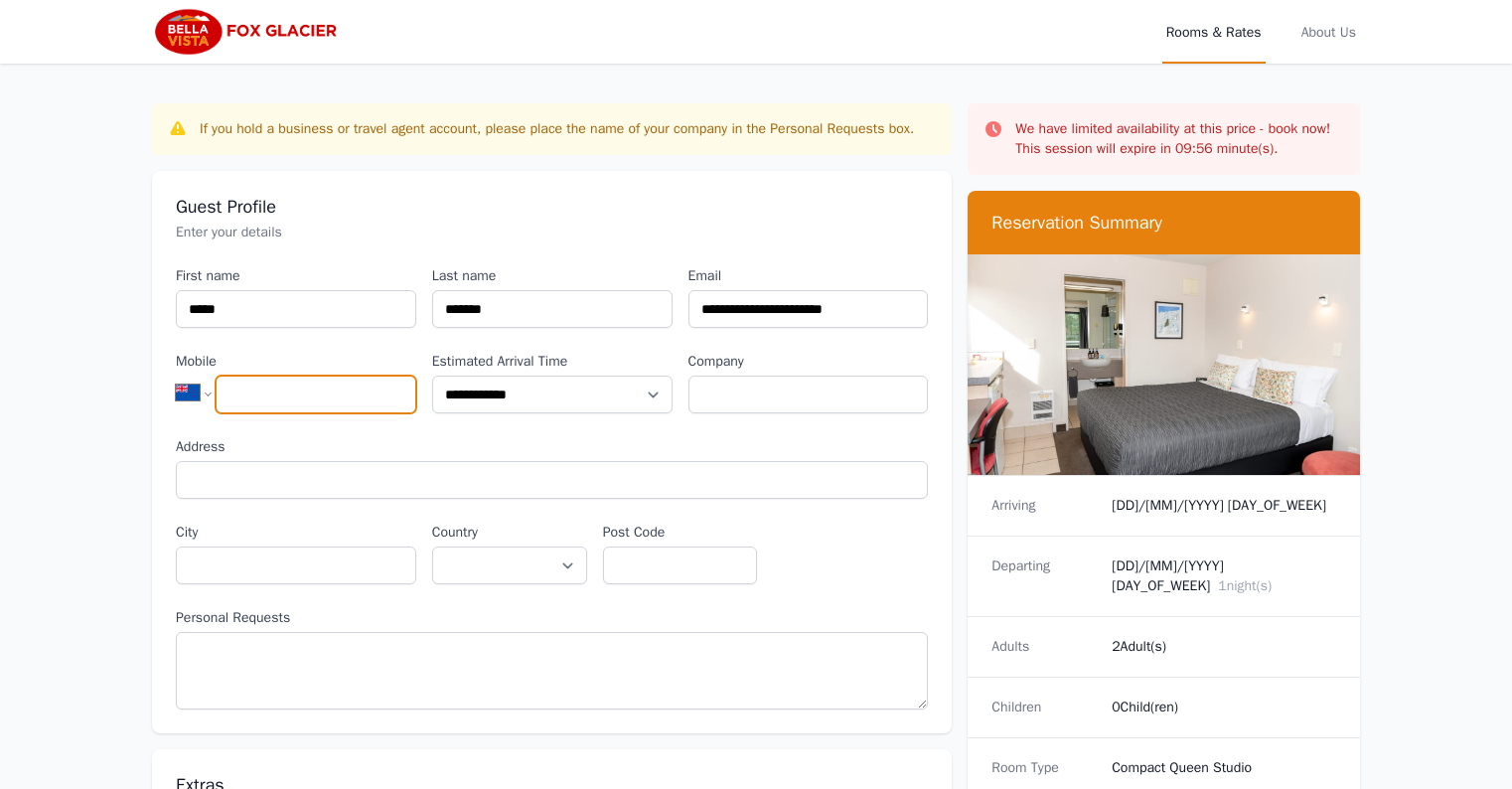 type on "**********" 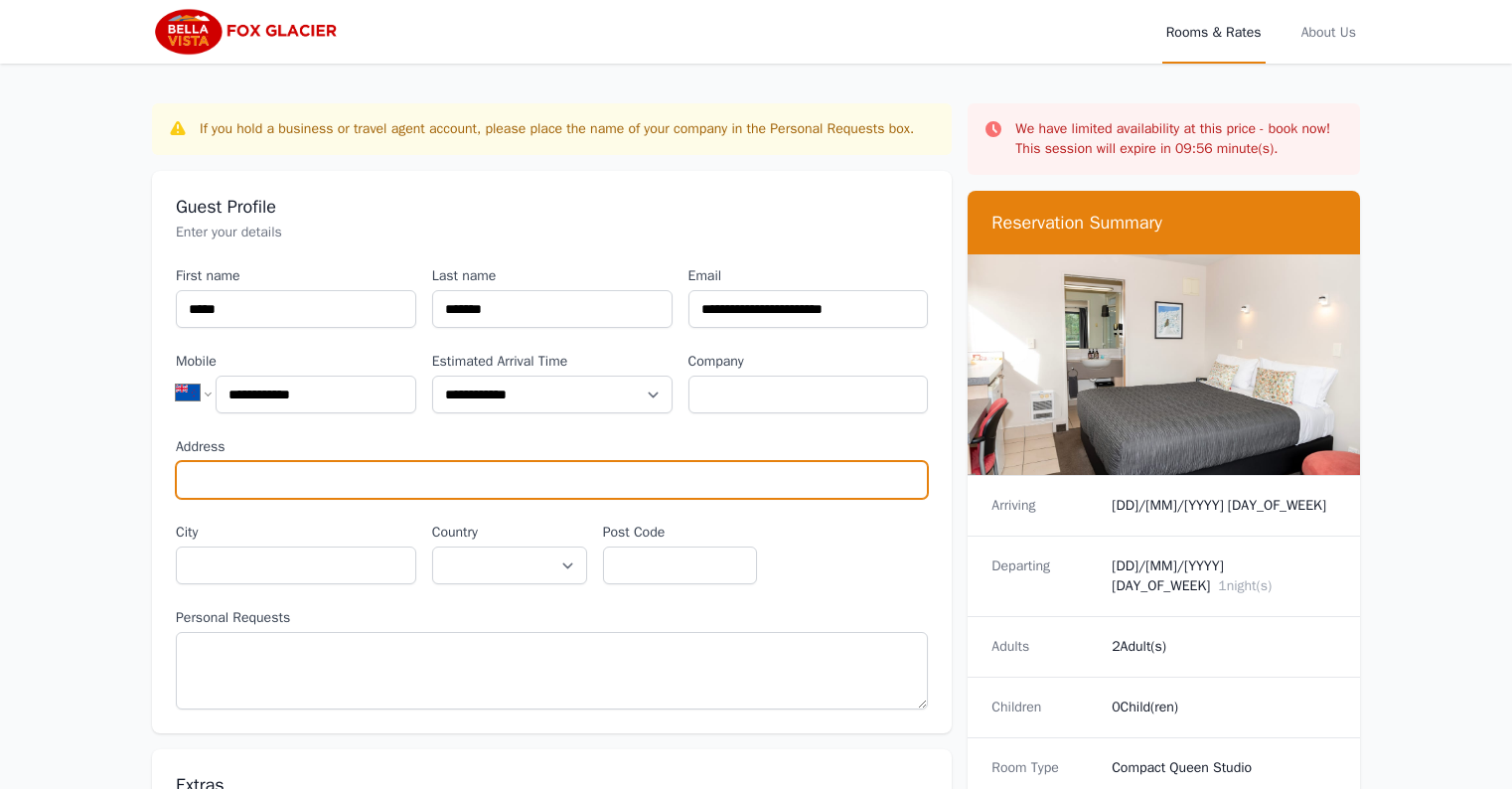 type on "**********" 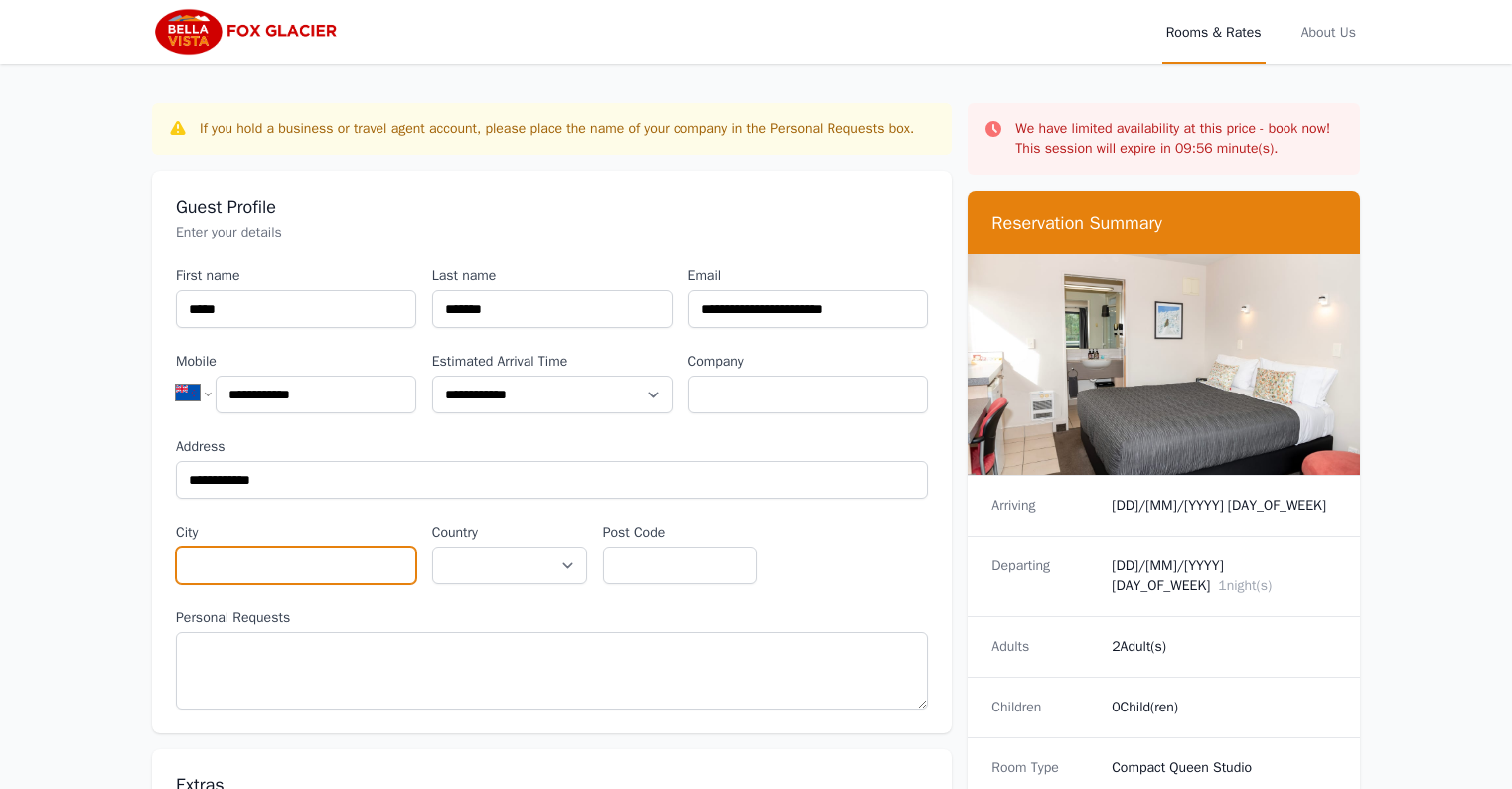 type on "*********" 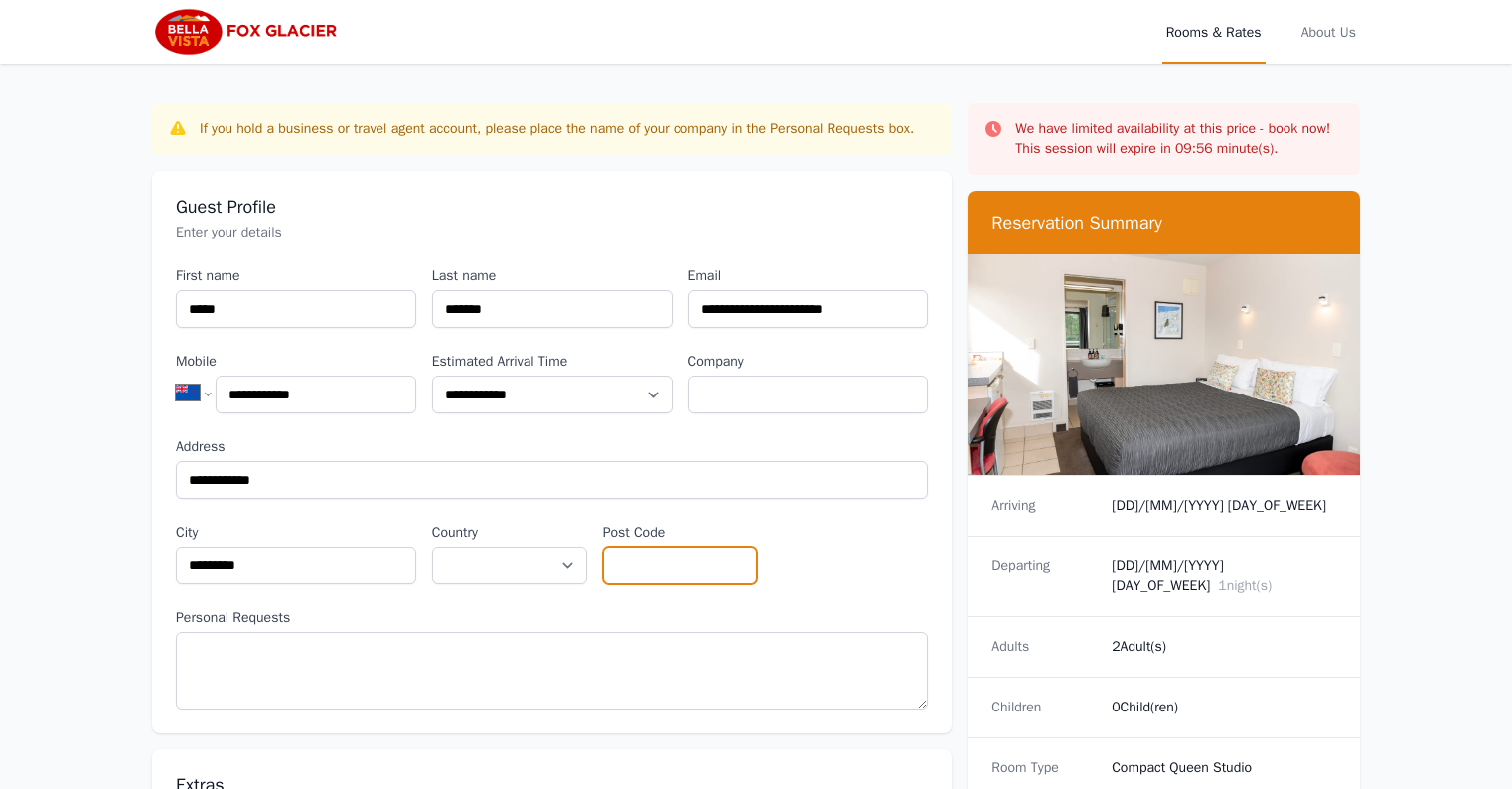 type on "****" 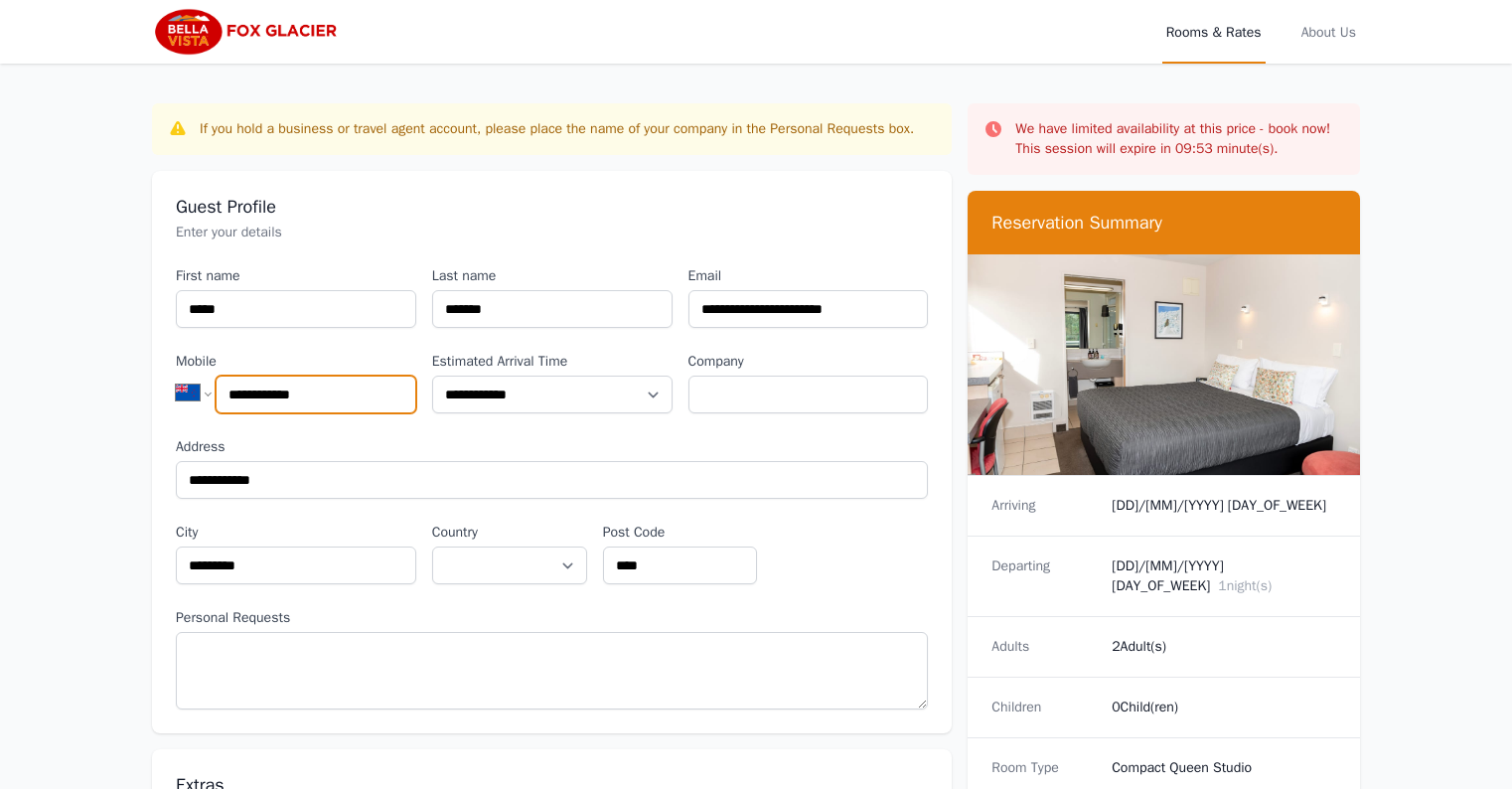 click on "**********" at bounding box center (316, 394) 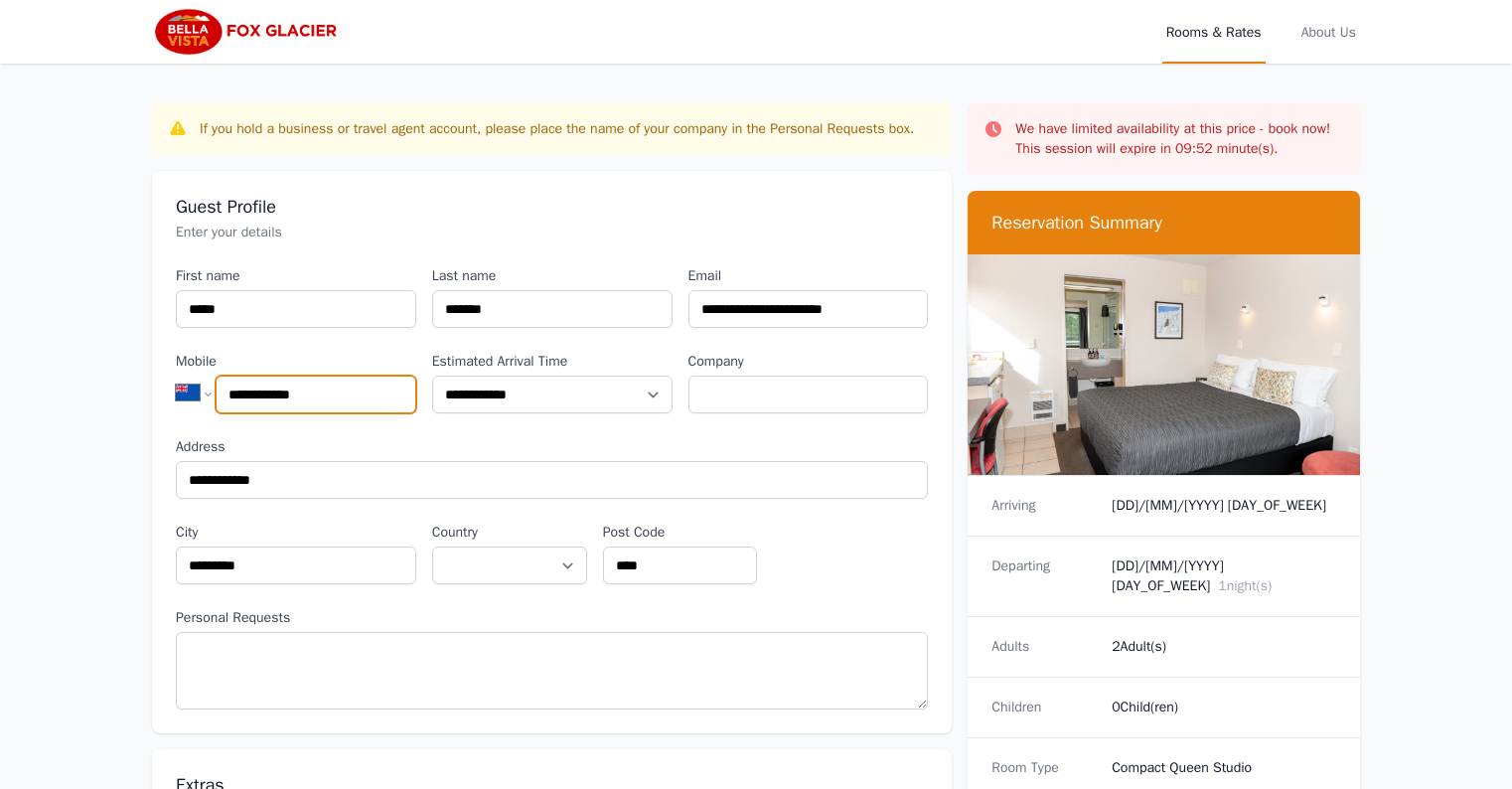 type on "**********" 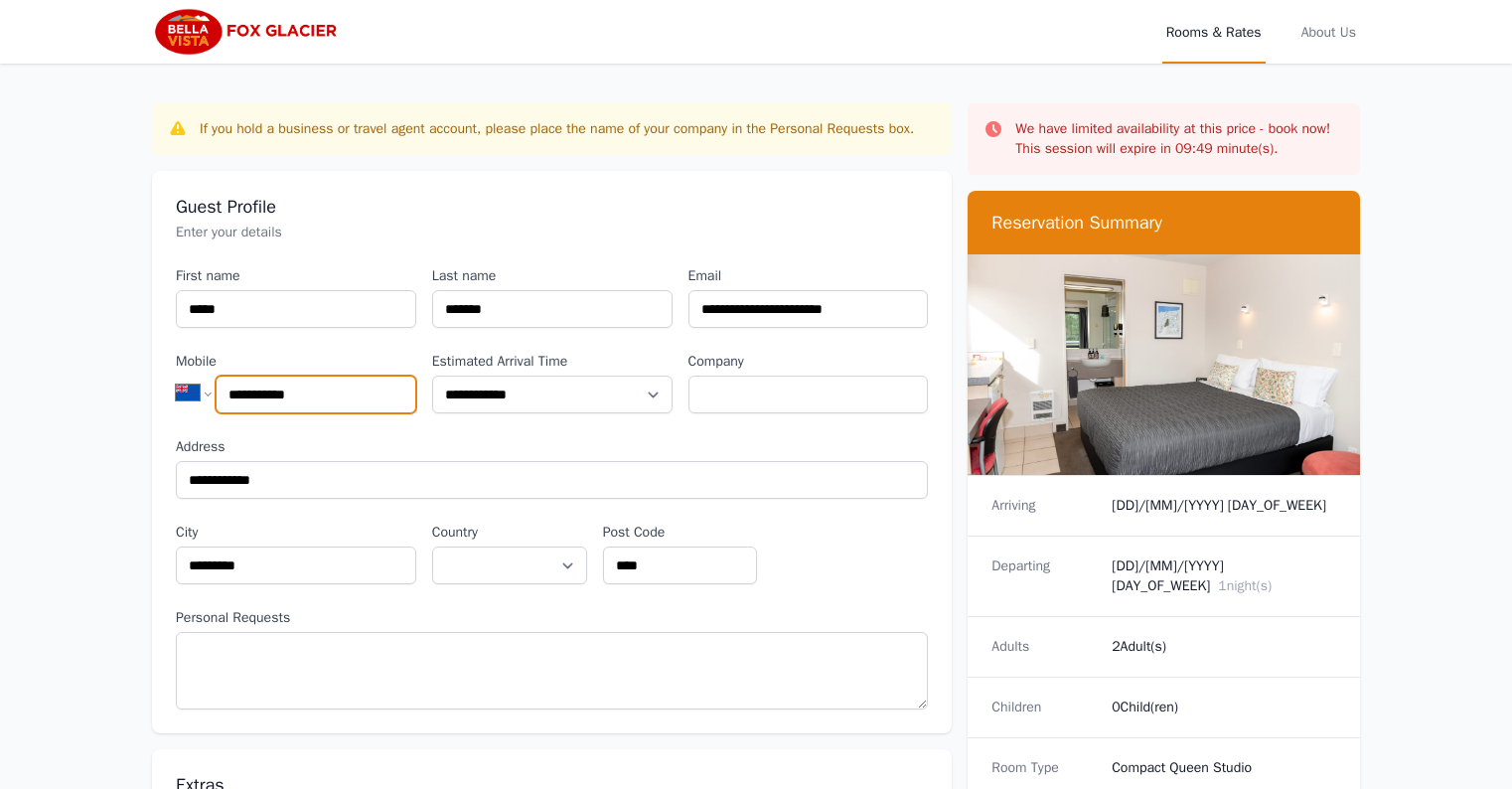 select on "**" 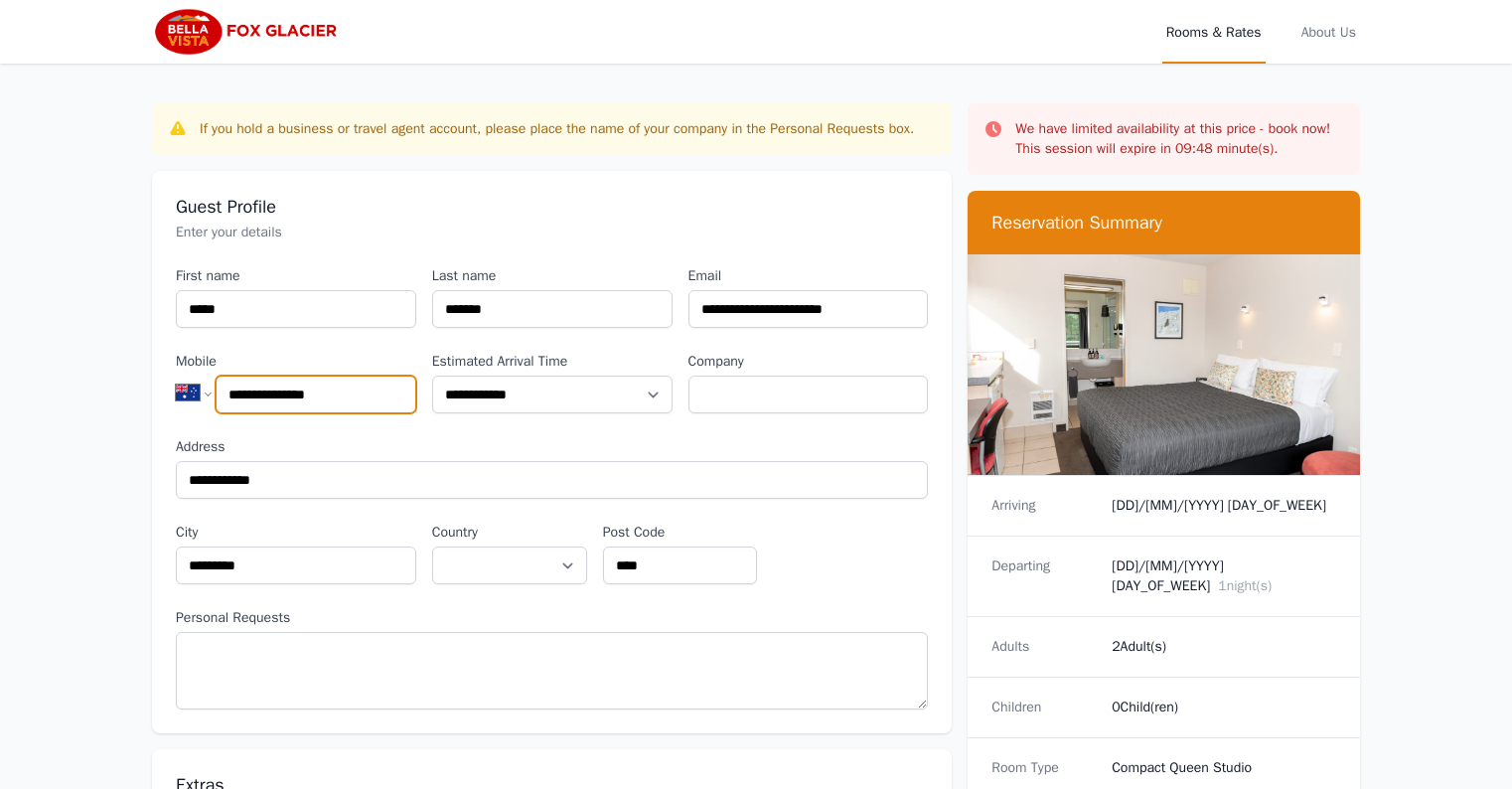 type on "**********" 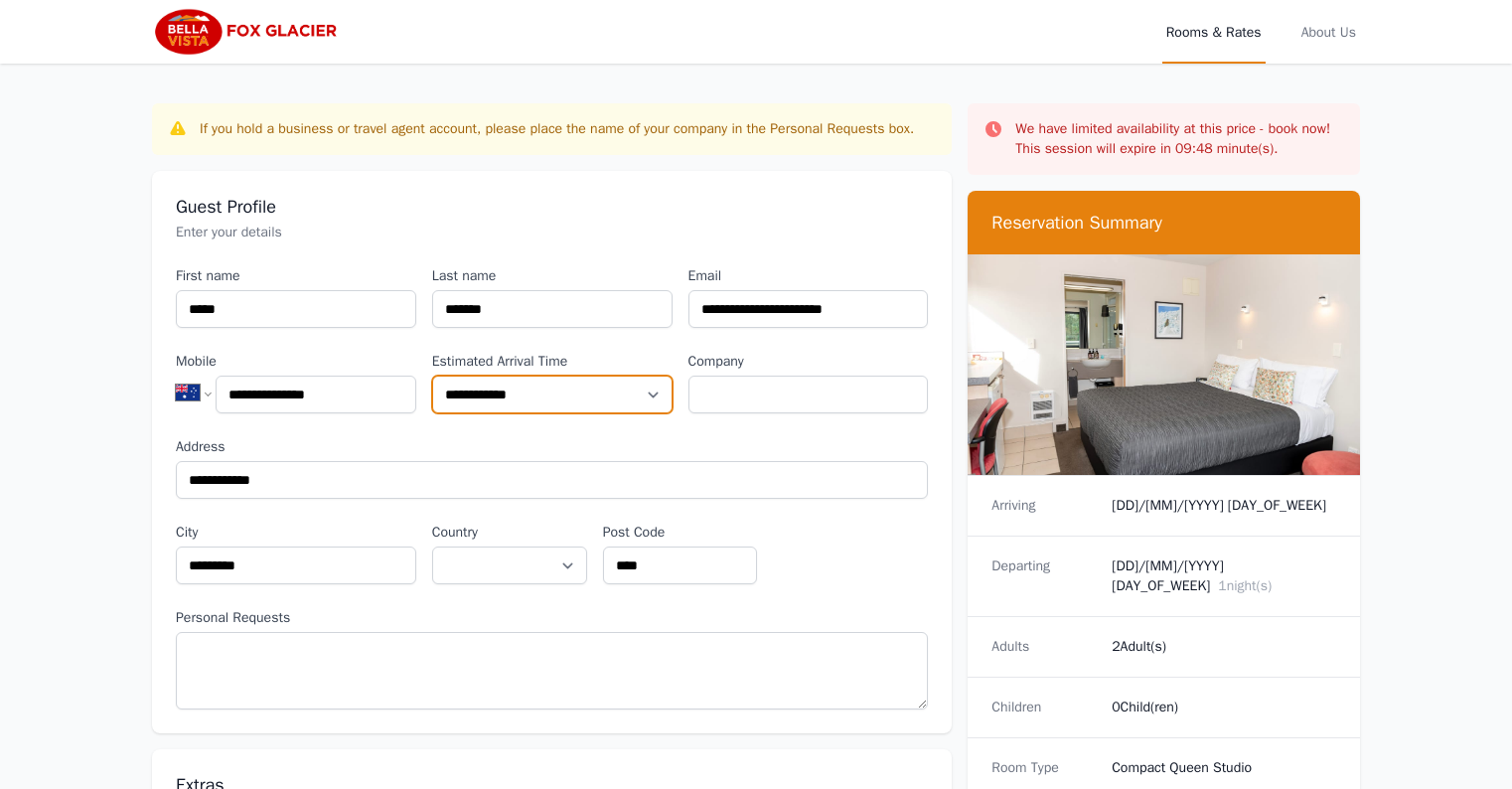 click on "**********" at bounding box center (552, 394) 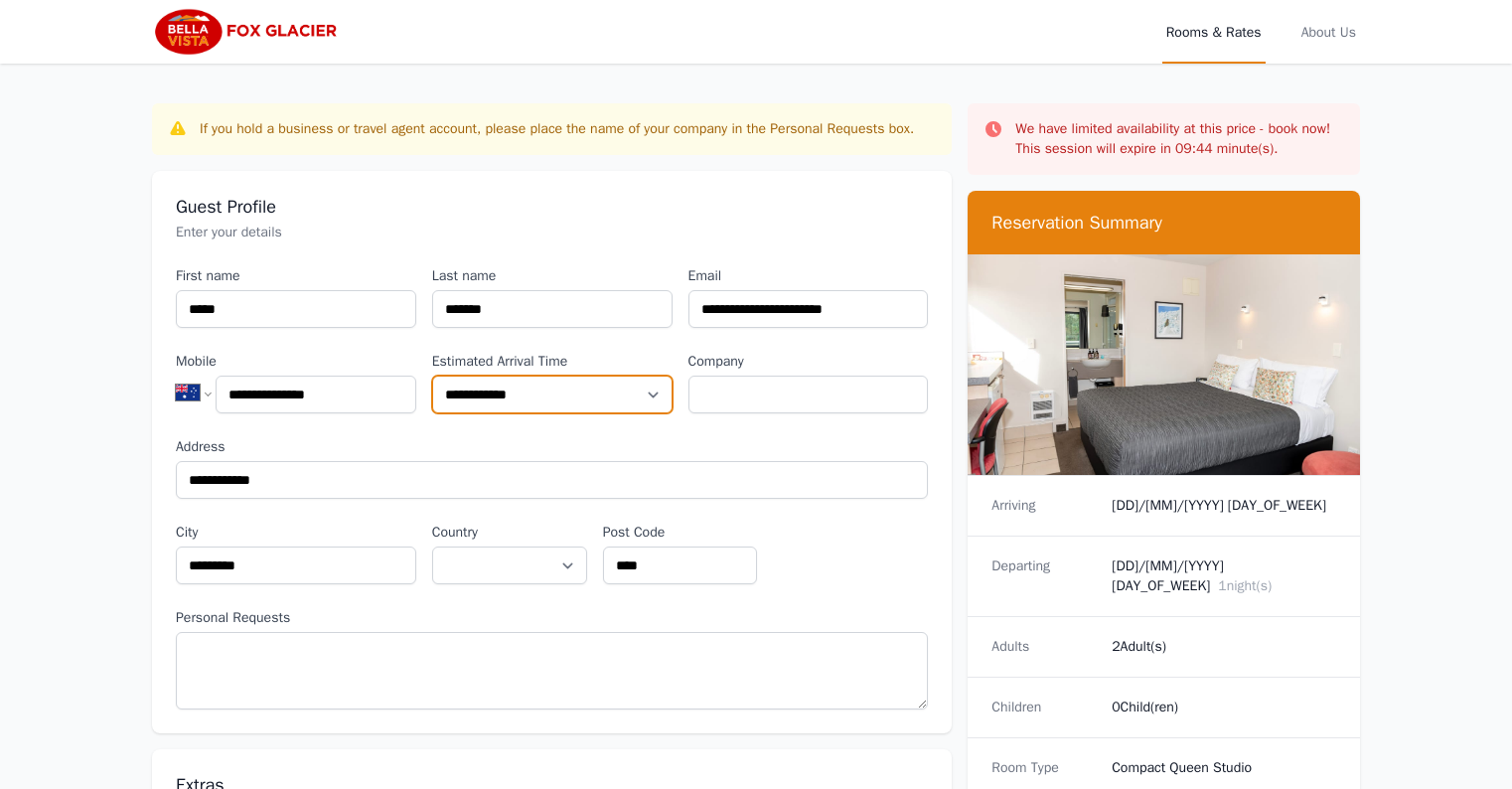select on "**********" 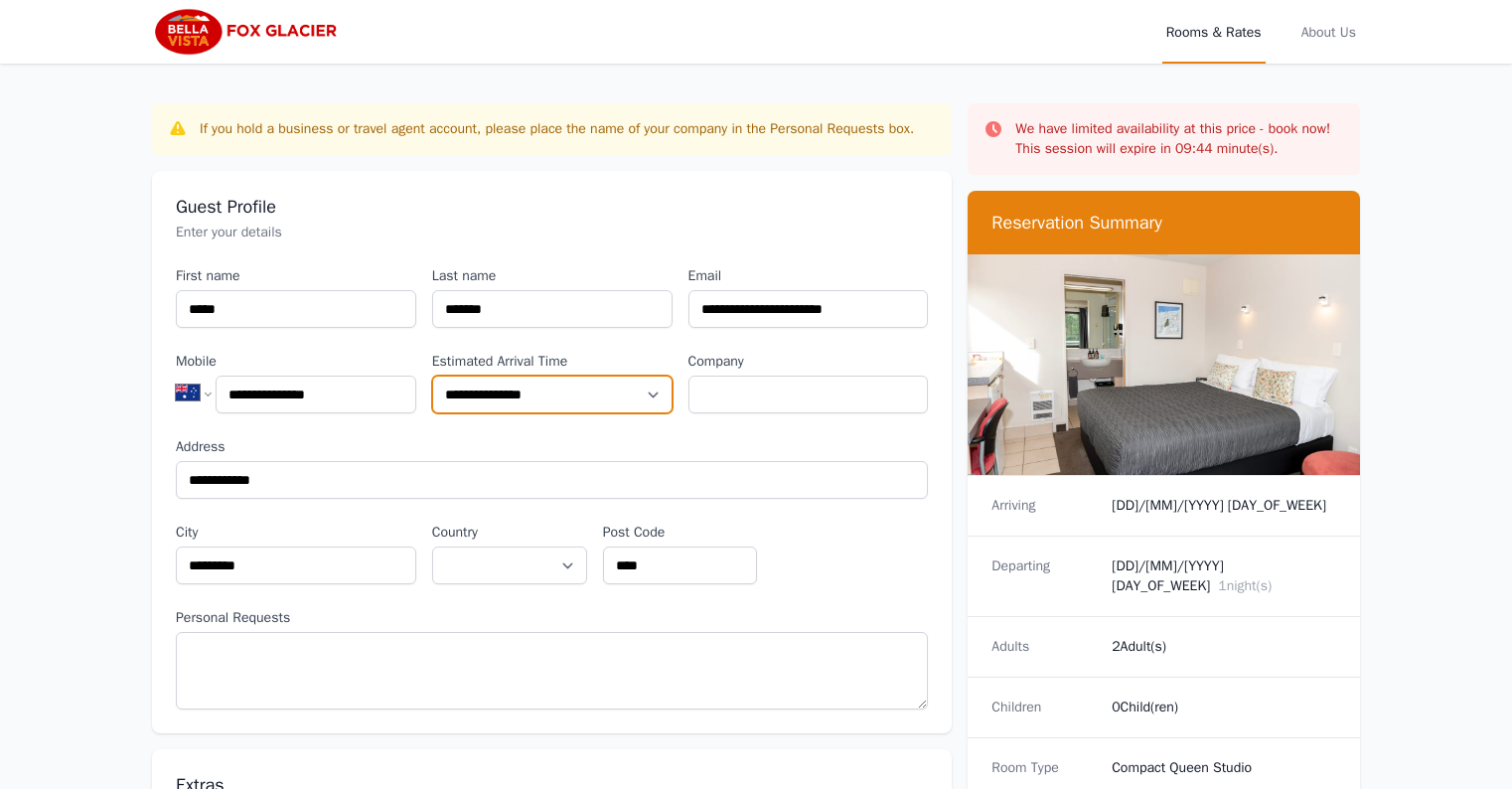 click on "**********" at bounding box center (552, 394) 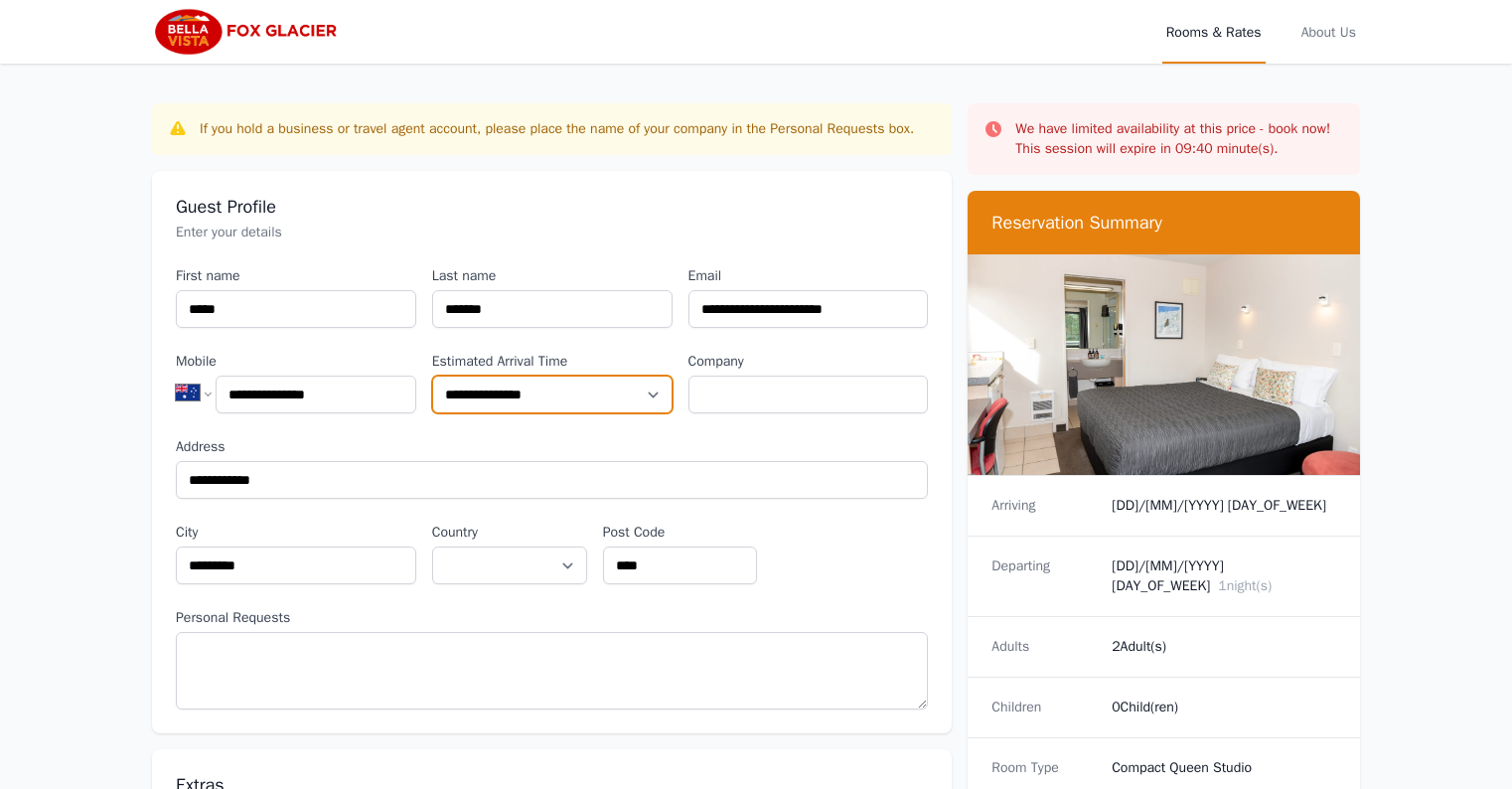 scroll, scrollTop: 67, scrollLeft: 0, axis: vertical 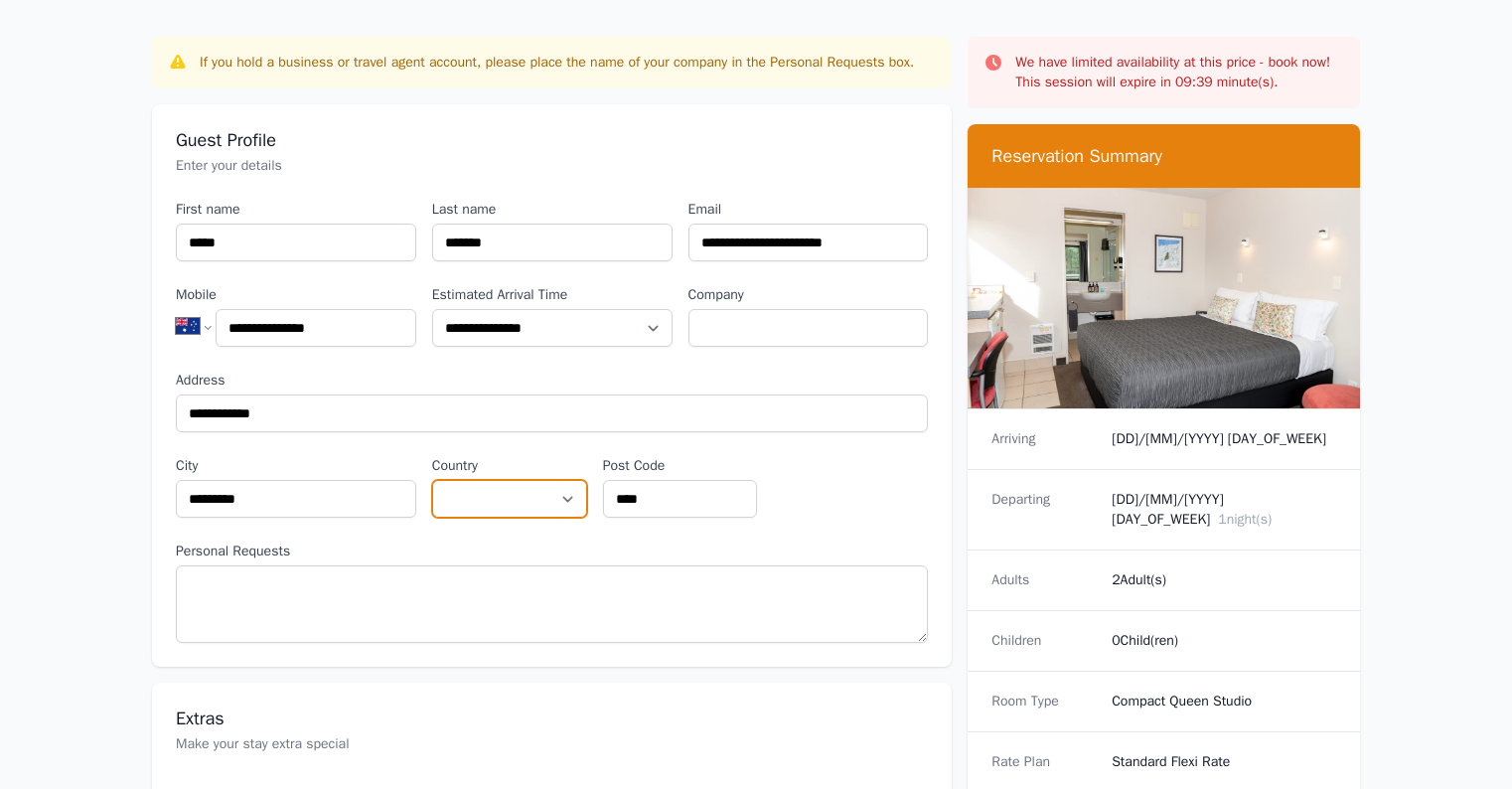click on "**********" at bounding box center [510, 499] 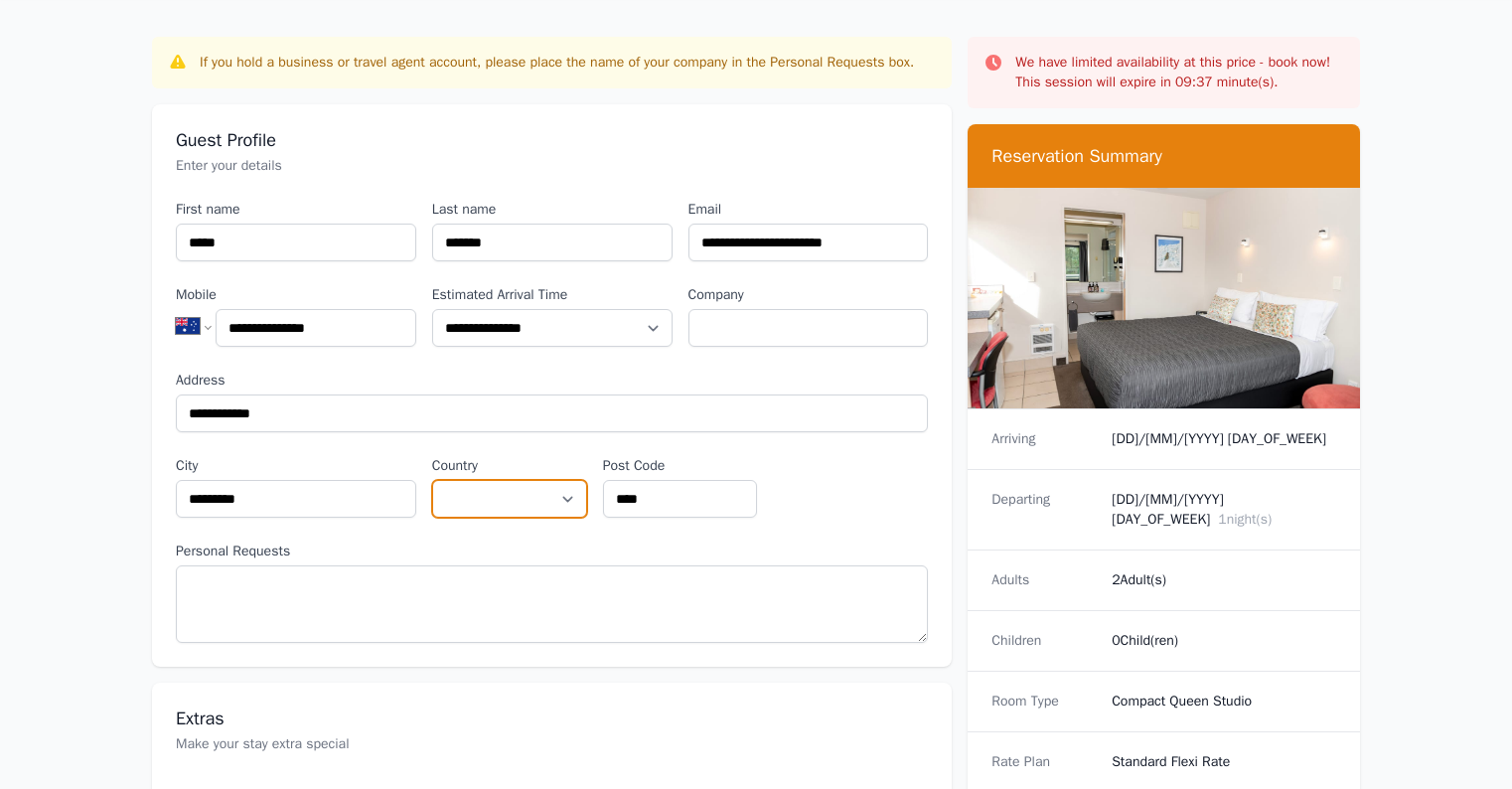 select on "*********" 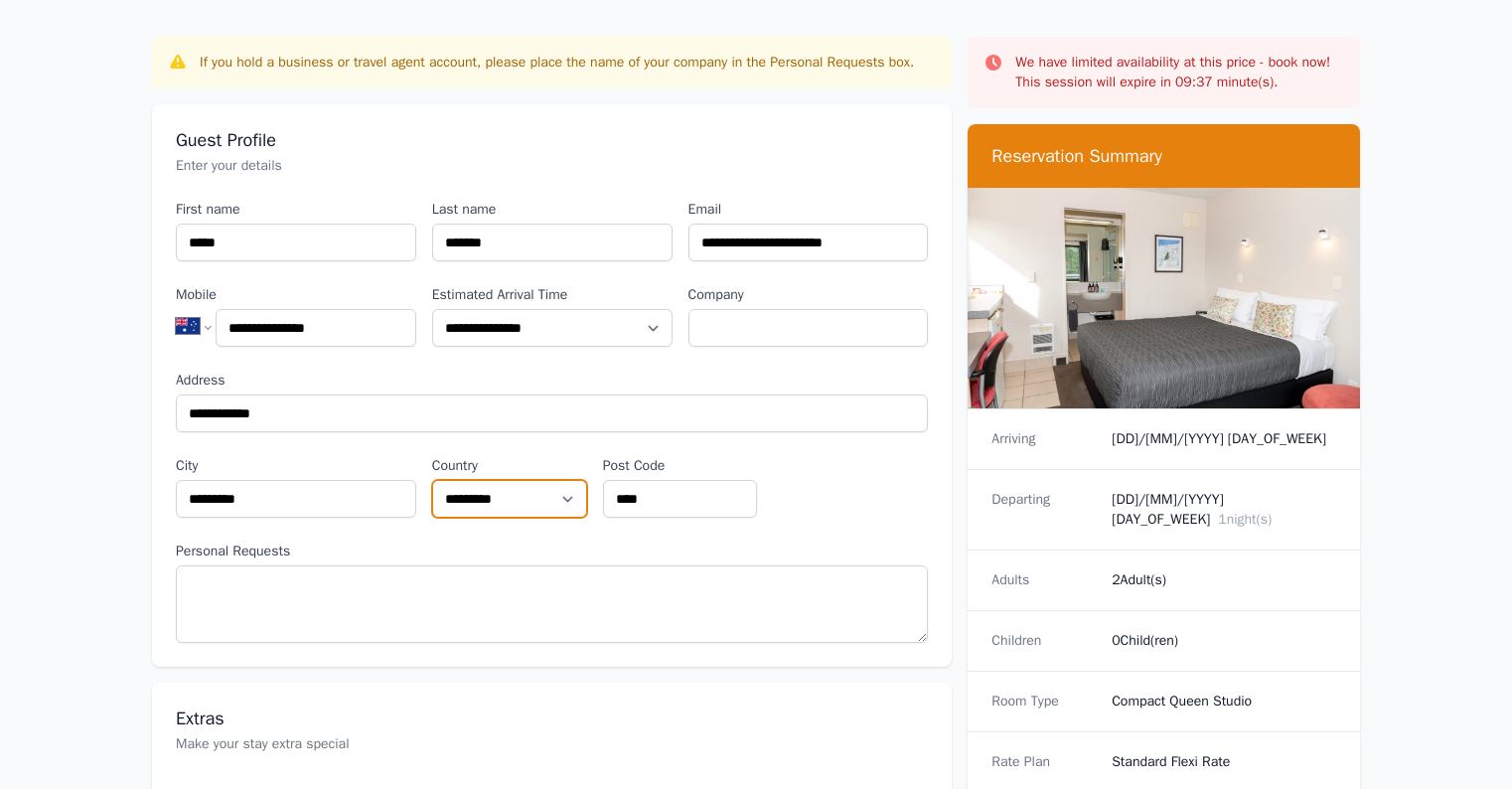 click on "**********" at bounding box center (510, 499) 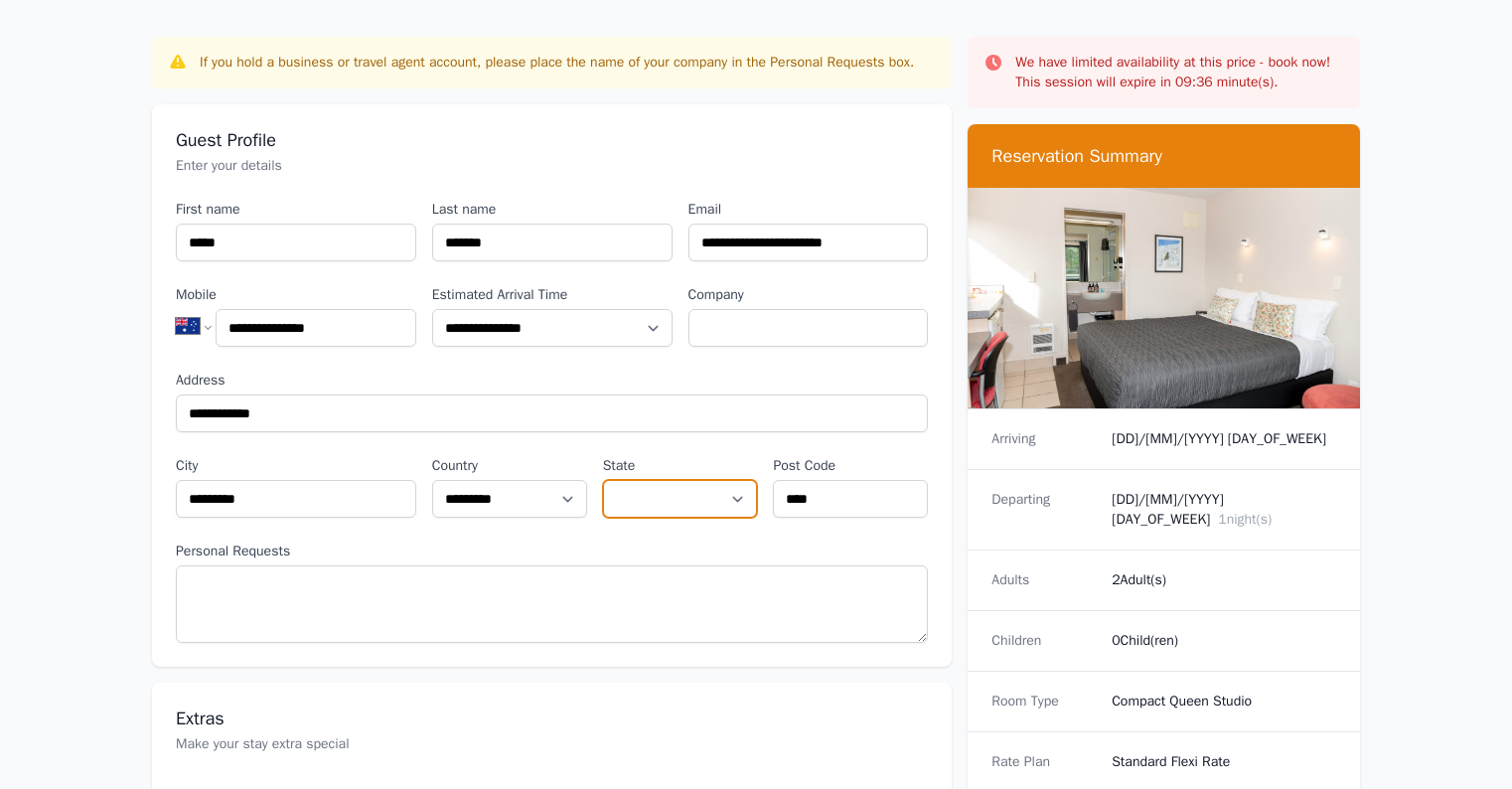 click on "**********" at bounding box center (680, 499) 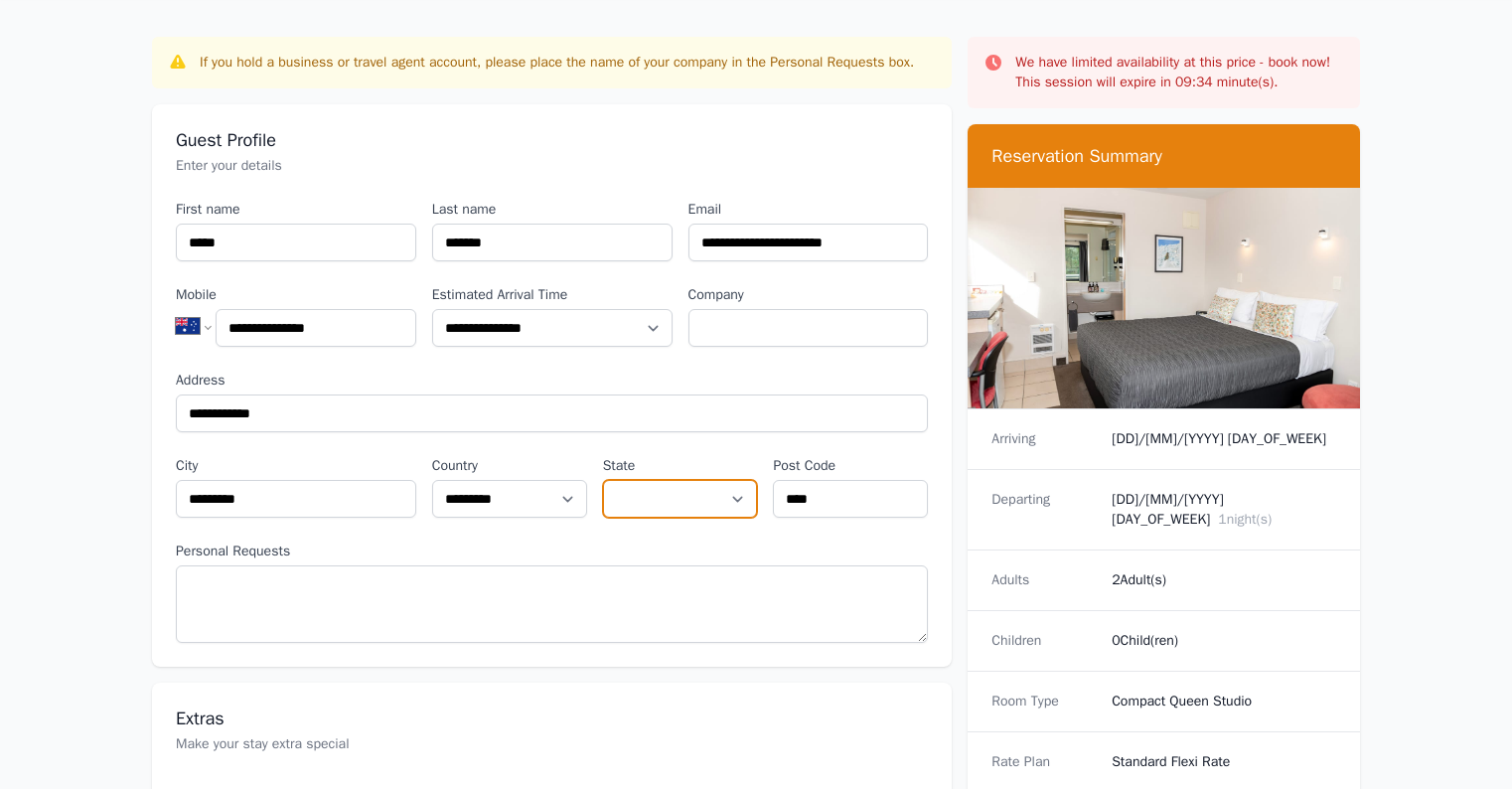 select on "********" 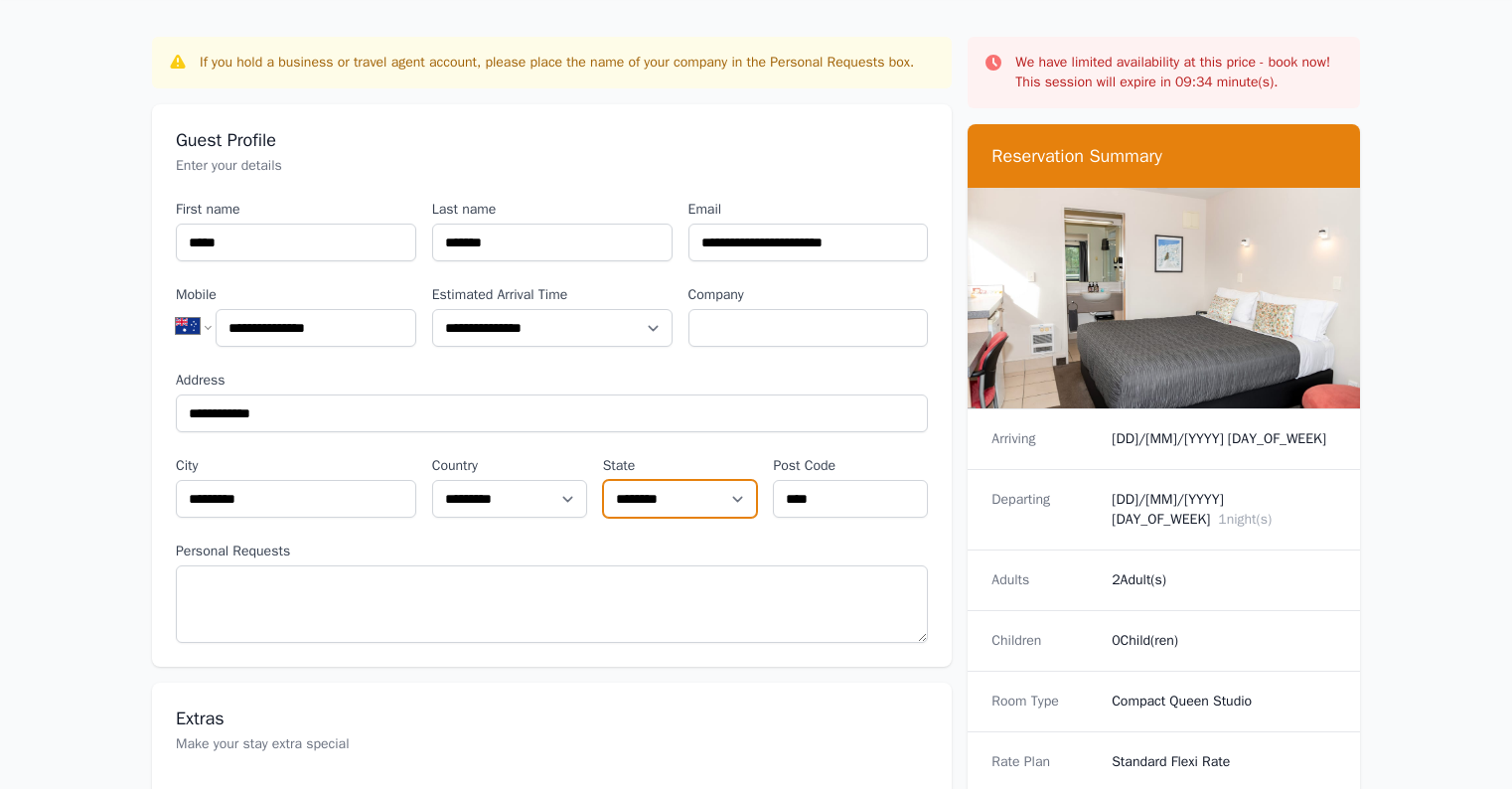 click on "**********" at bounding box center [680, 499] 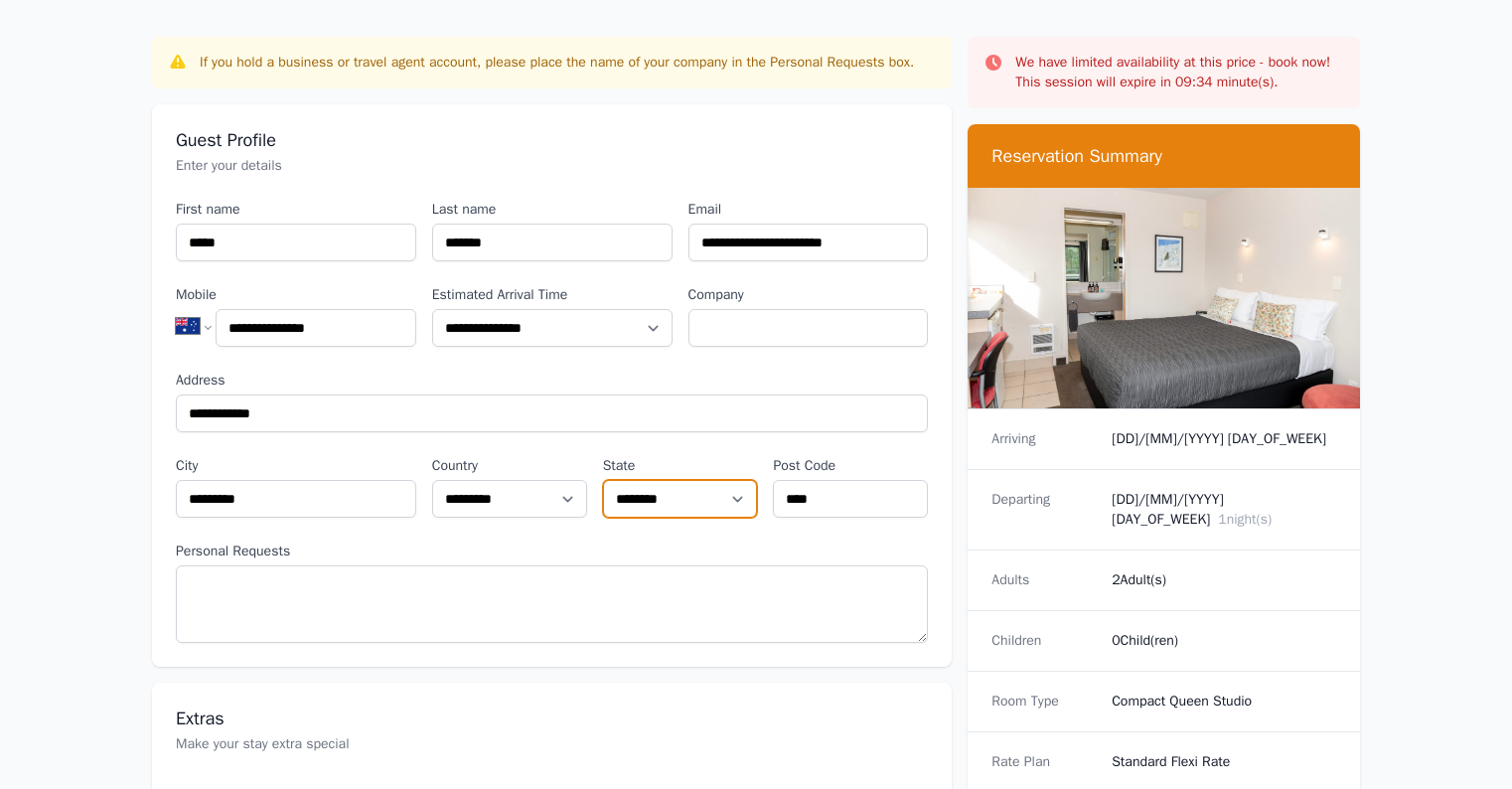 scroll, scrollTop: 132, scrollLeft: 0, axis: vertical 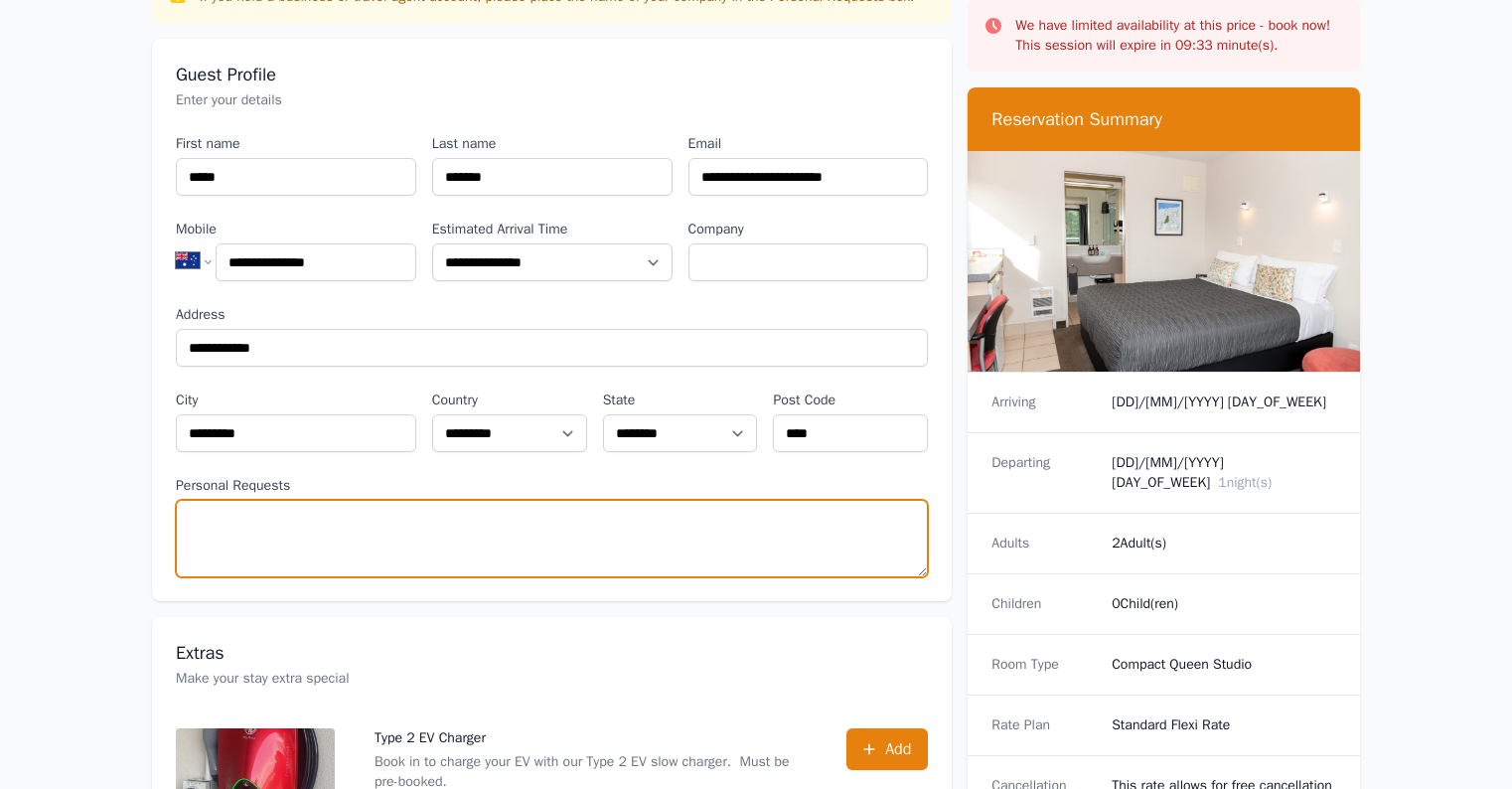 click on "Personal Requests" at bounding box center (551, 539) 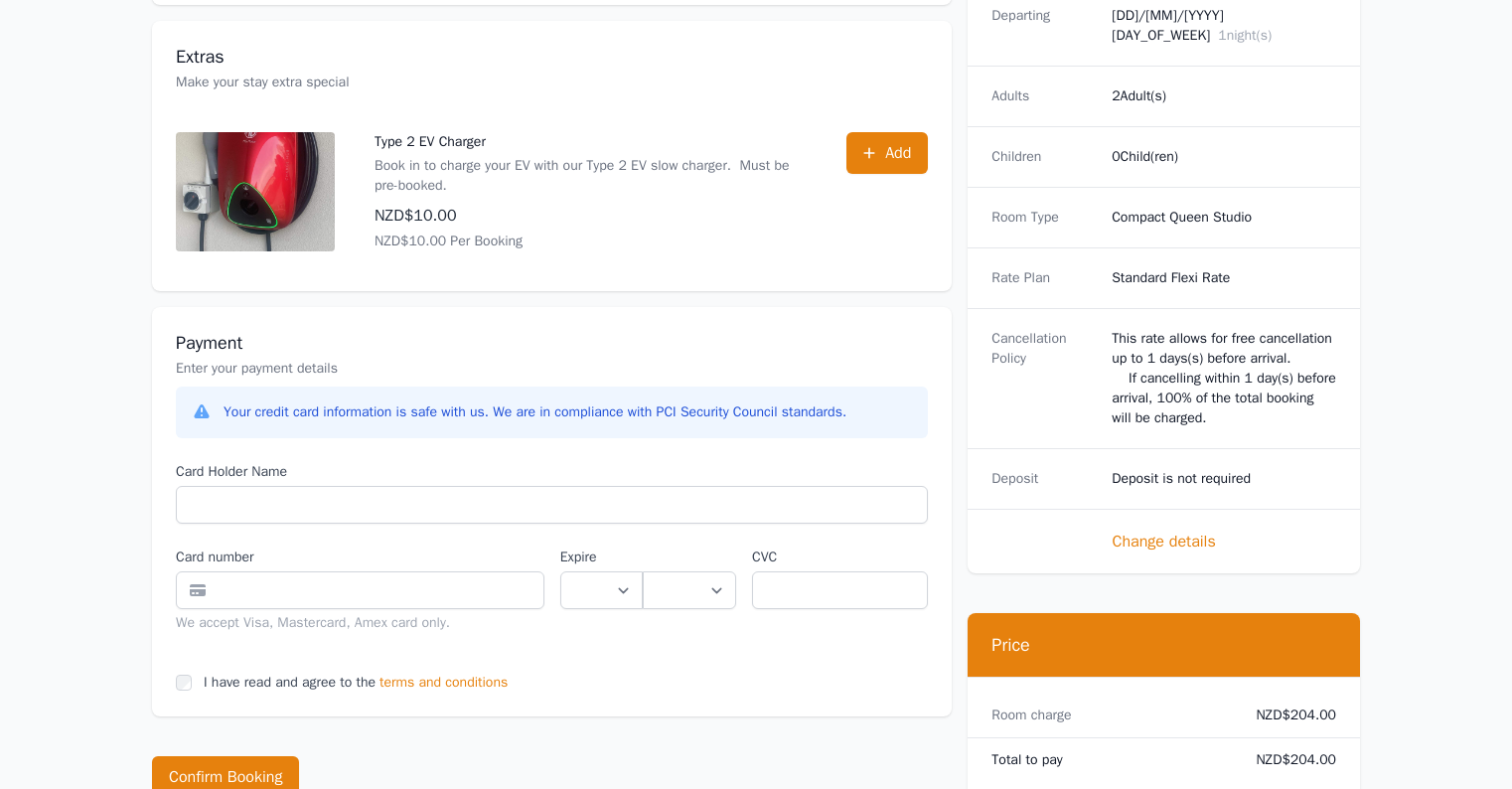 scroll, scrollTop: 795, scrollLeft: 0, axis: vertical 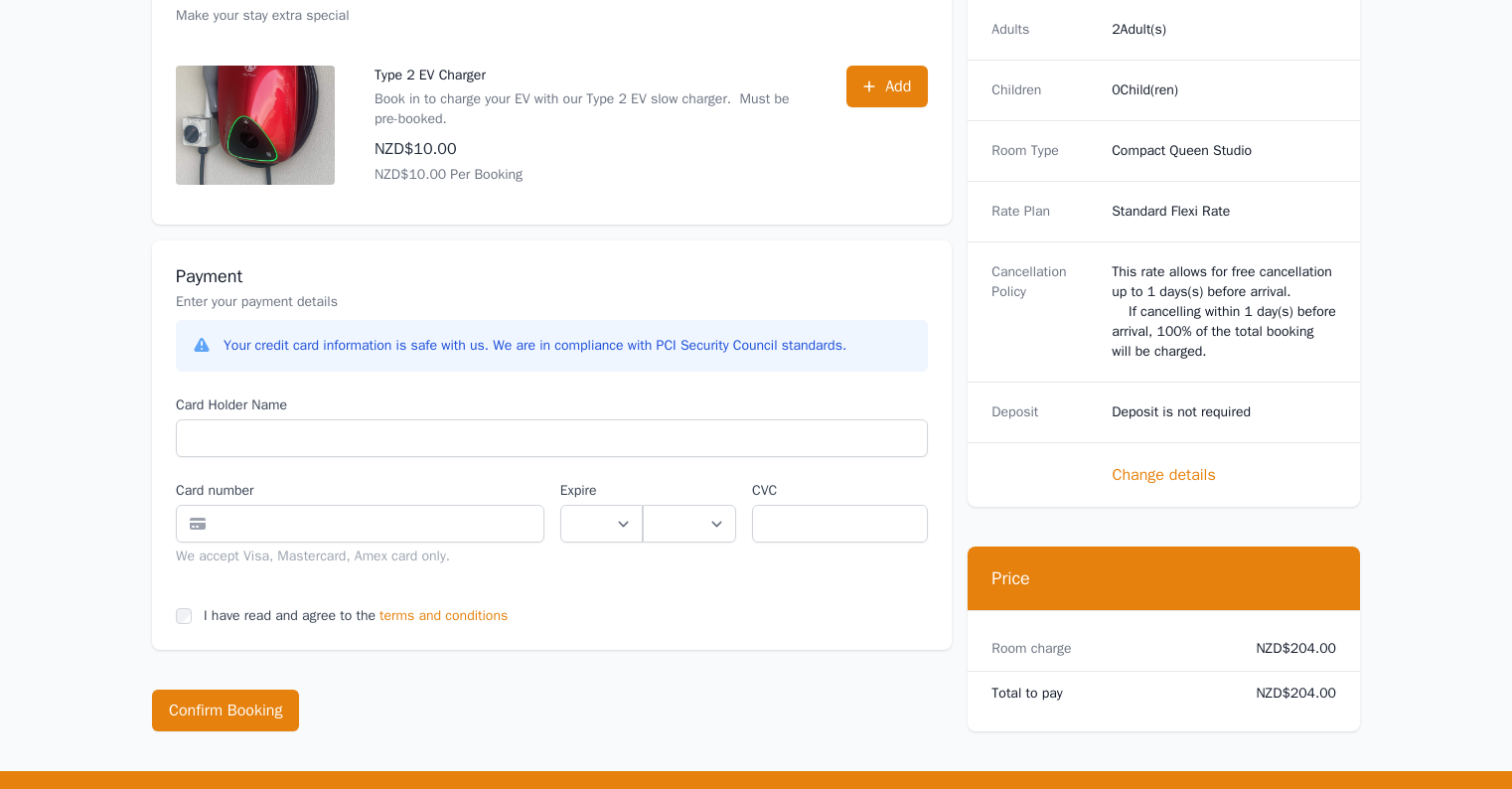 type on "**********" 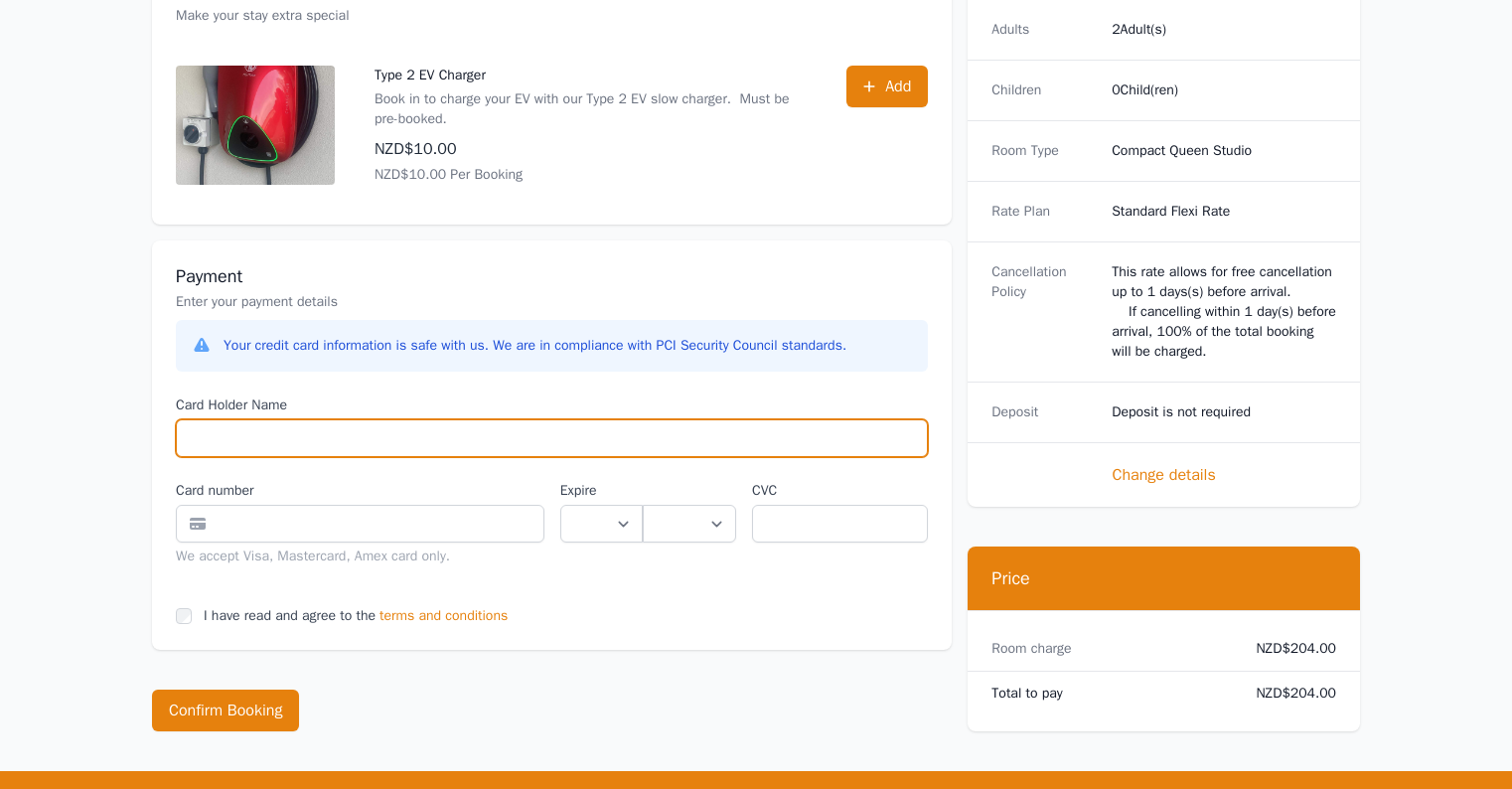 click on "Card Holder Name" at bounding box center (551, 438) 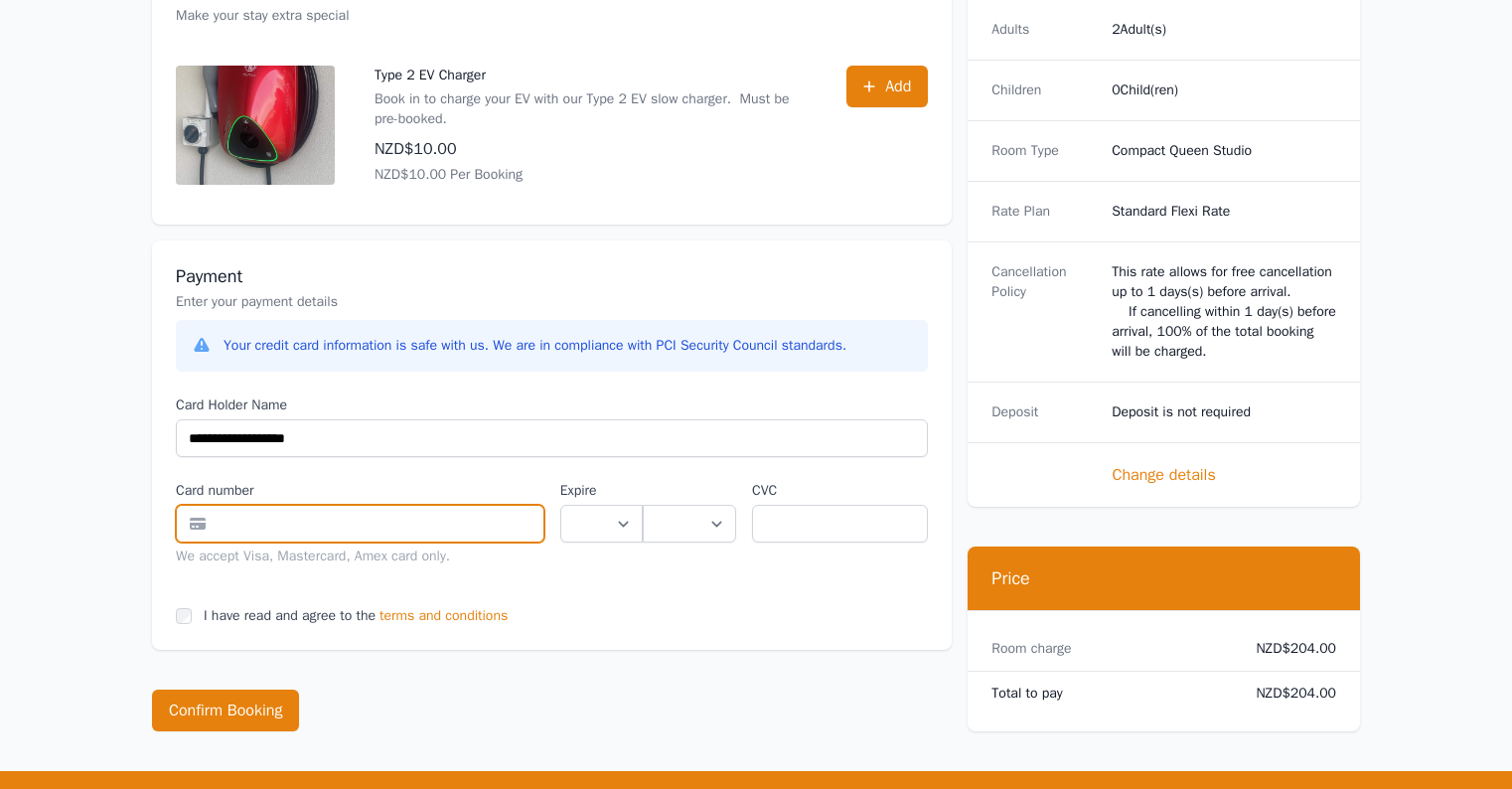 type on "**********" 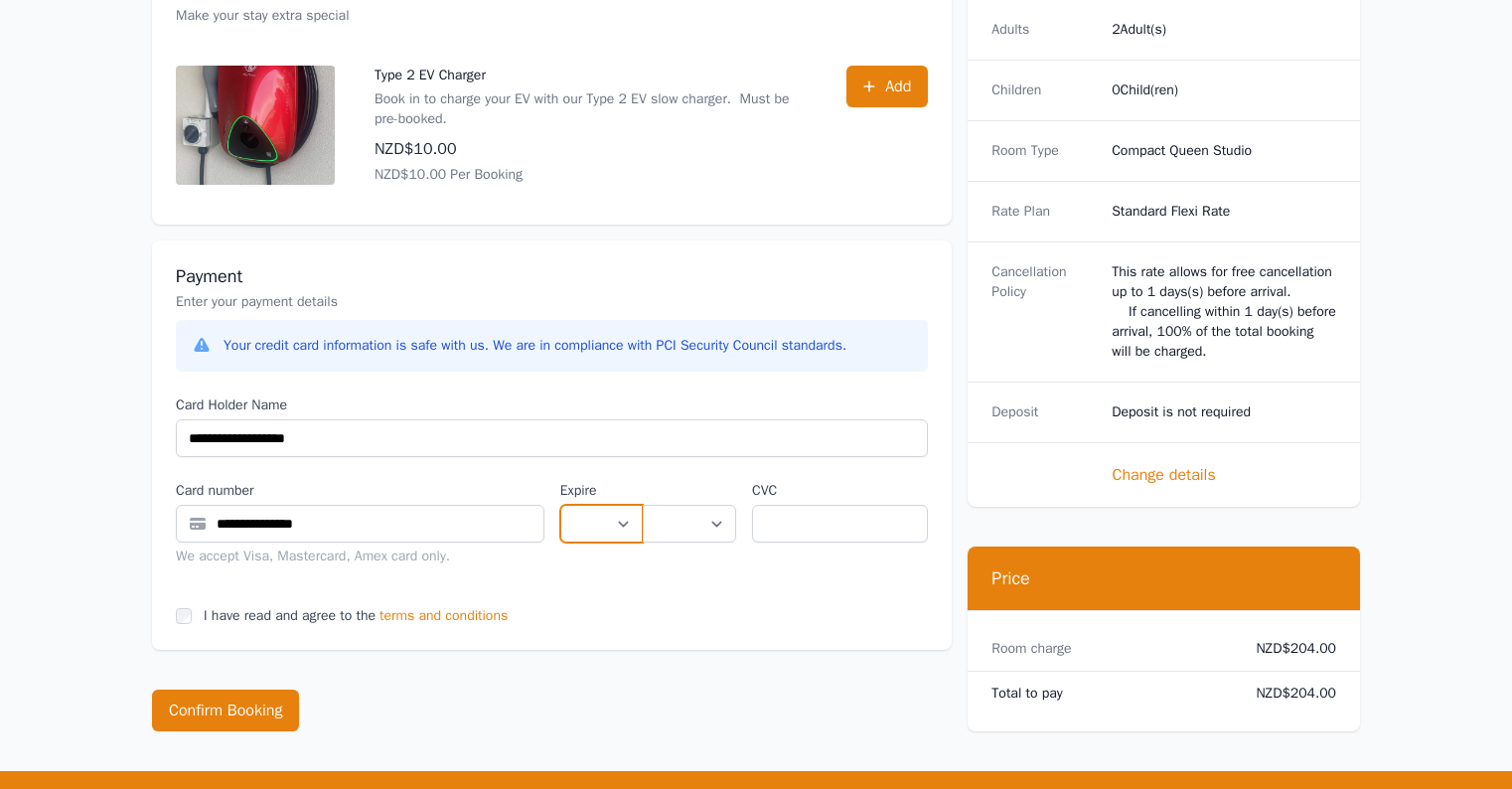select on "**" 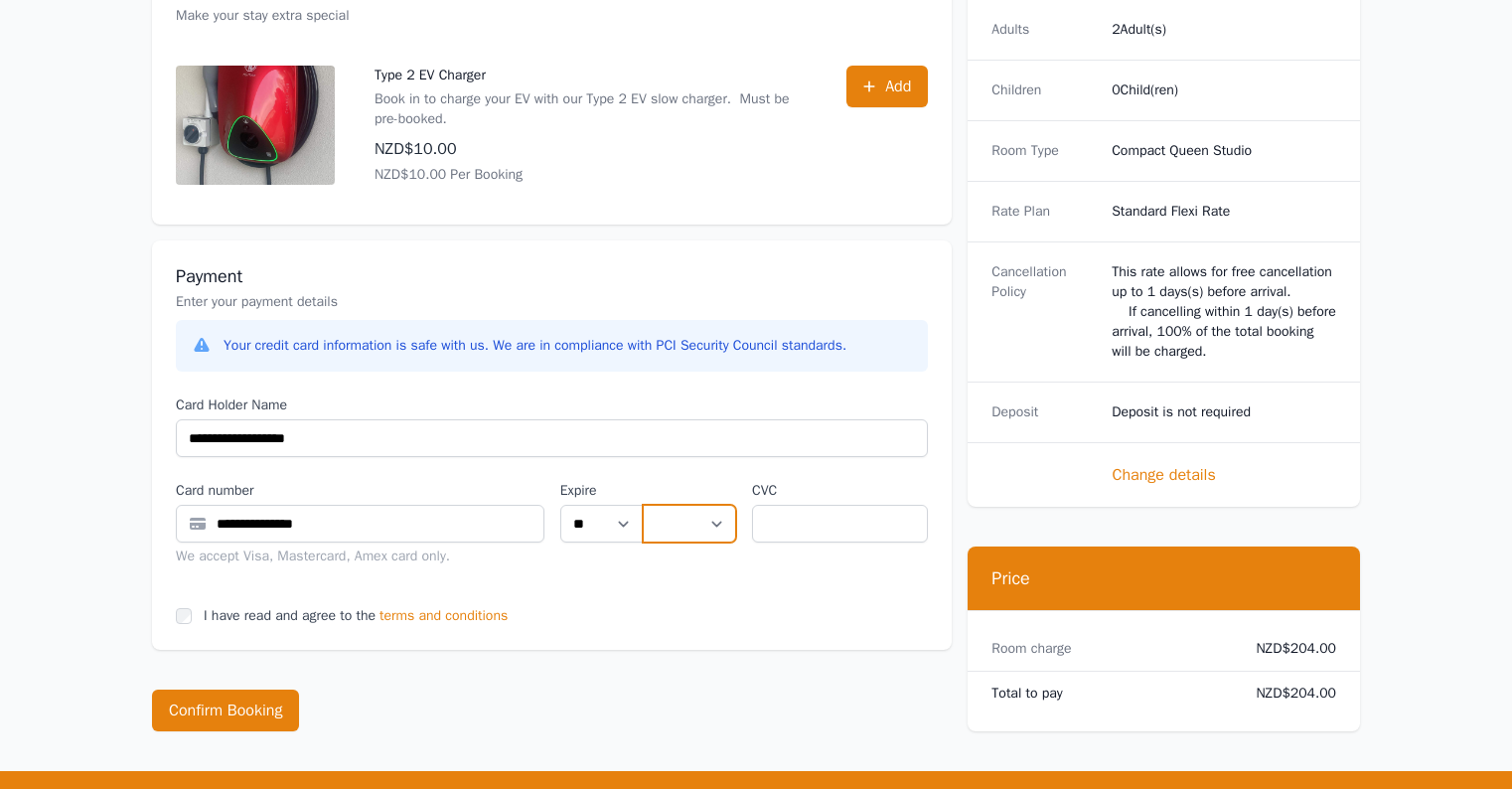 select on "**" 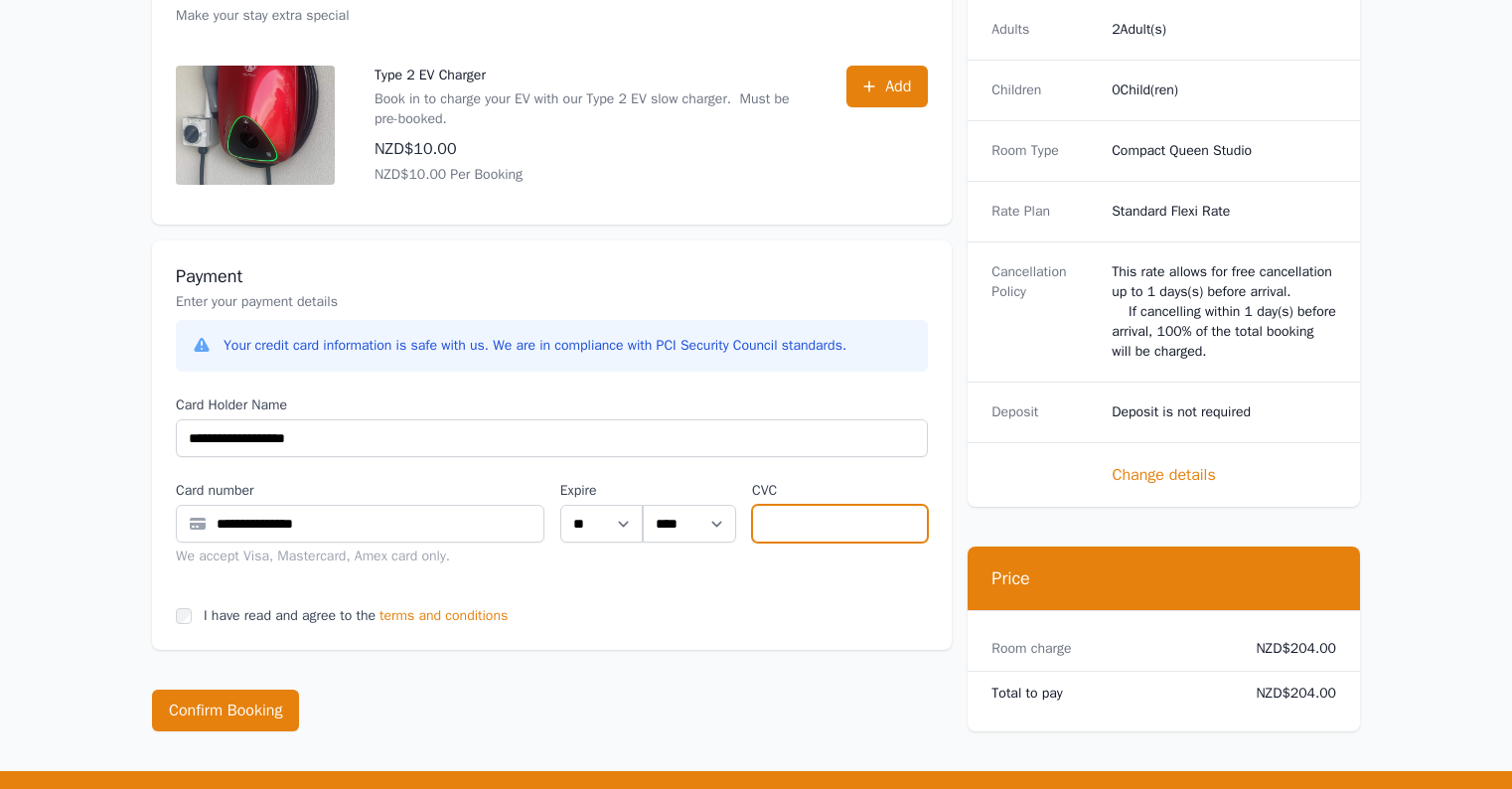 type on "****" 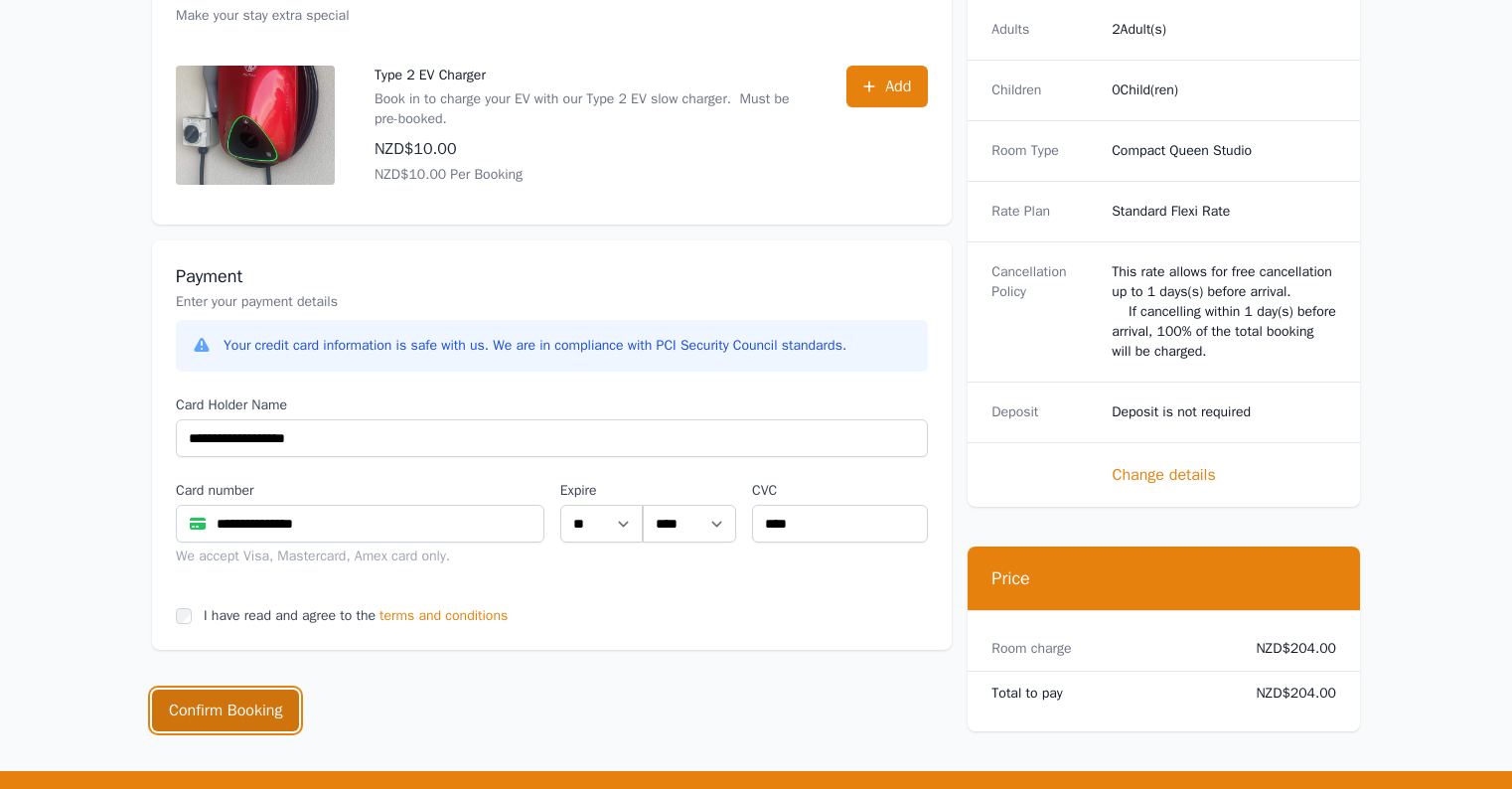 click on "Confirm Booking" at bounding box center (226, 710) 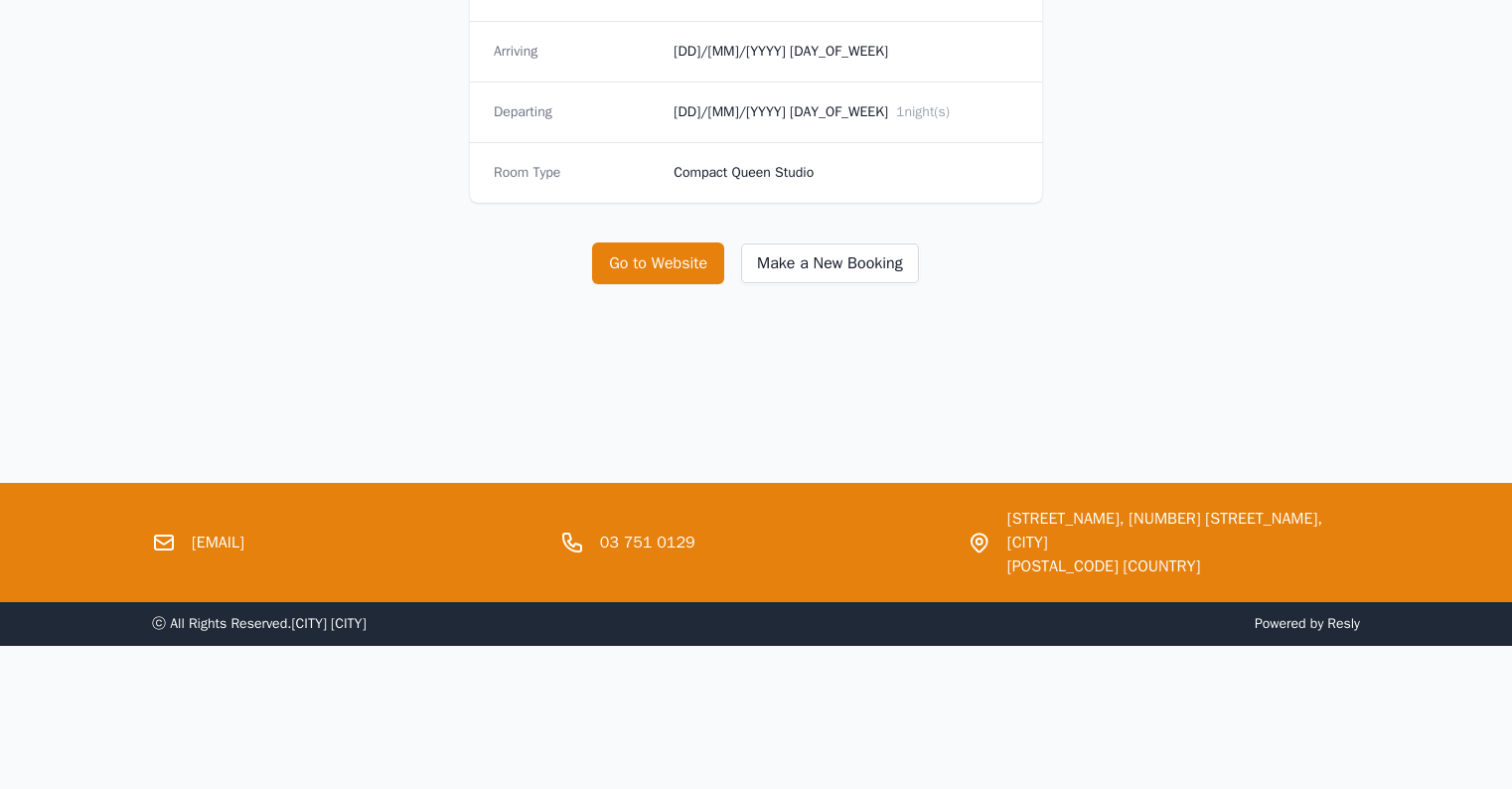 scroll, scrollTop: 0, scrollLeft: 0, axis: both 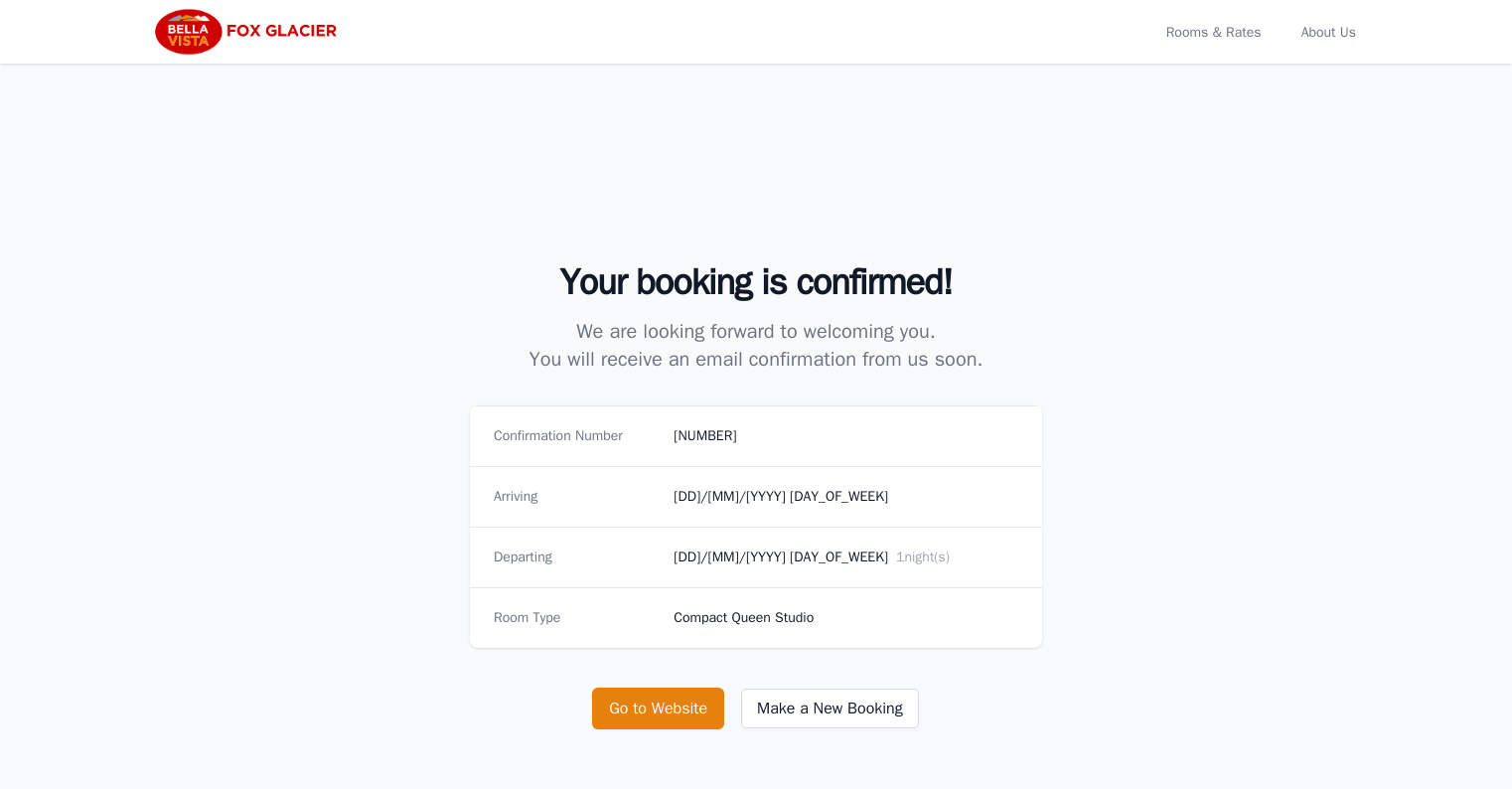 click on "Your booking is confirmed! We are looking forward to welcoming you. You will receive an email confirmation from us soon. Confirmation Number [NUMBER] Arriving [MM]/[DD]/[YYYY] [DAY_OF_WEEK] Departing [MM]/[DD]/[YYYY] [DAY_OF_WEEK] [NUMBER]  night(s) Room Type Compact Queen Studio Go to Website Make a New Booking" at bounding box center (756, 496) 